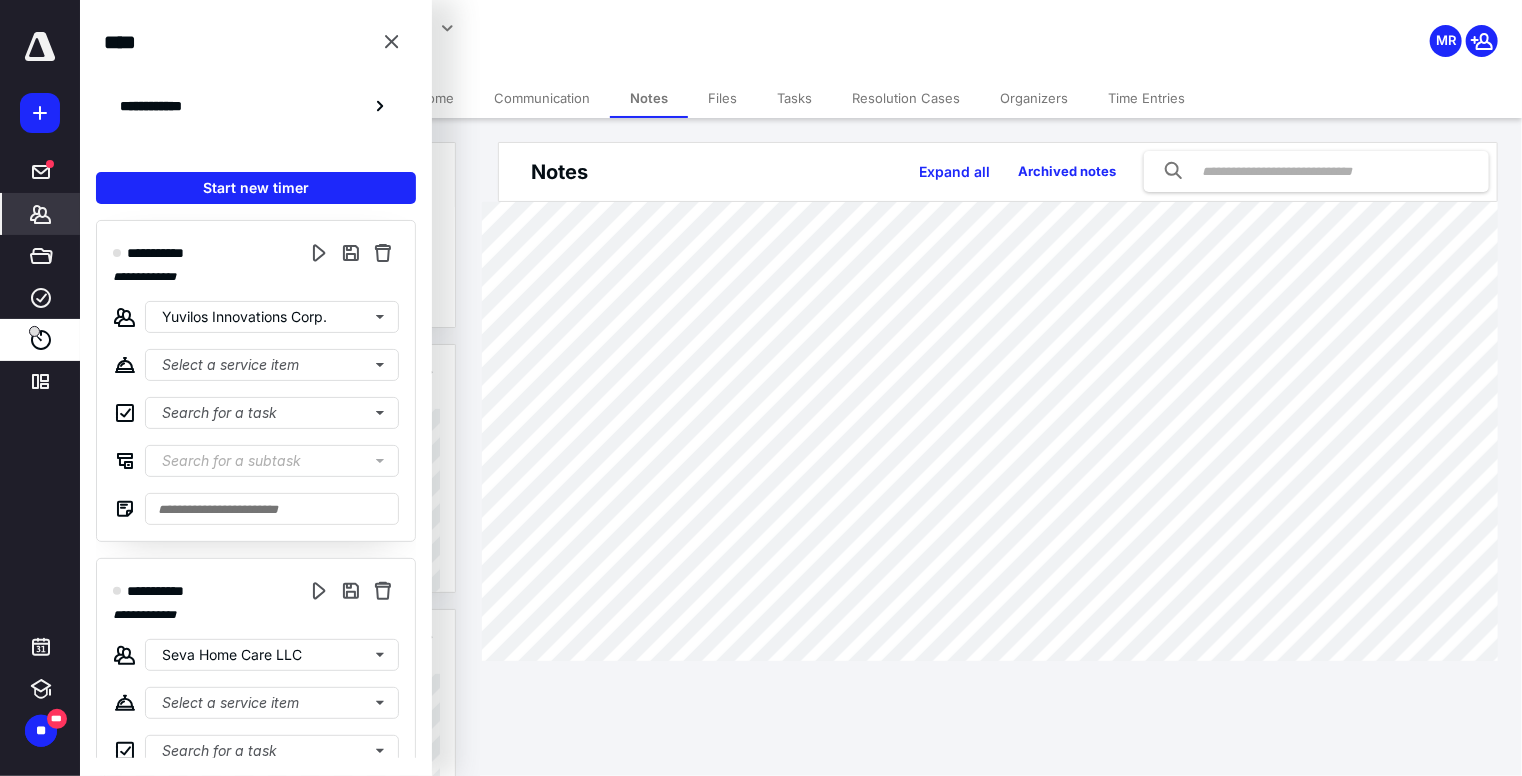 scroll, scrollTop: 0, scrollLeft: 0, axis: both 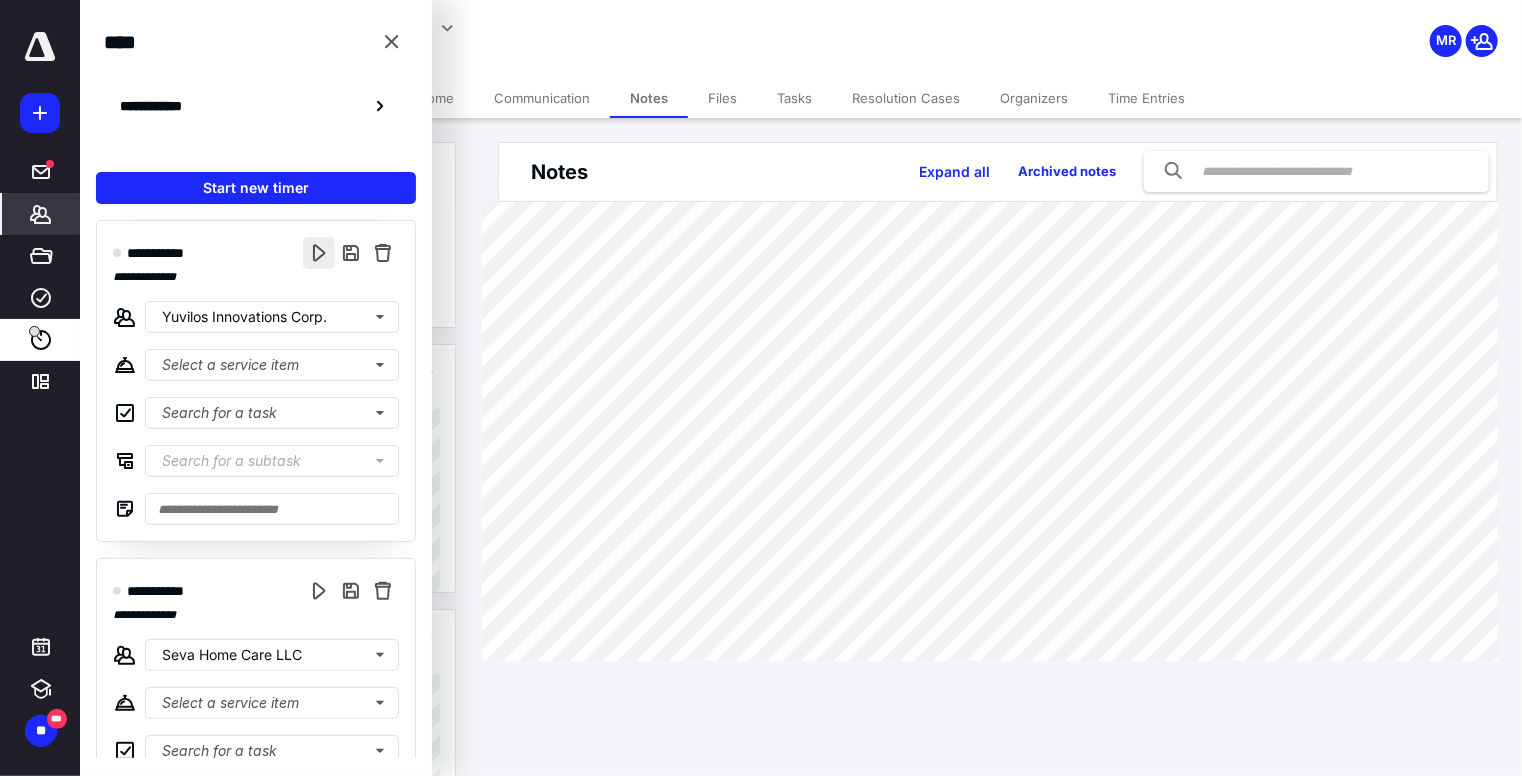 click at bounding box center [319, 253] 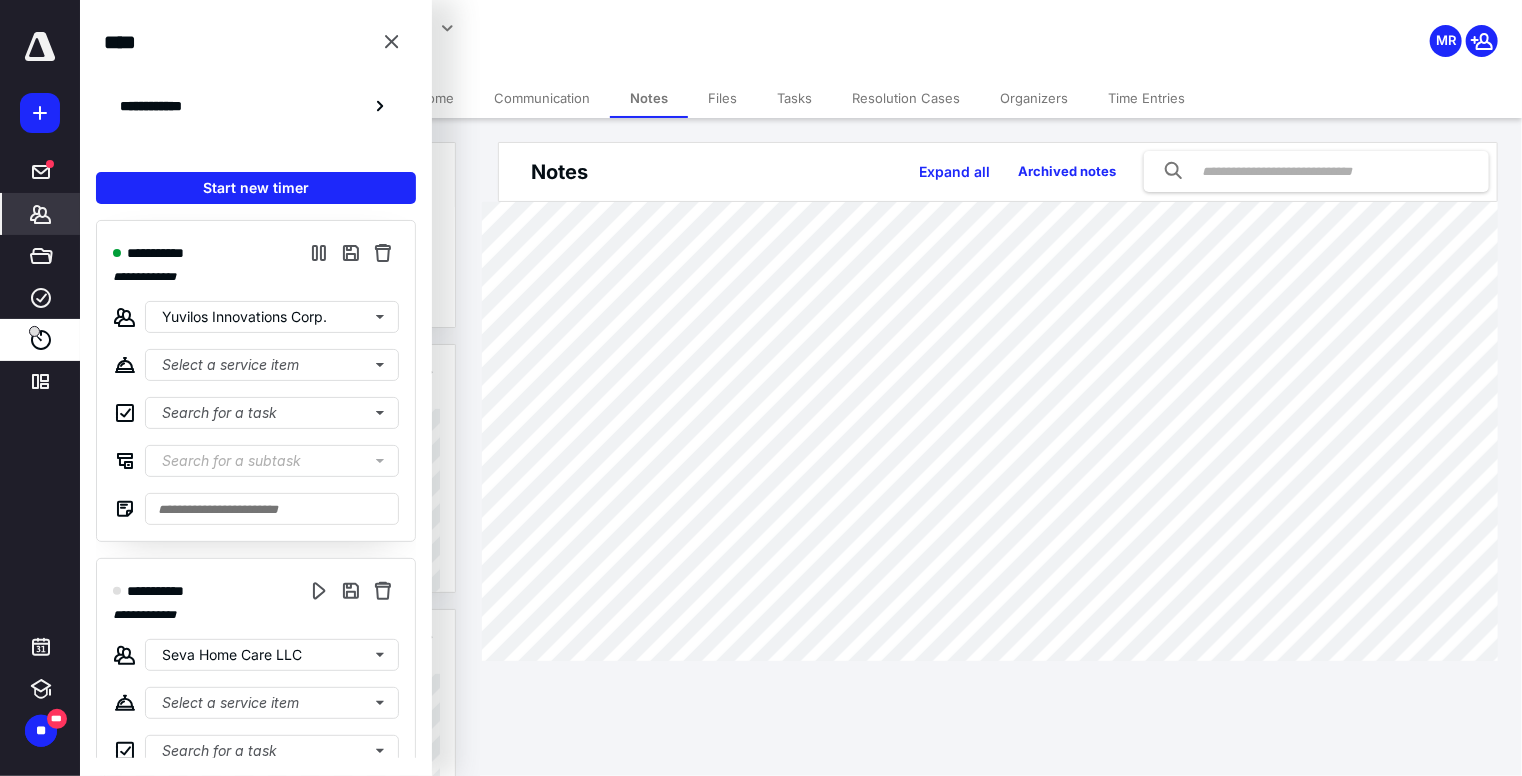 scroll, scrollTop: 484, scrollLeft: 0, axis: vertical 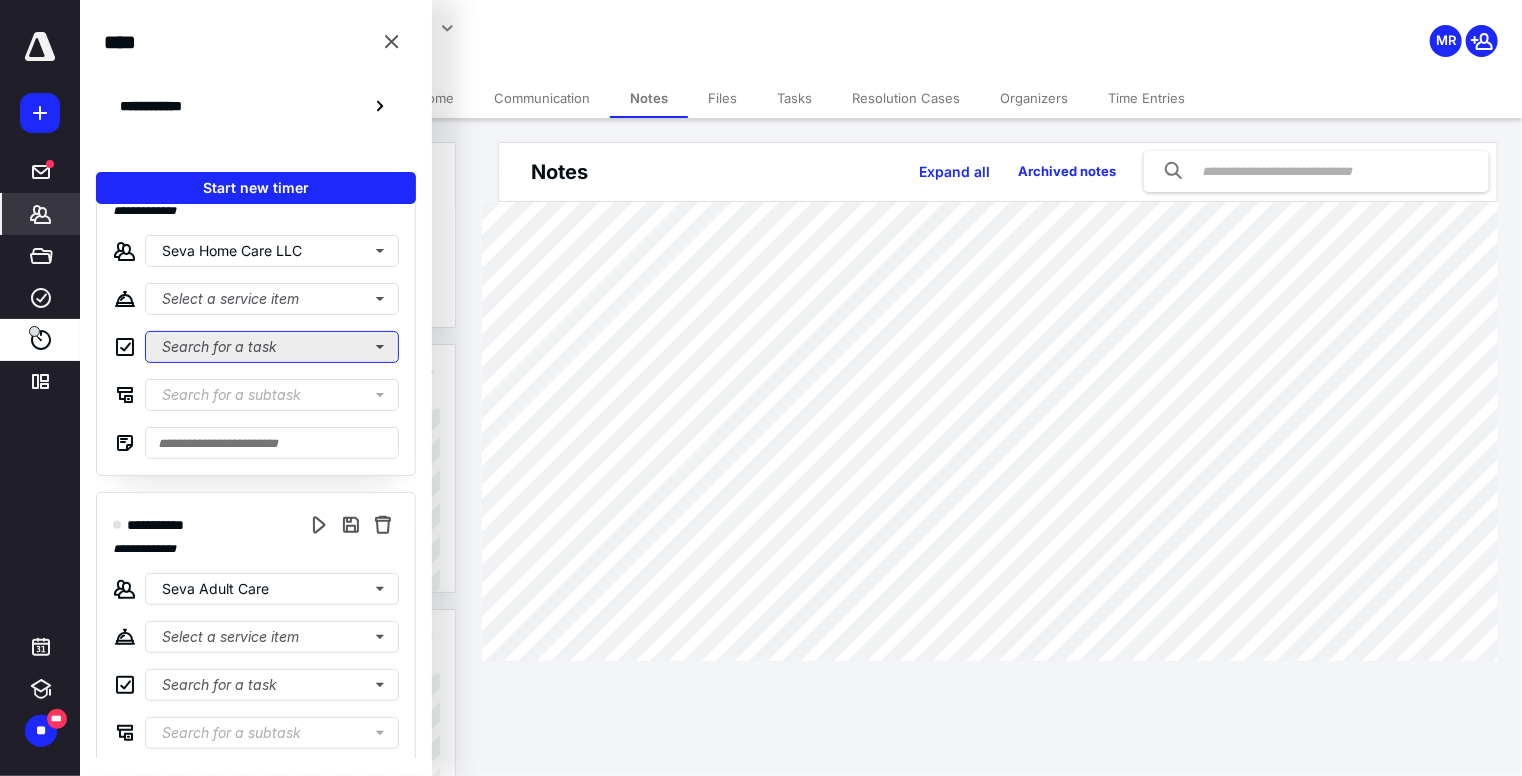 click on "Search for a task" at bounding box center [272, 347] 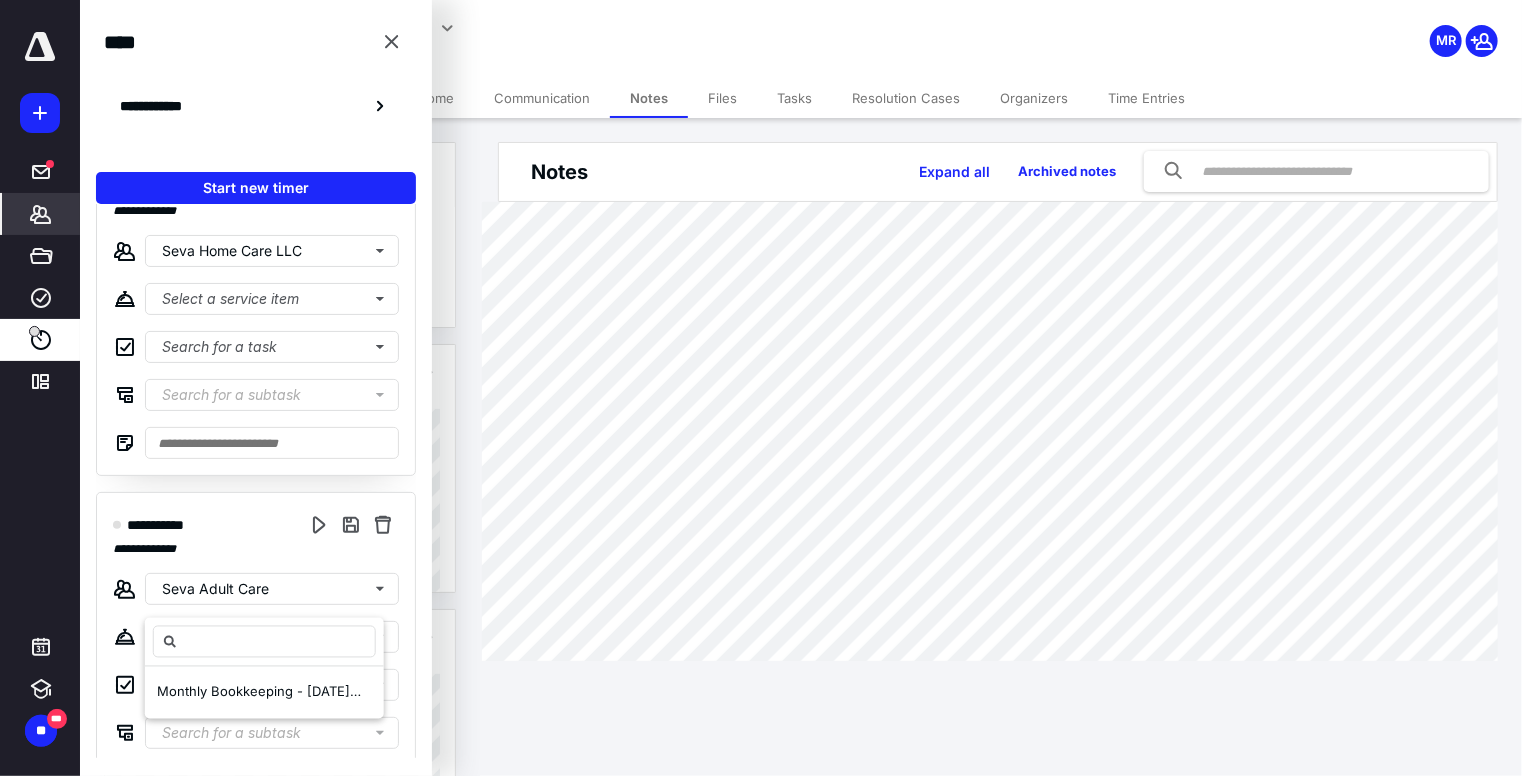 scroll, scrollTop: 0, scrollLeft: 0, axis: both 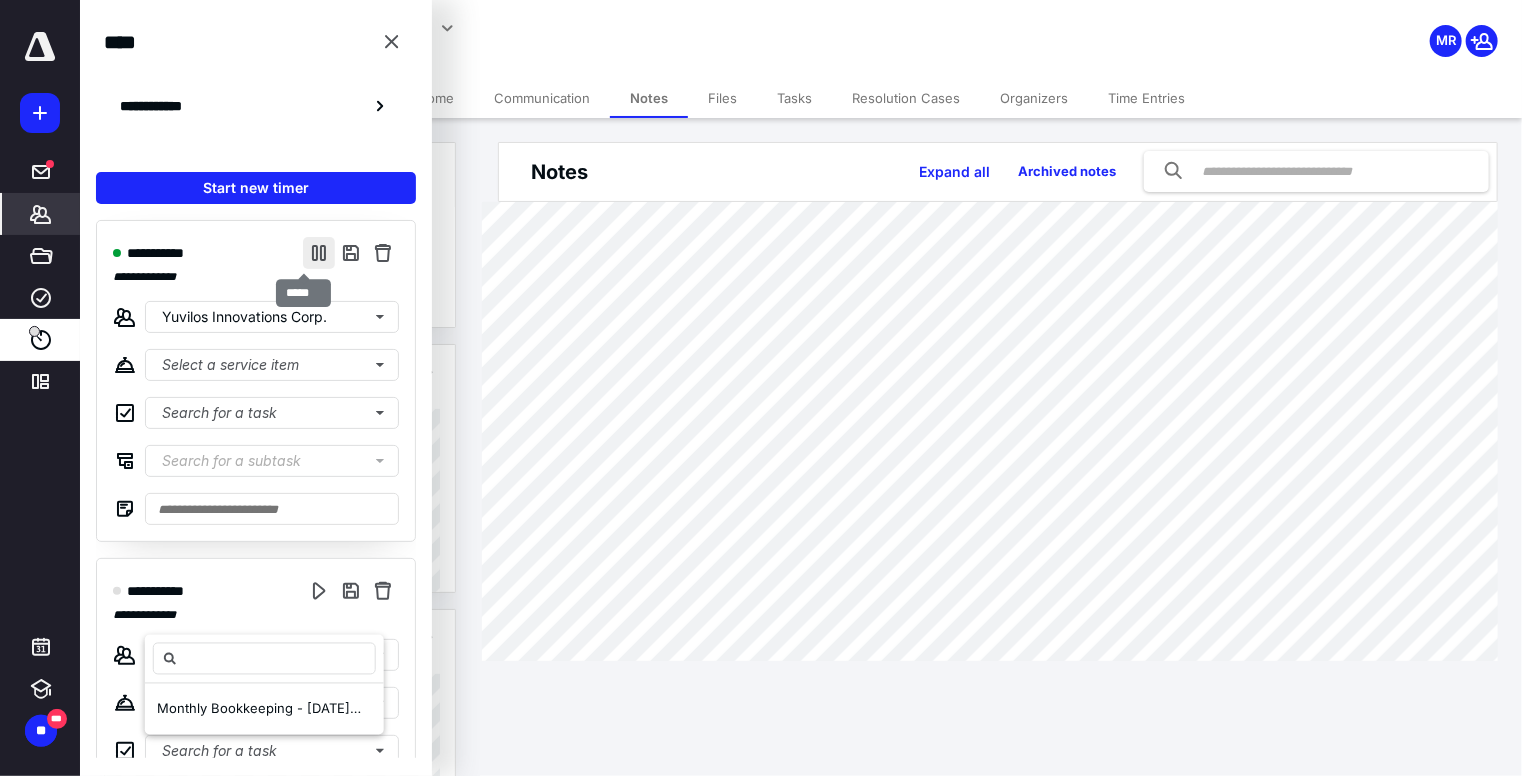 click at bounding box center (319, 253) 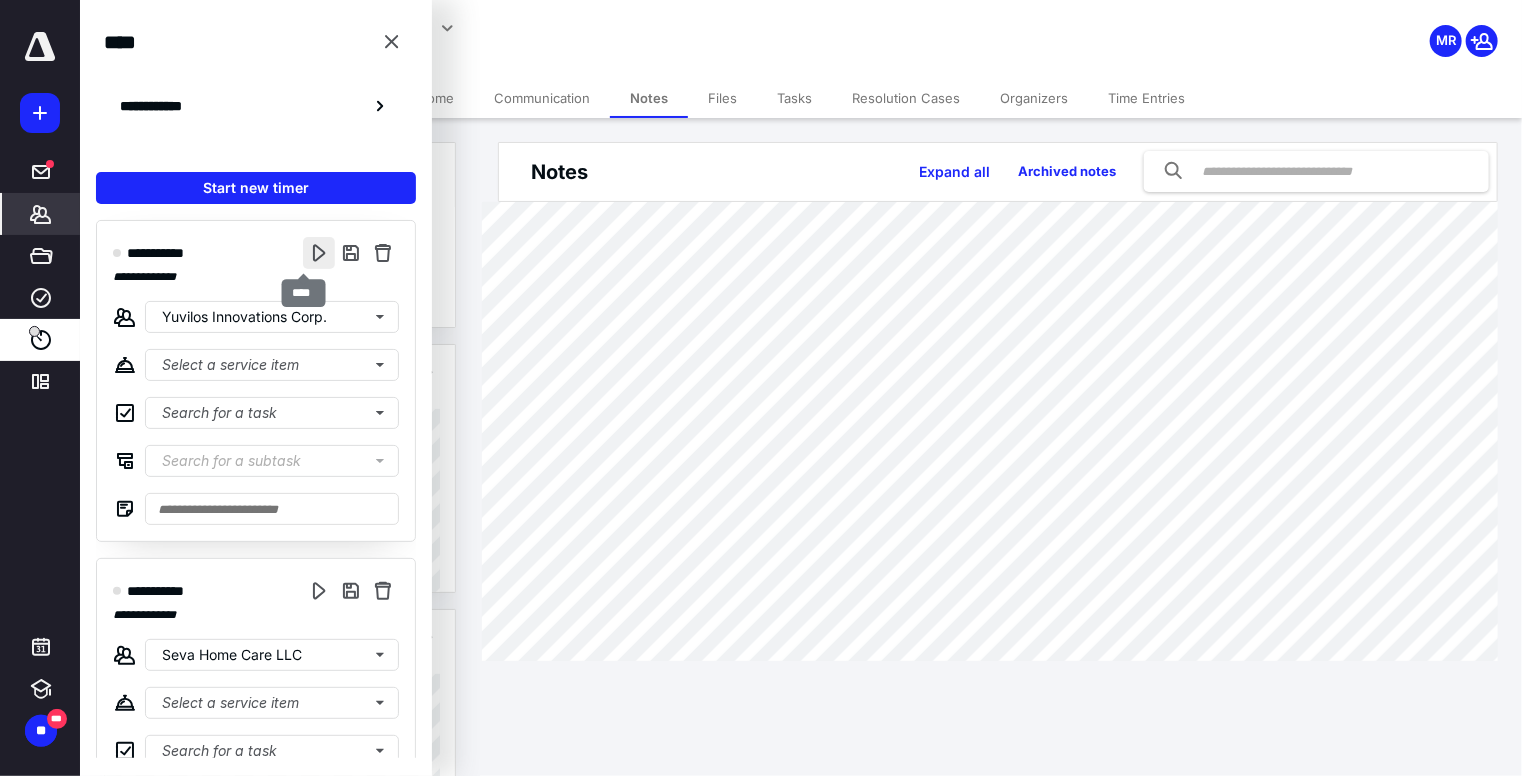 click at bounding box center (319, 253) 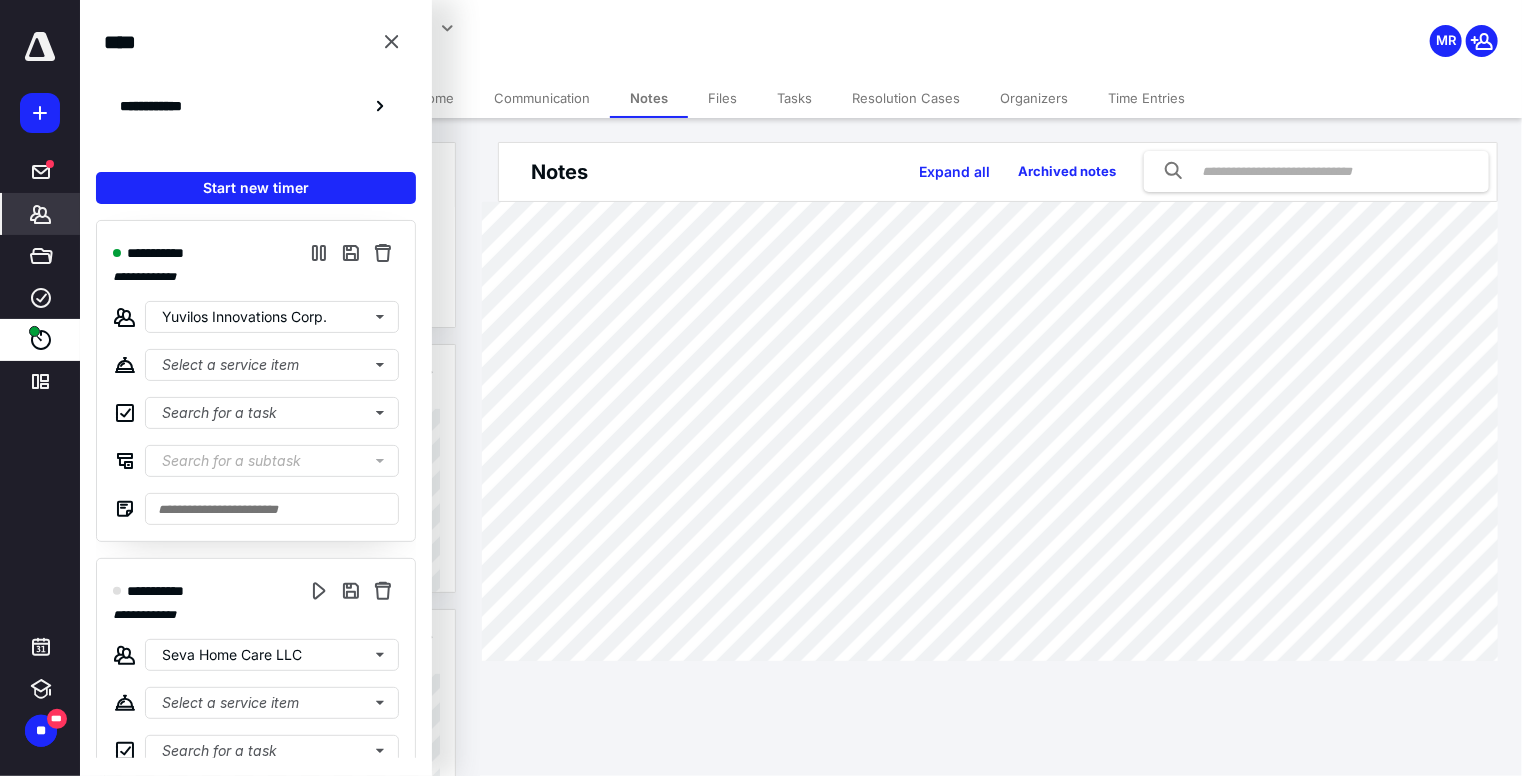 scroll, scrollTop: 484, scrollLeft: 0, axis: vertical 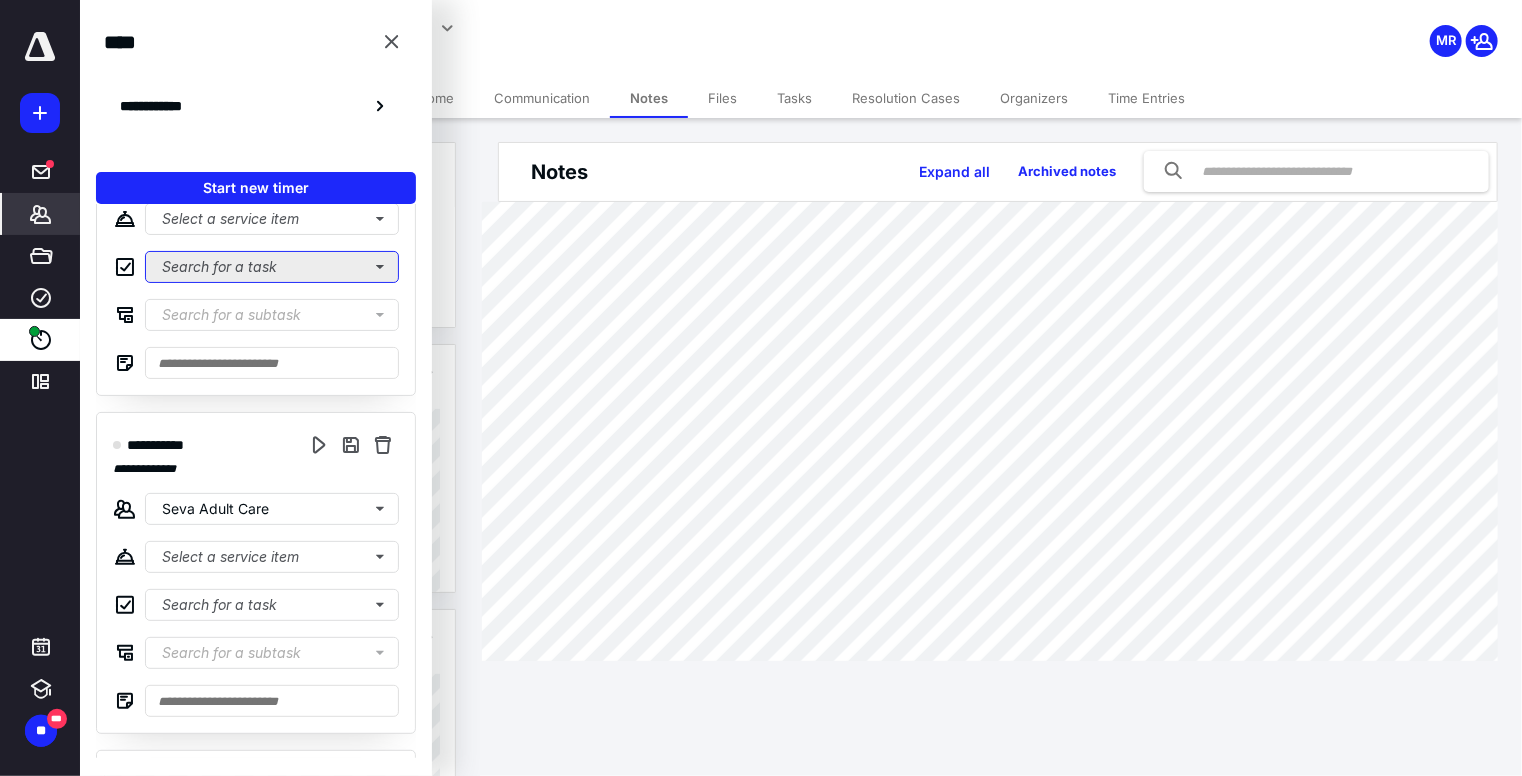 click on "Search for a task" at bounding box center (272, 267) 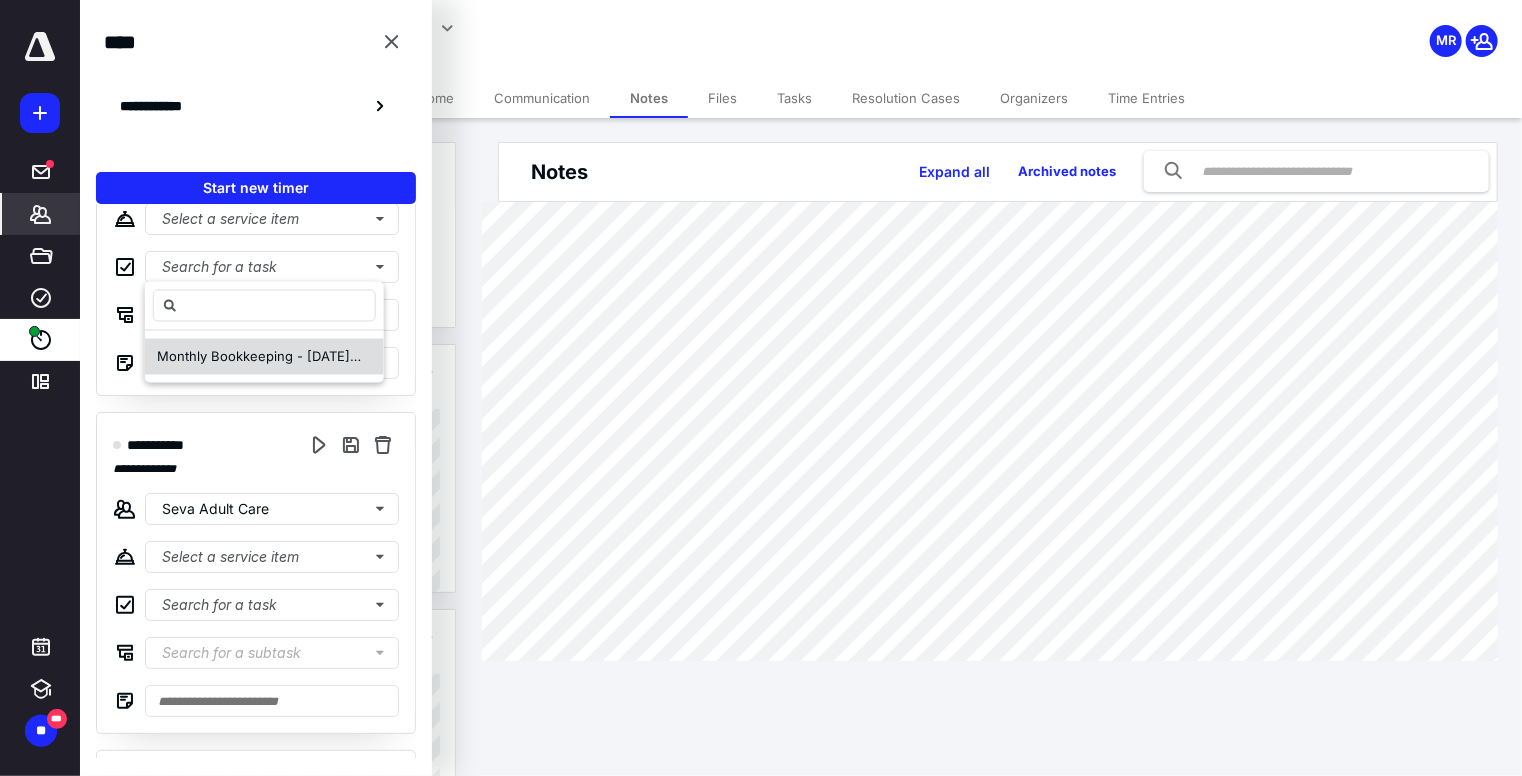 click on "Monthly Bookkeeping - [DATE]-[DATE]" at bounding box center (278, 356) 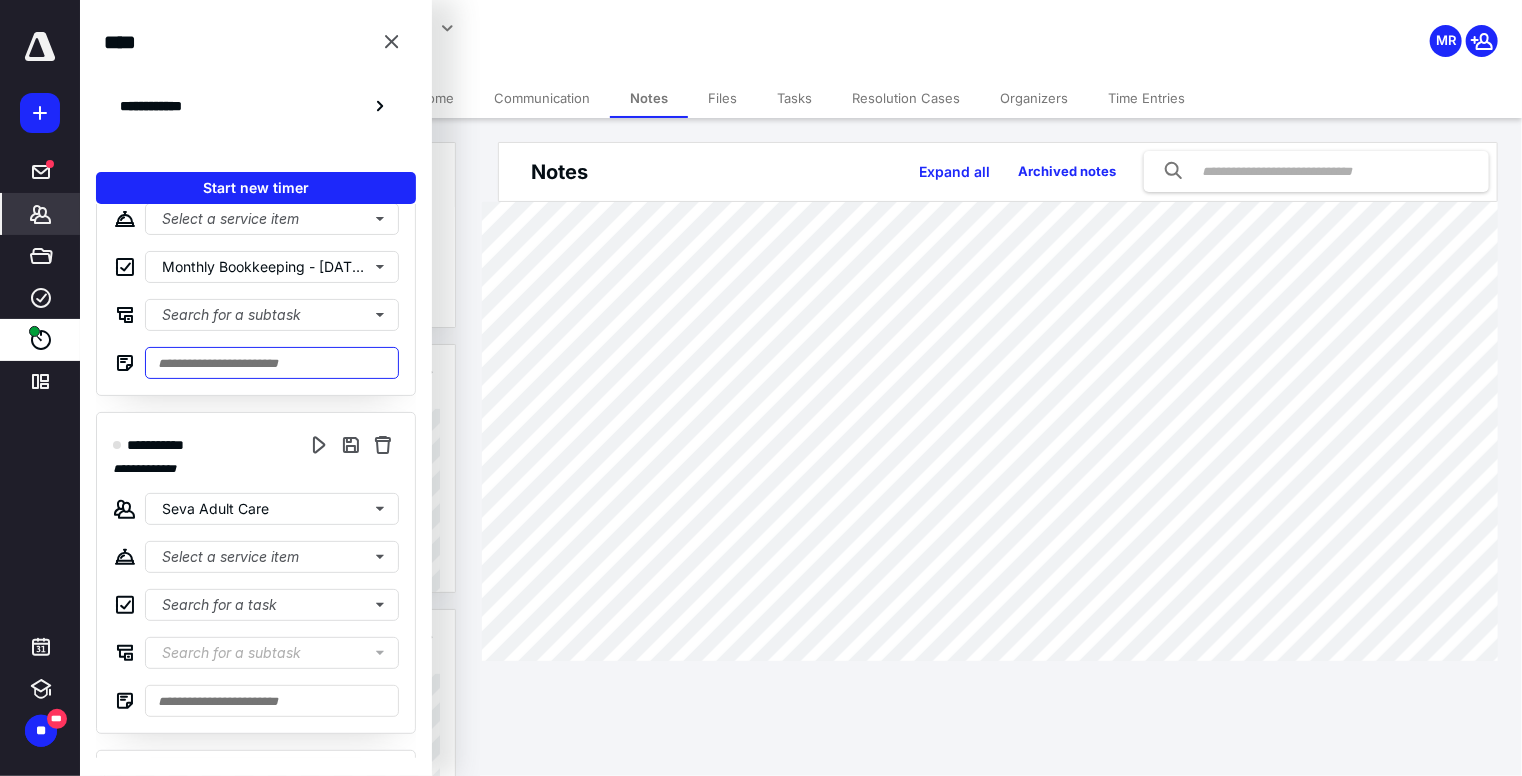 click at bounding box center (272, 363) 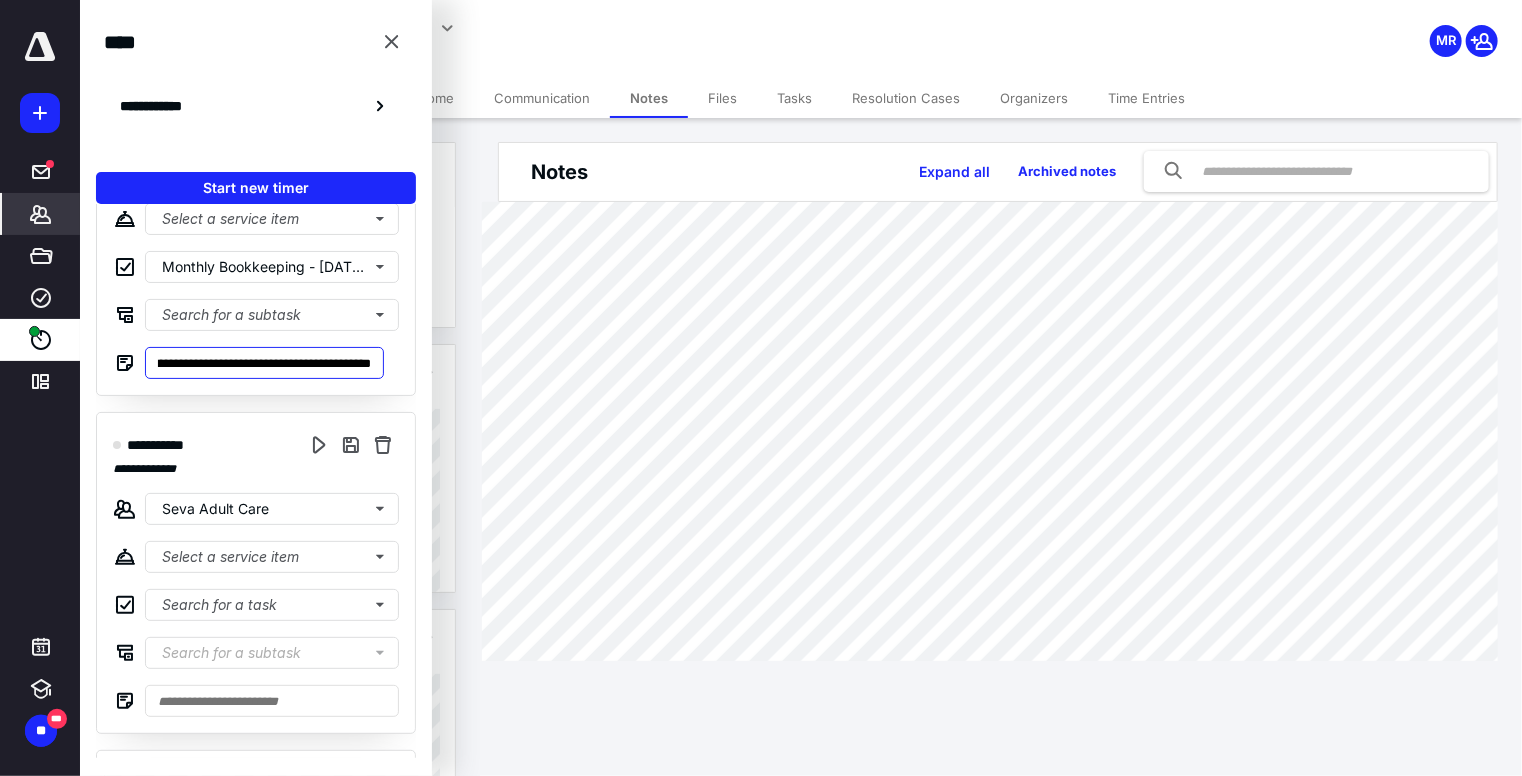 scroll, scrollTop: 0, scrollLeft: 241, axis: horizontal 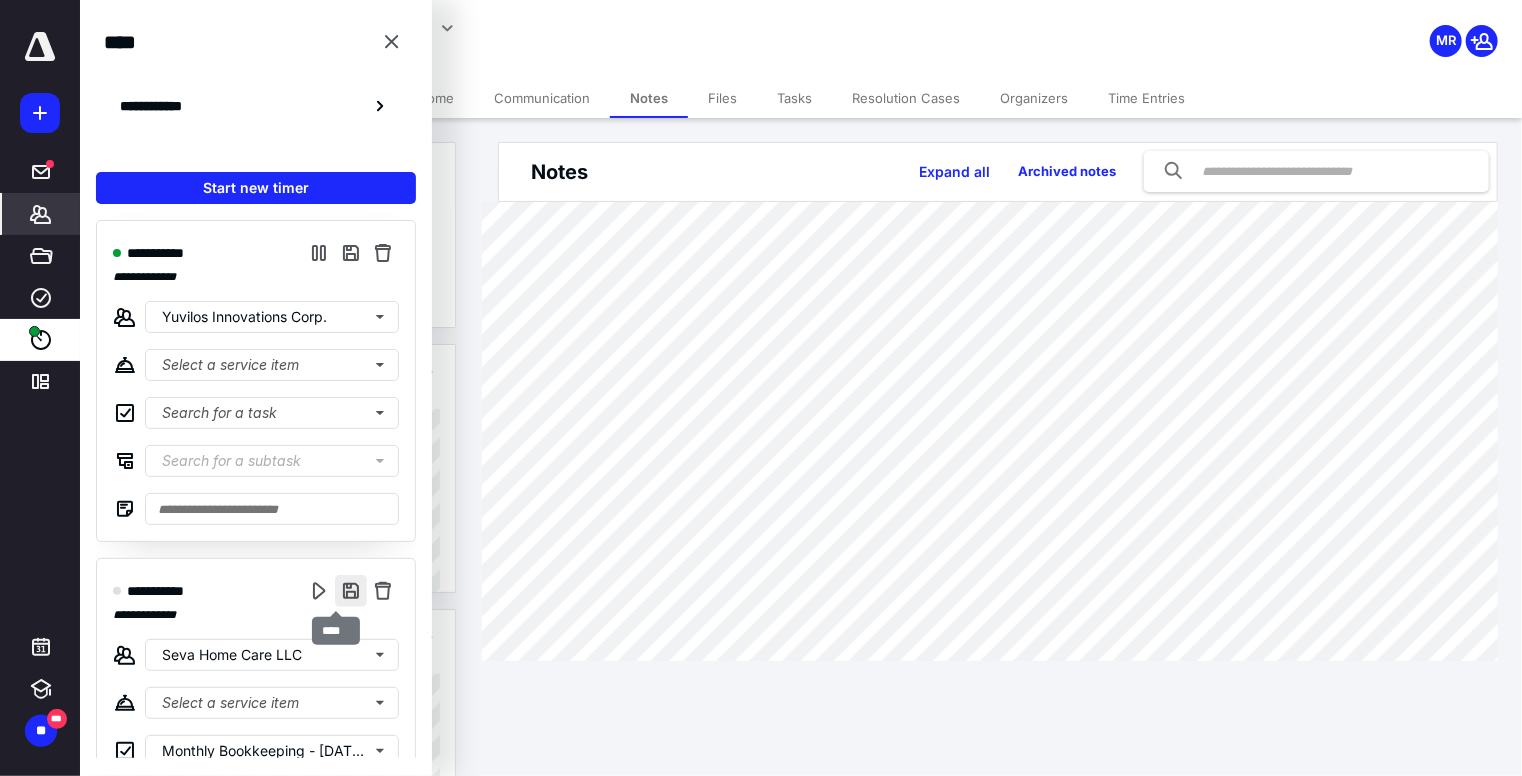 type on "**********" 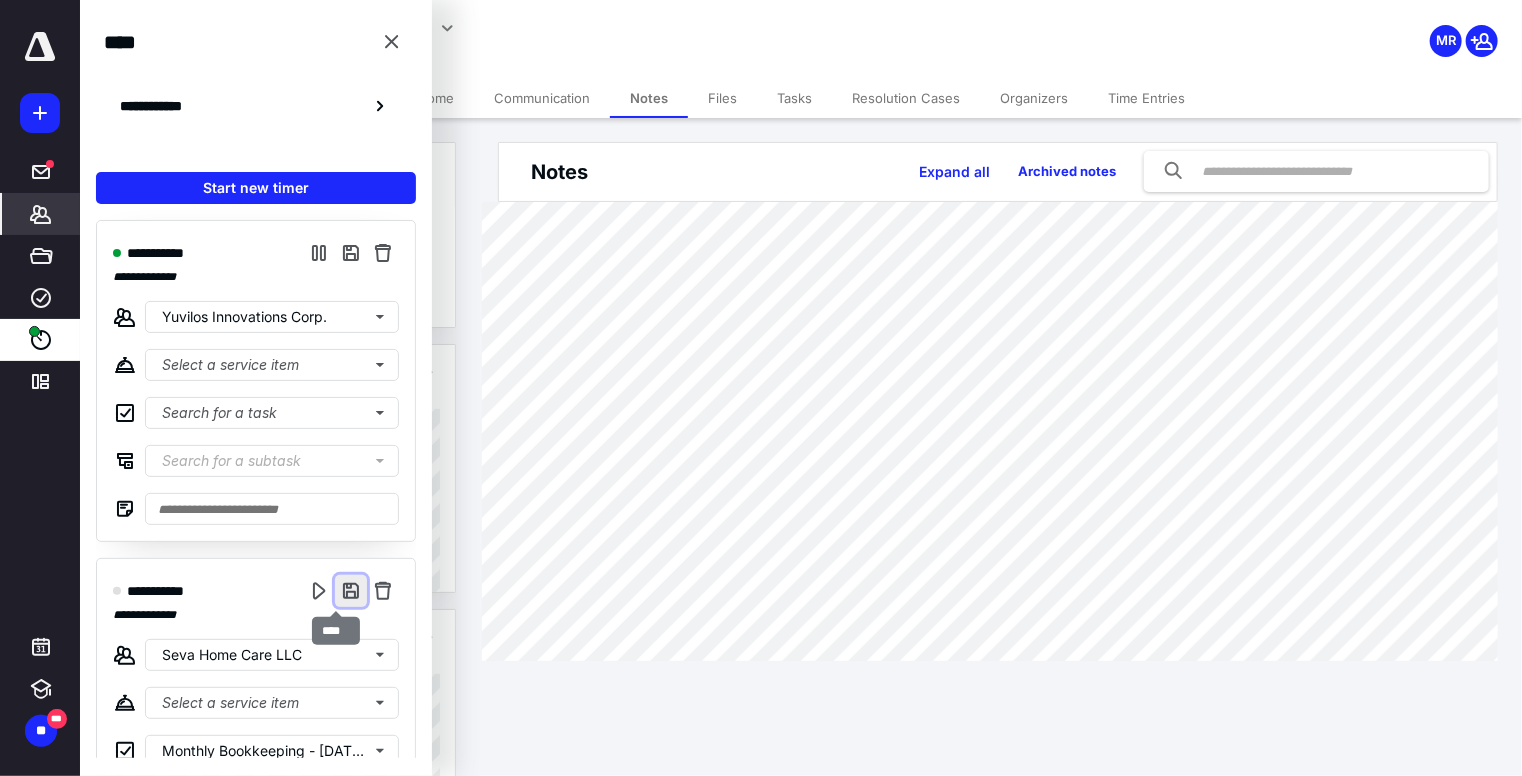 click at bounding box center (351, 591) 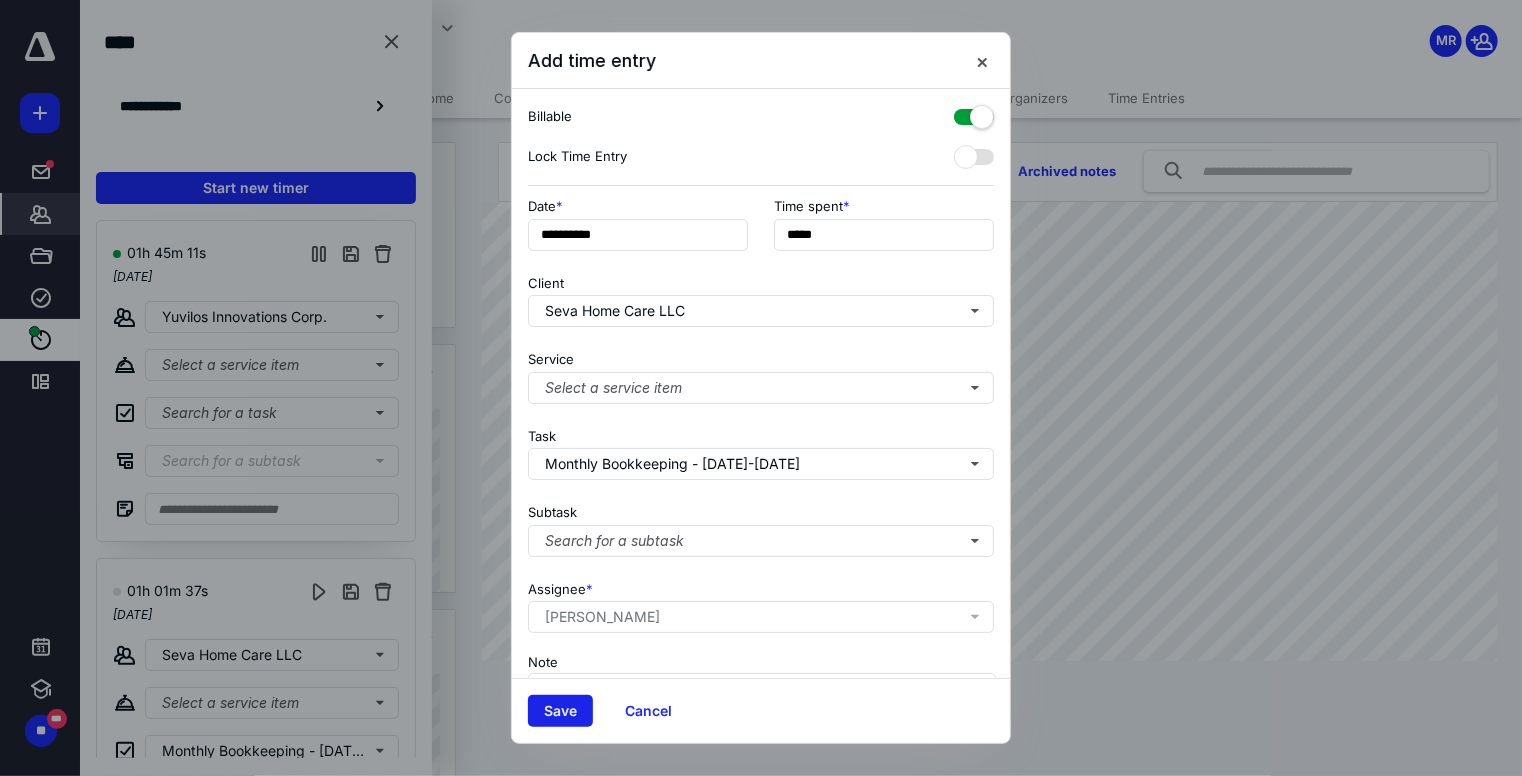 click on "Save" at bounding box center (560, 711) 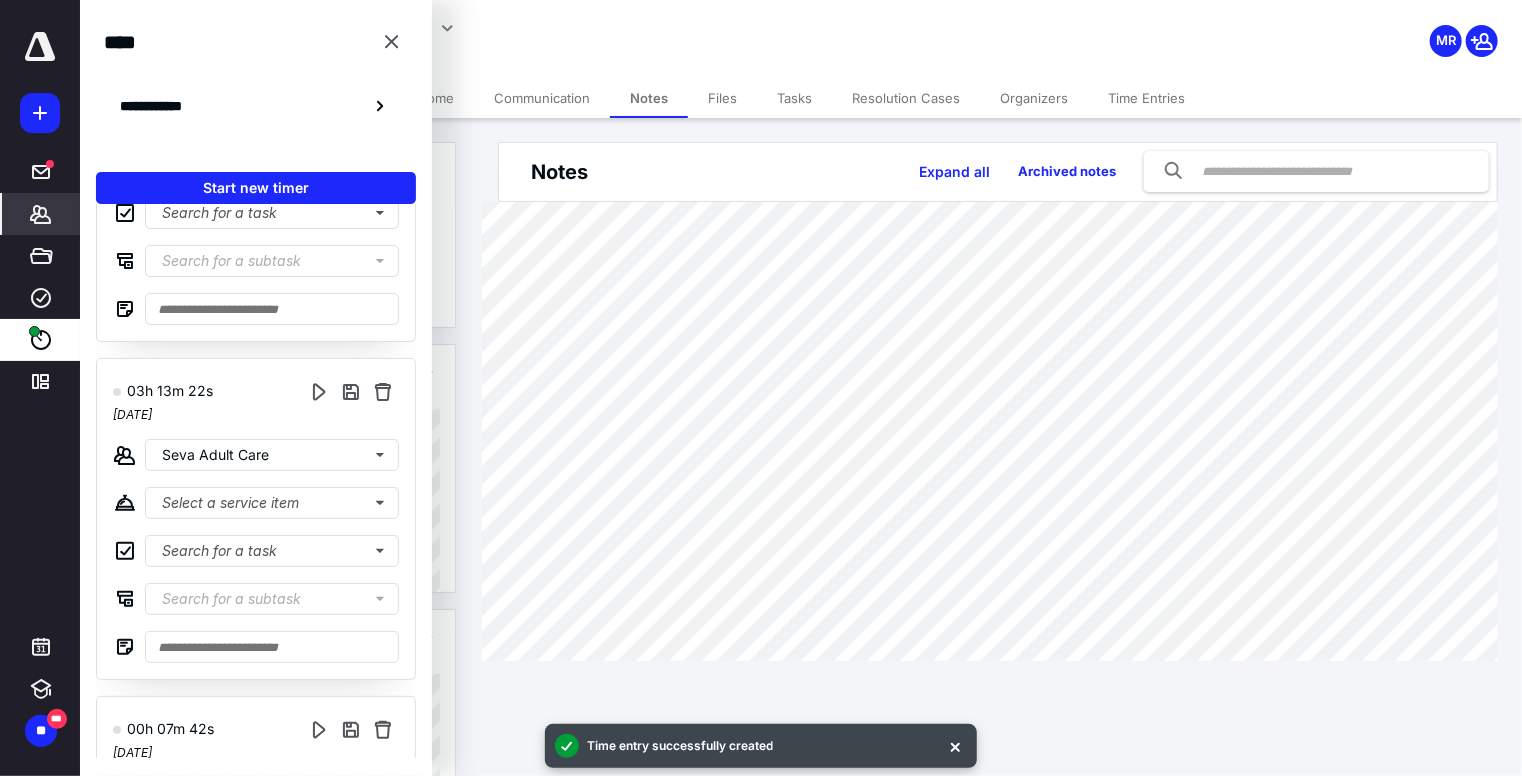 scroll, scrollTop: 240, scrollLeft: 0, axis: vertical 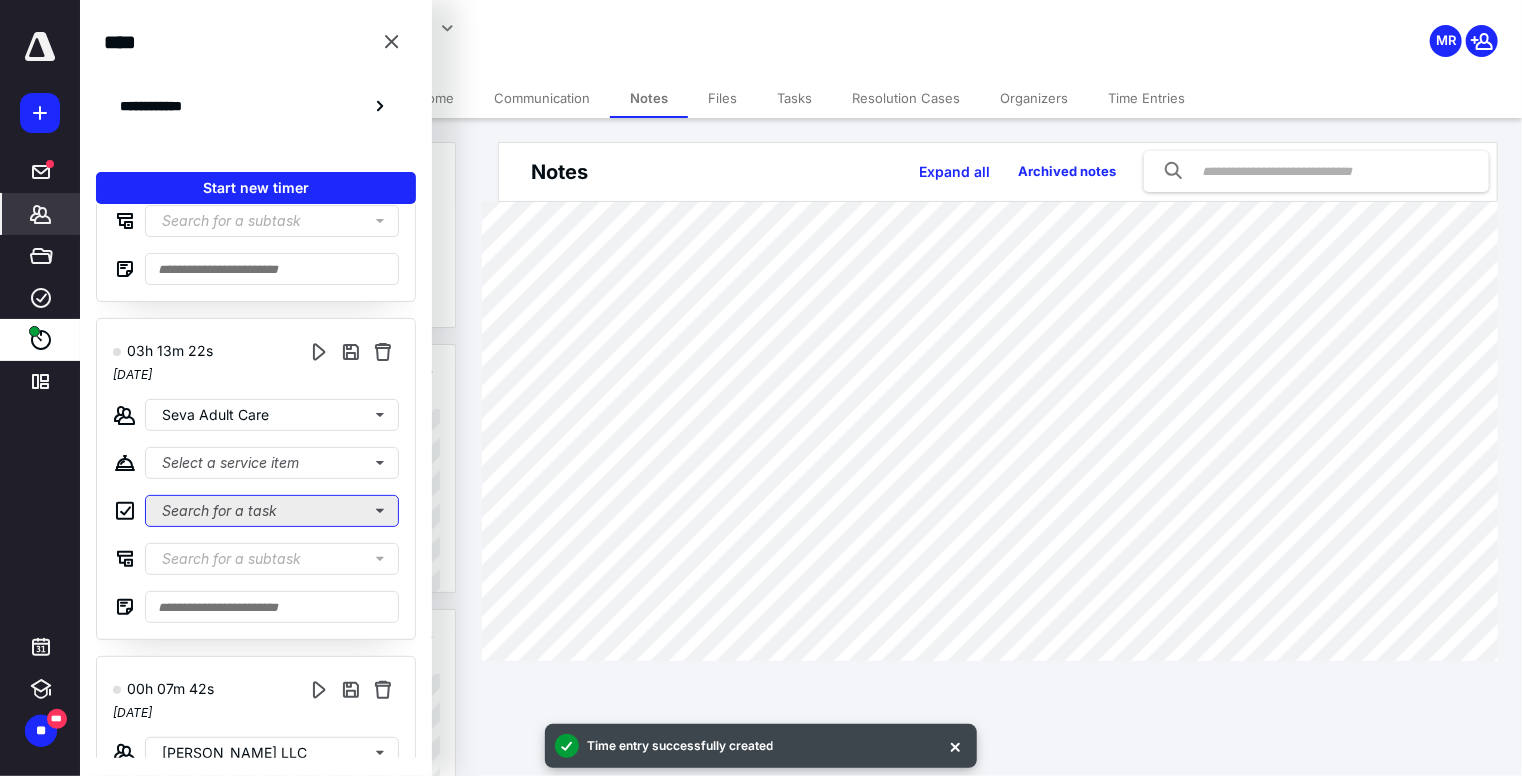 click on "Search for a task" at bounding box center [272, 511] 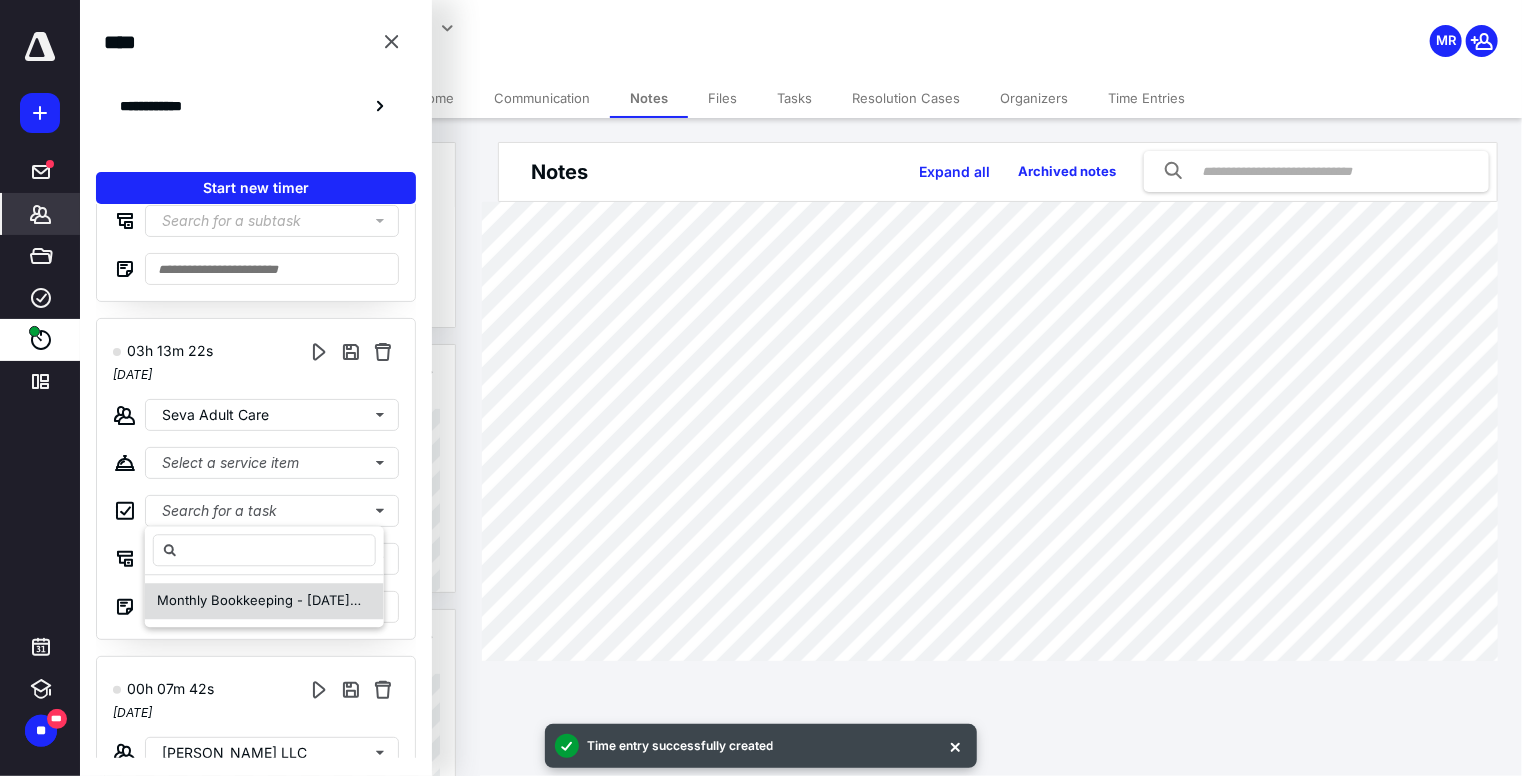 click on "Monthly Bookkeeping - [DATE]-[DATE]" at bounding box center [278, 600] 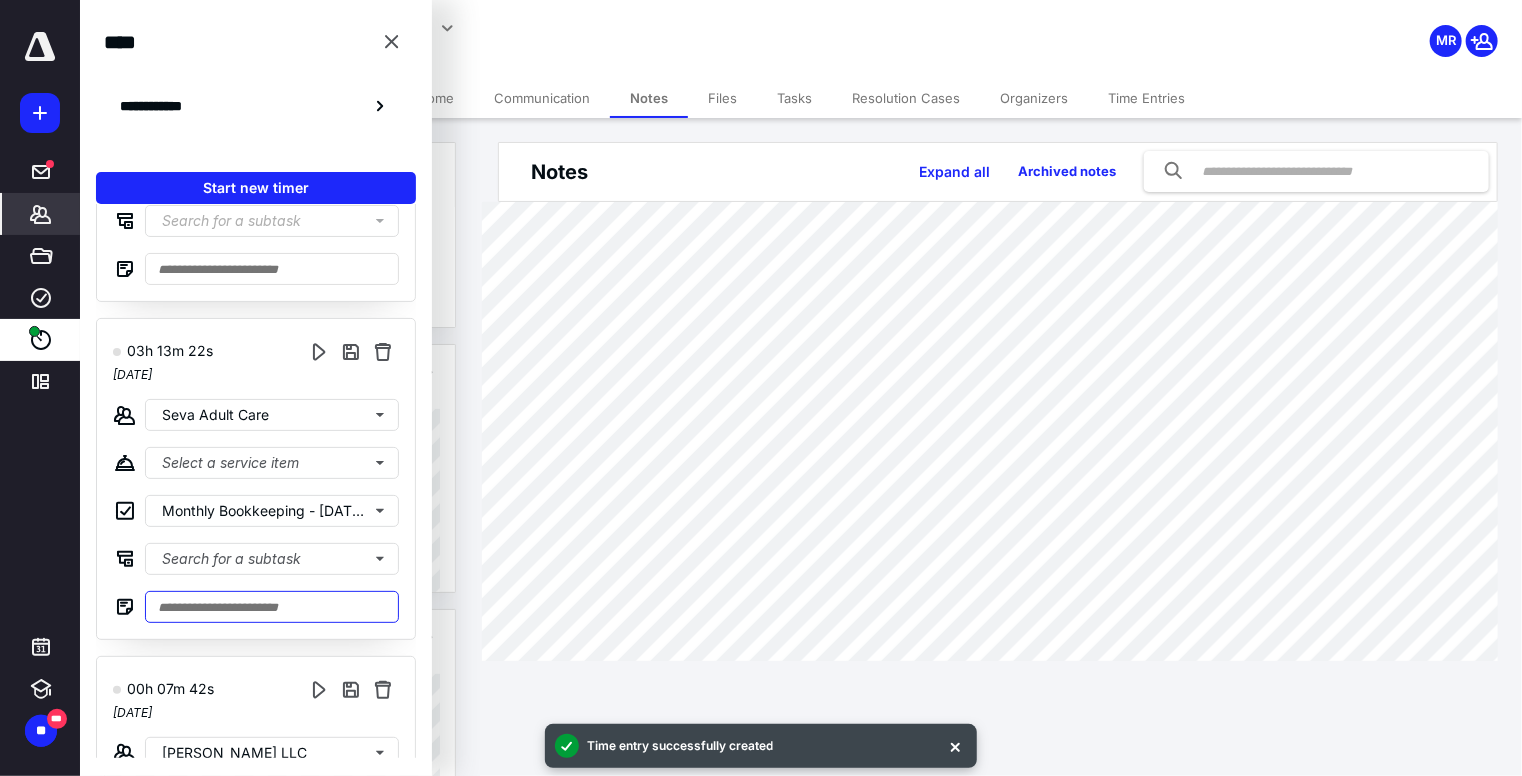 click at bounding box center (272, 607) 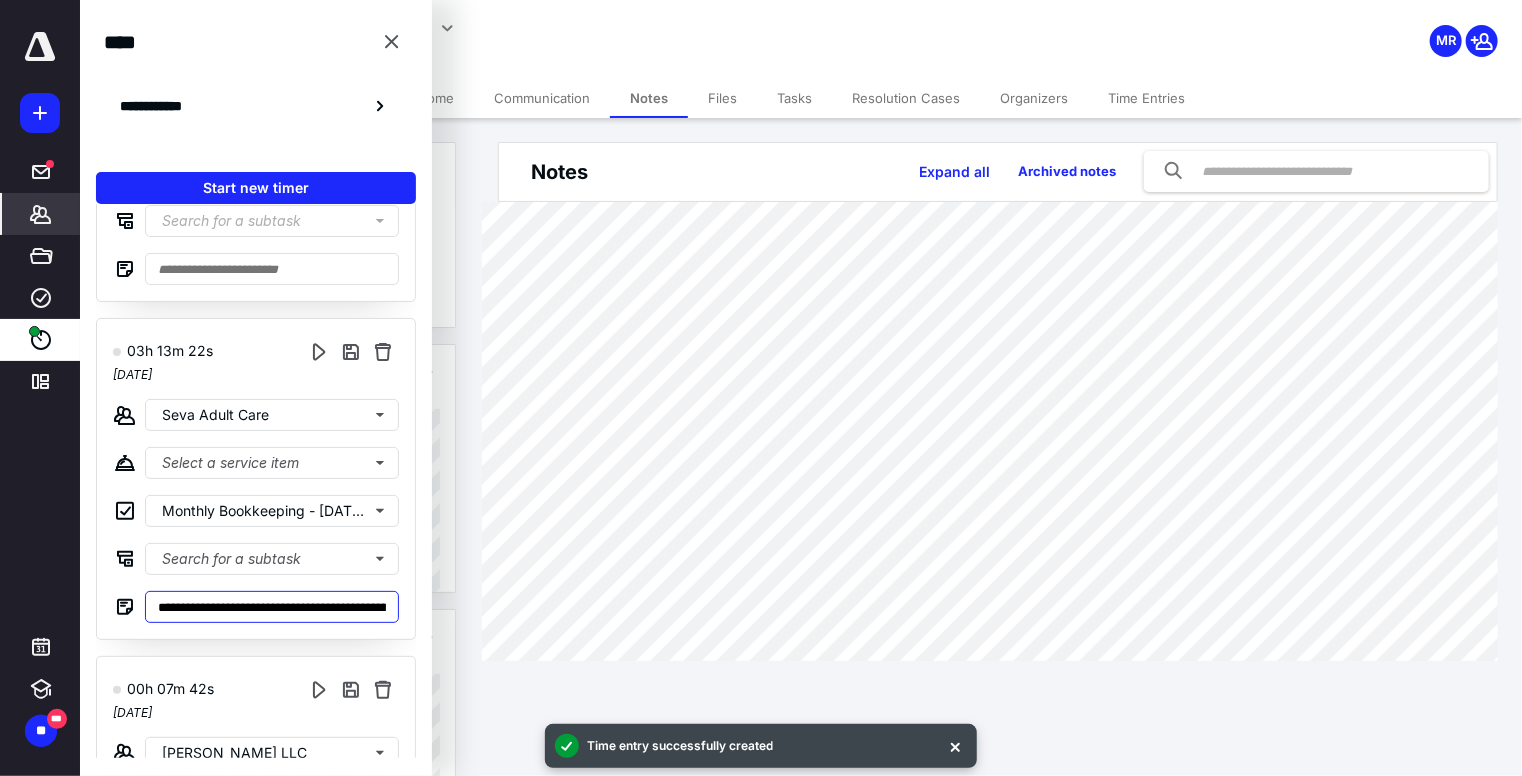 scroll, scrollTop: 0, scrollLeft: 241, axis: horizontal 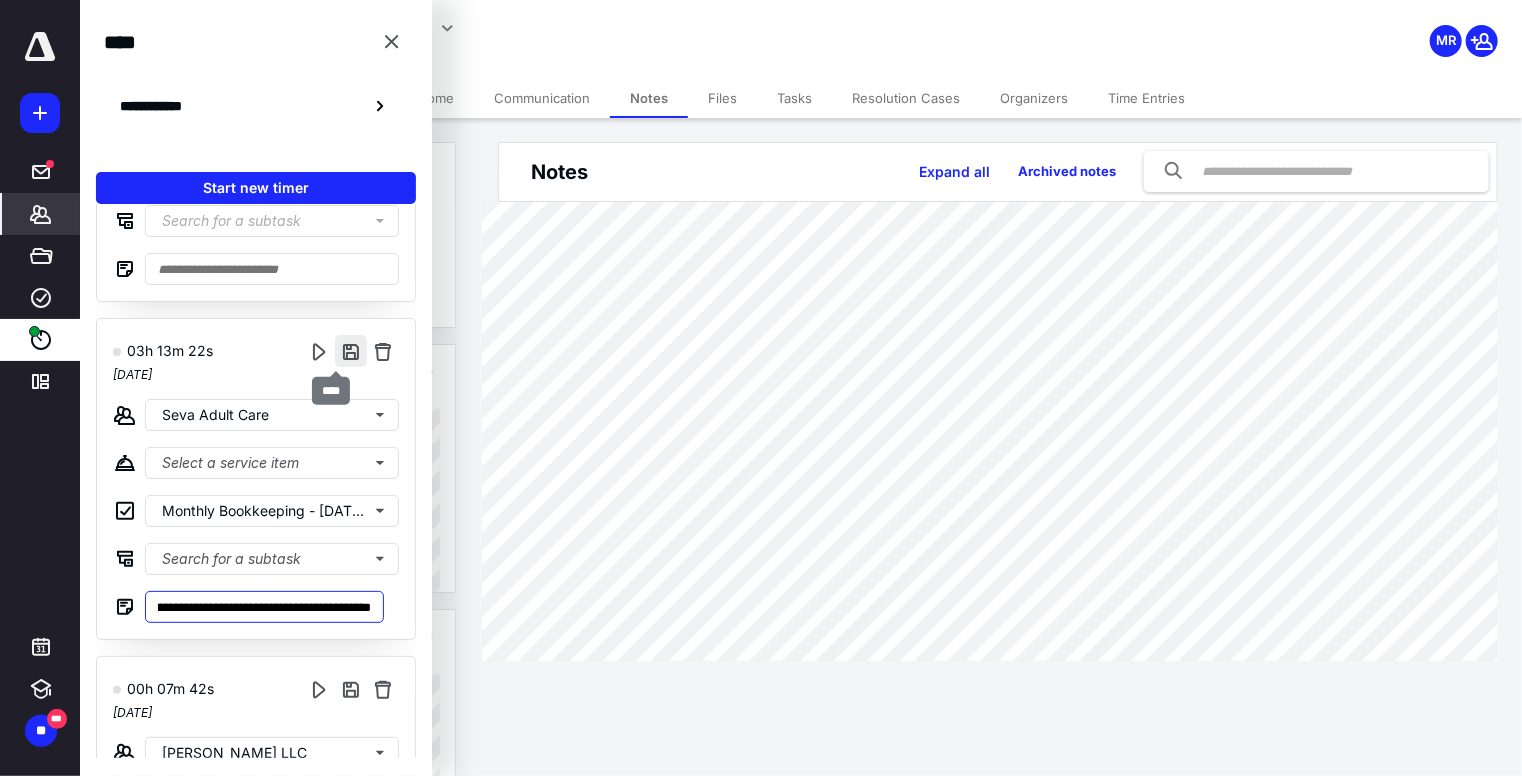 type on "**********" 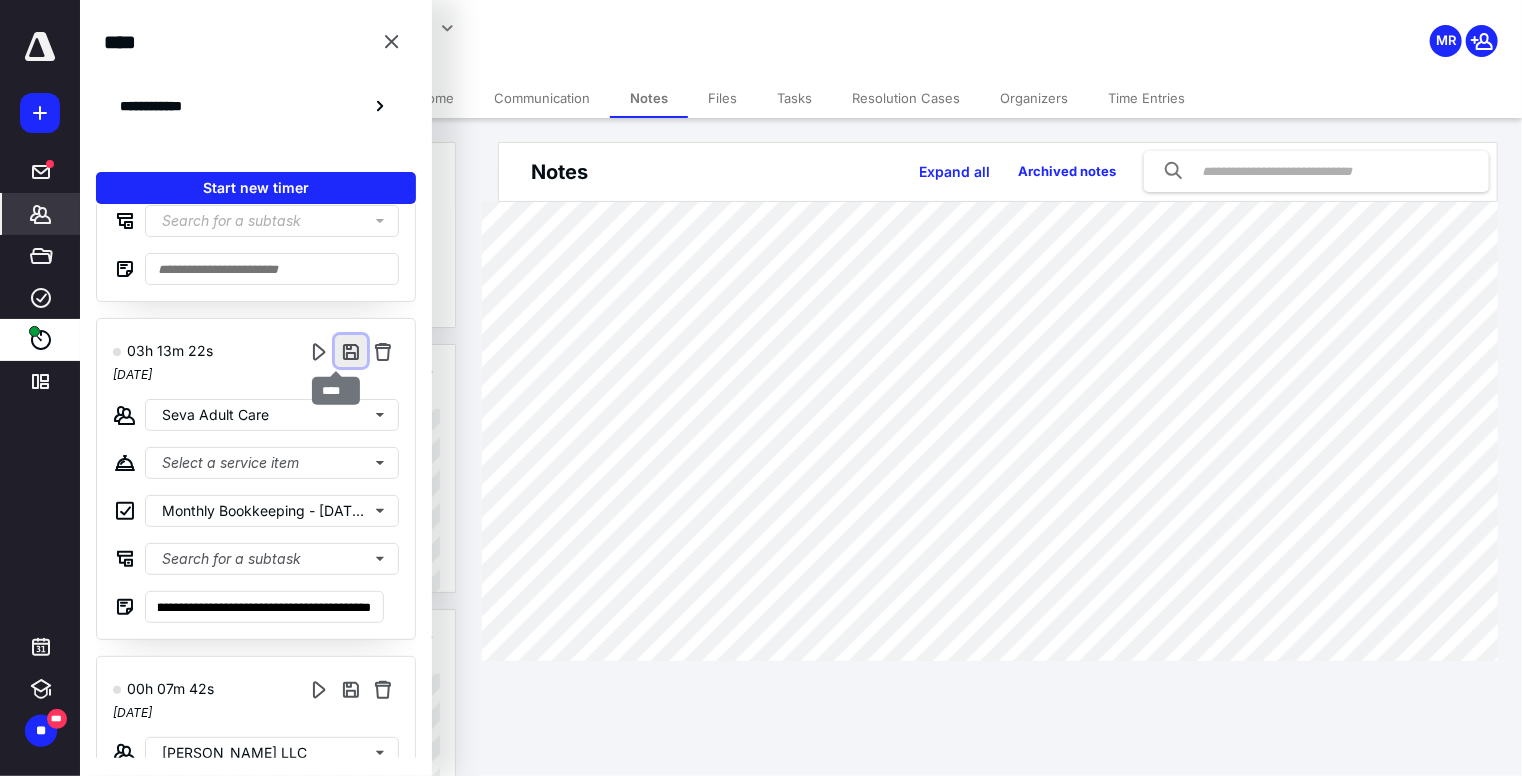 scroll, scrollTop: 0, scrollLeft: 0, axis: both 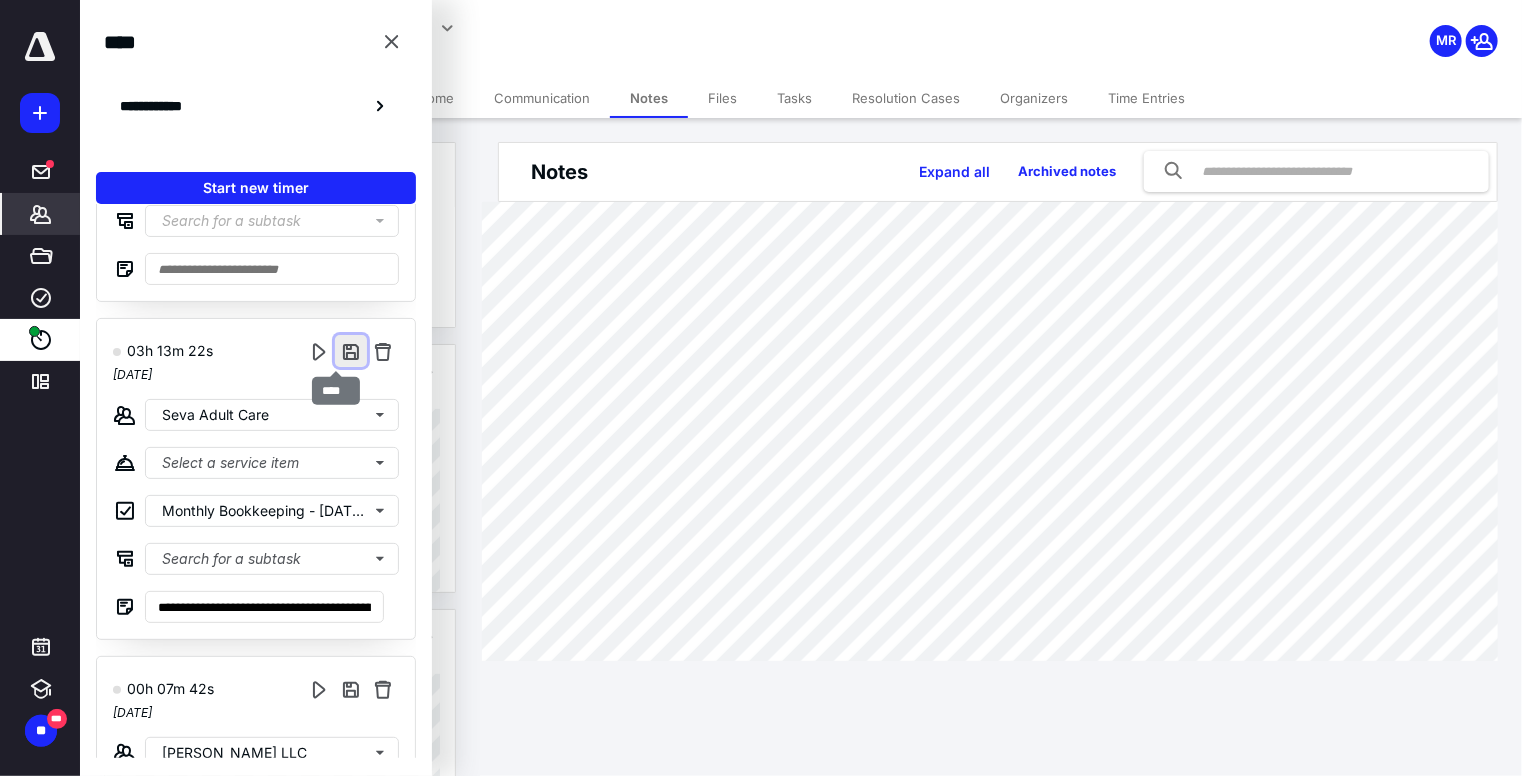 click at bounding box center (351, 351) 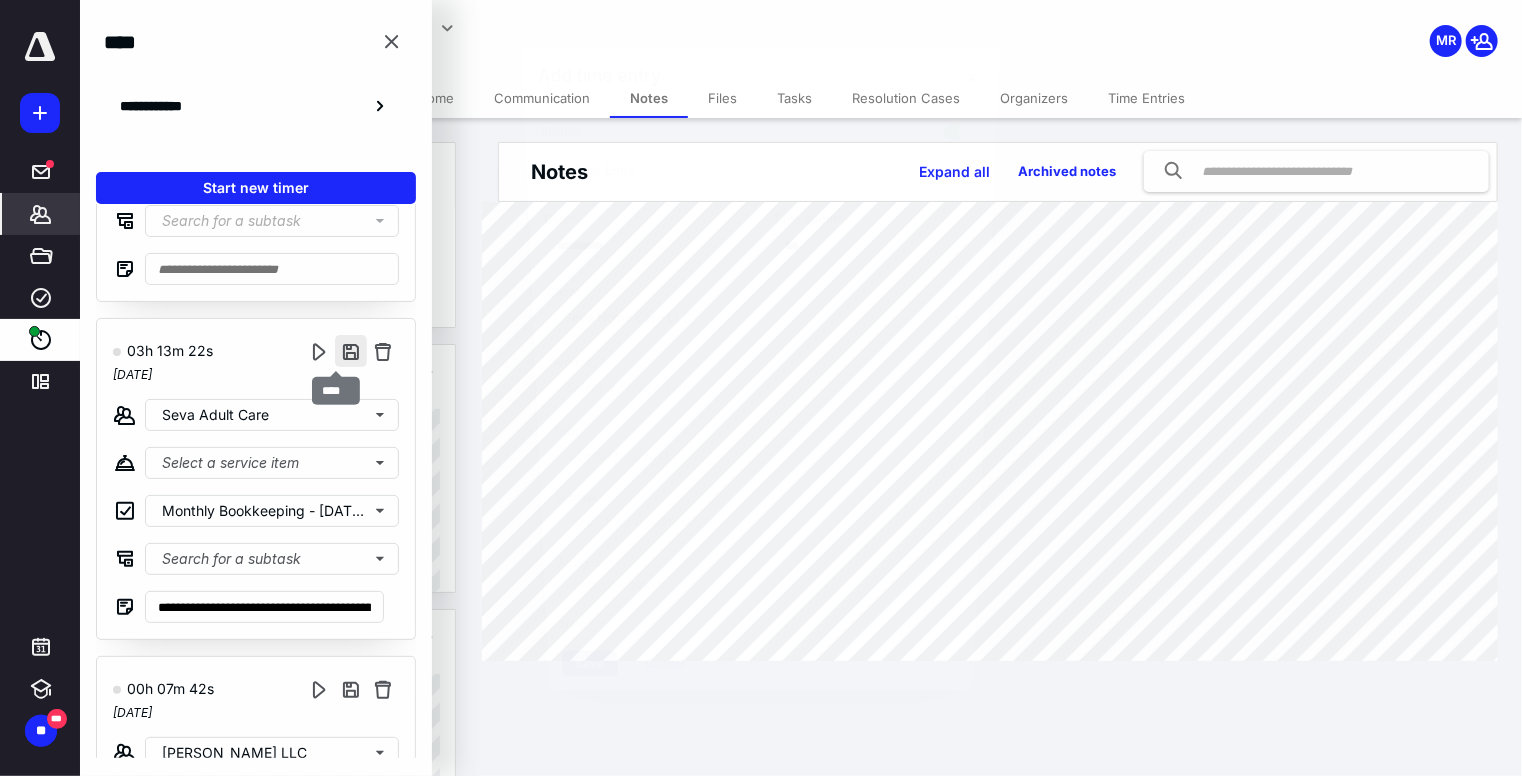 type on "******" 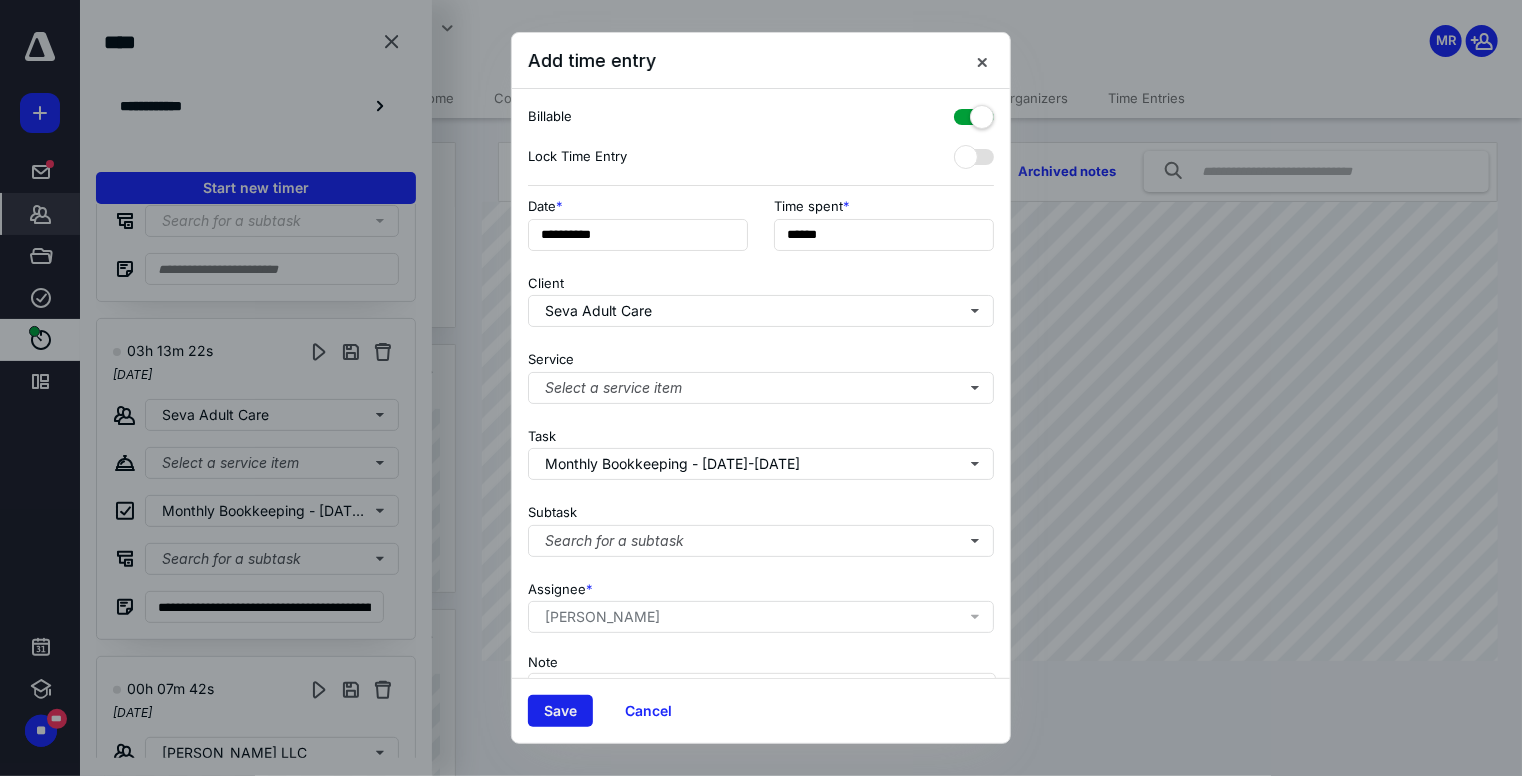 click on "Save" at bounding box center (560, 711) 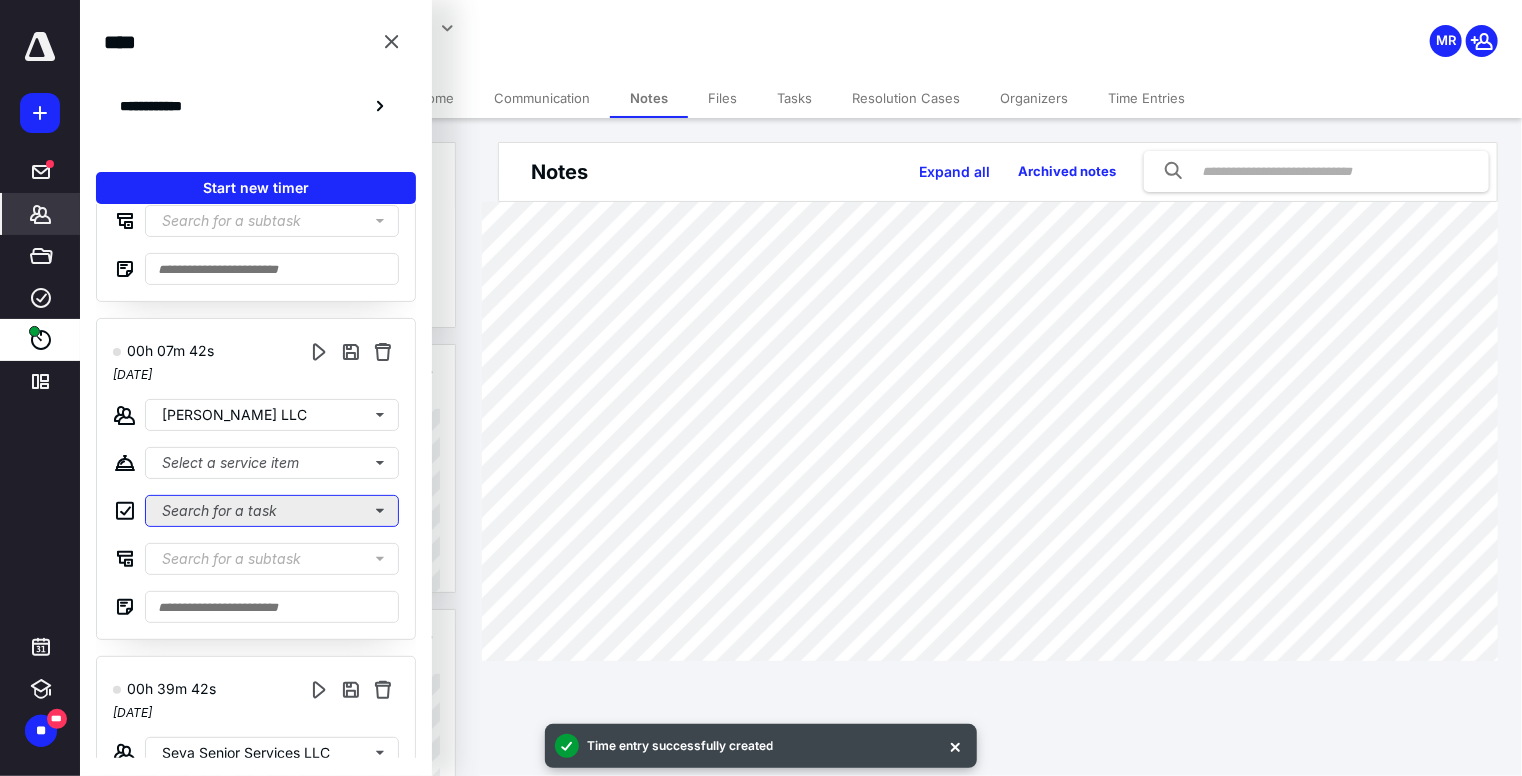 click on "Search for a task" at bounding box center (272, 511) 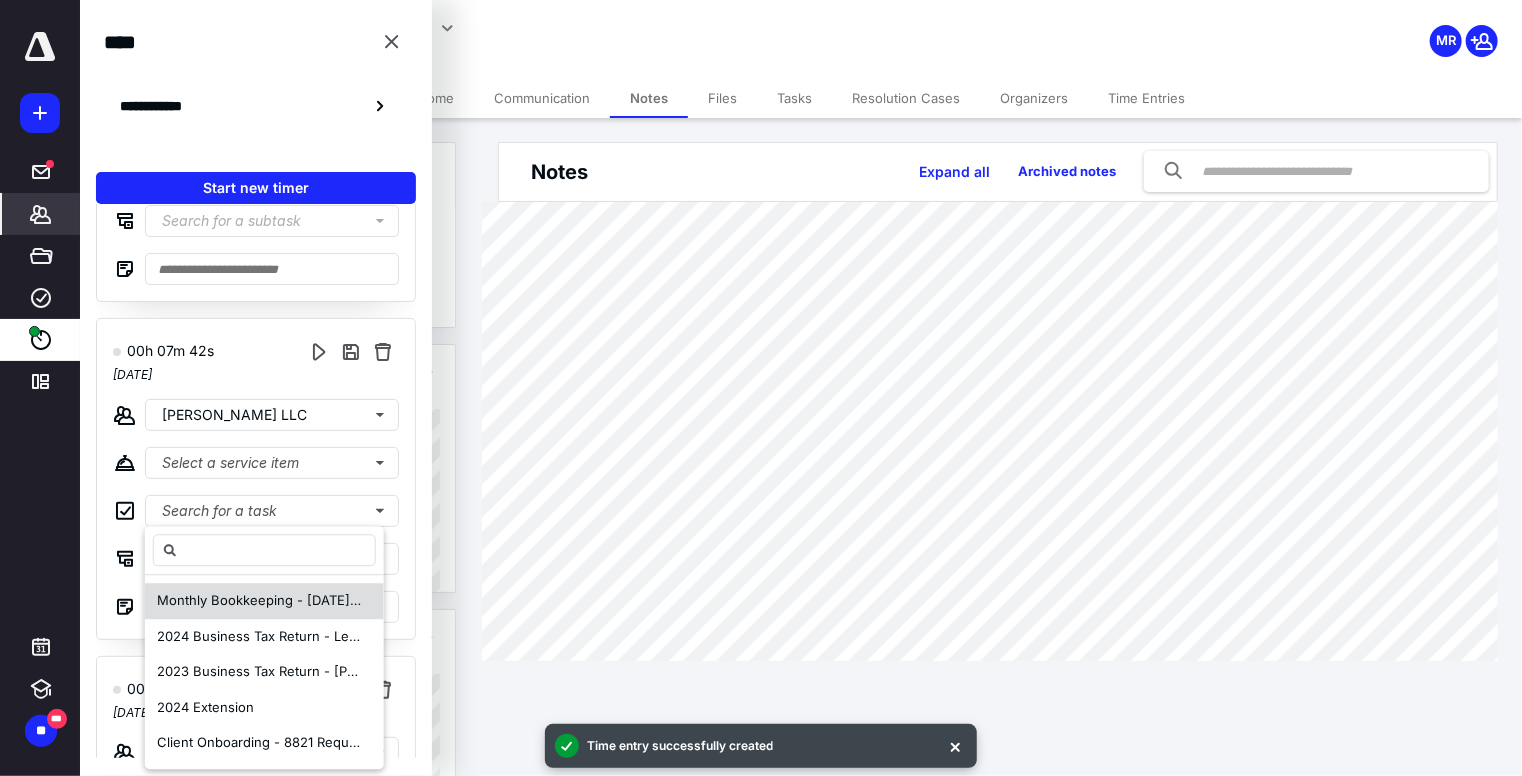 click on "Monthly Bookkeeping - [DATE]-[DATE]" at bounding box center (278, 600) 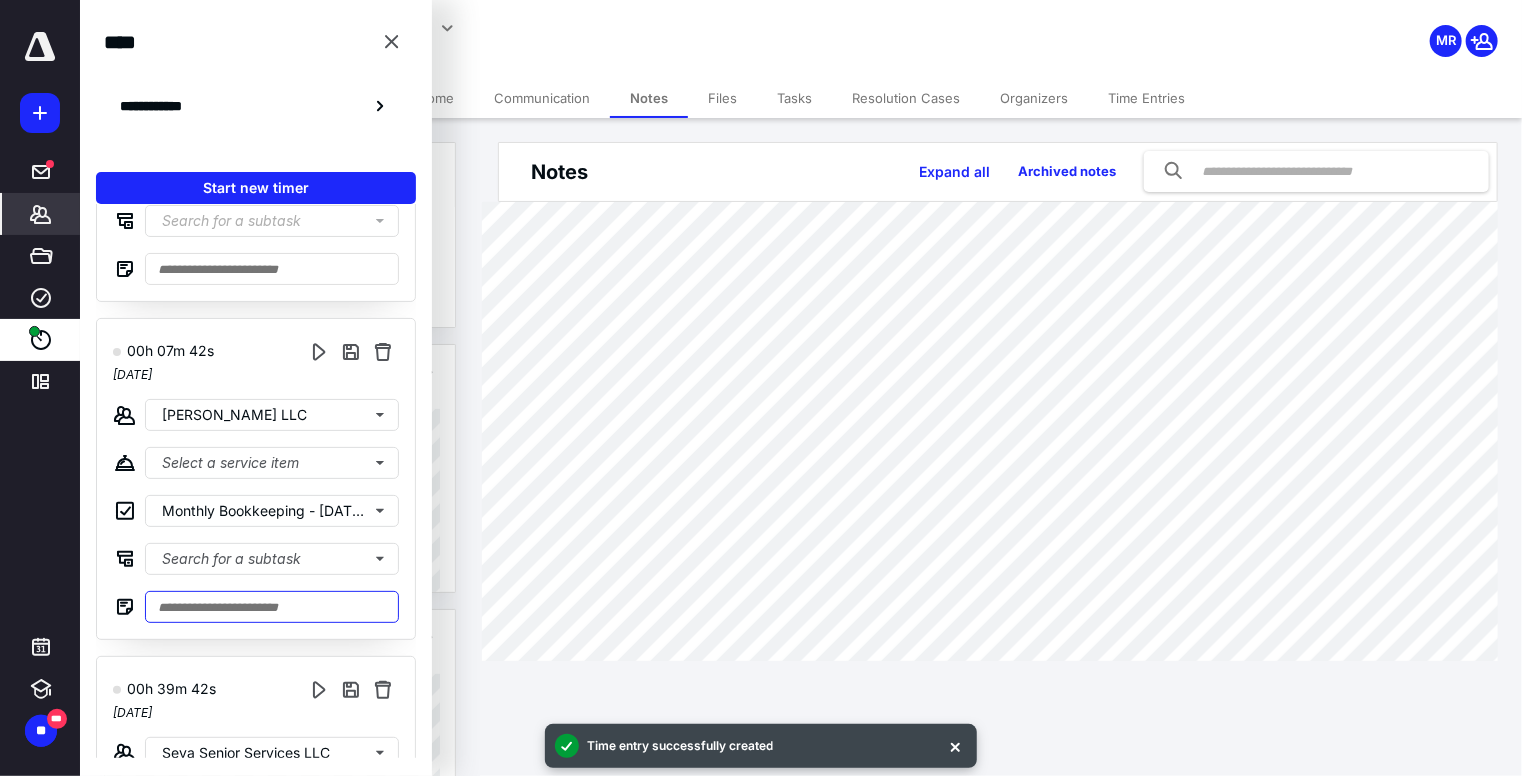 click at bounding box center [272, 607] 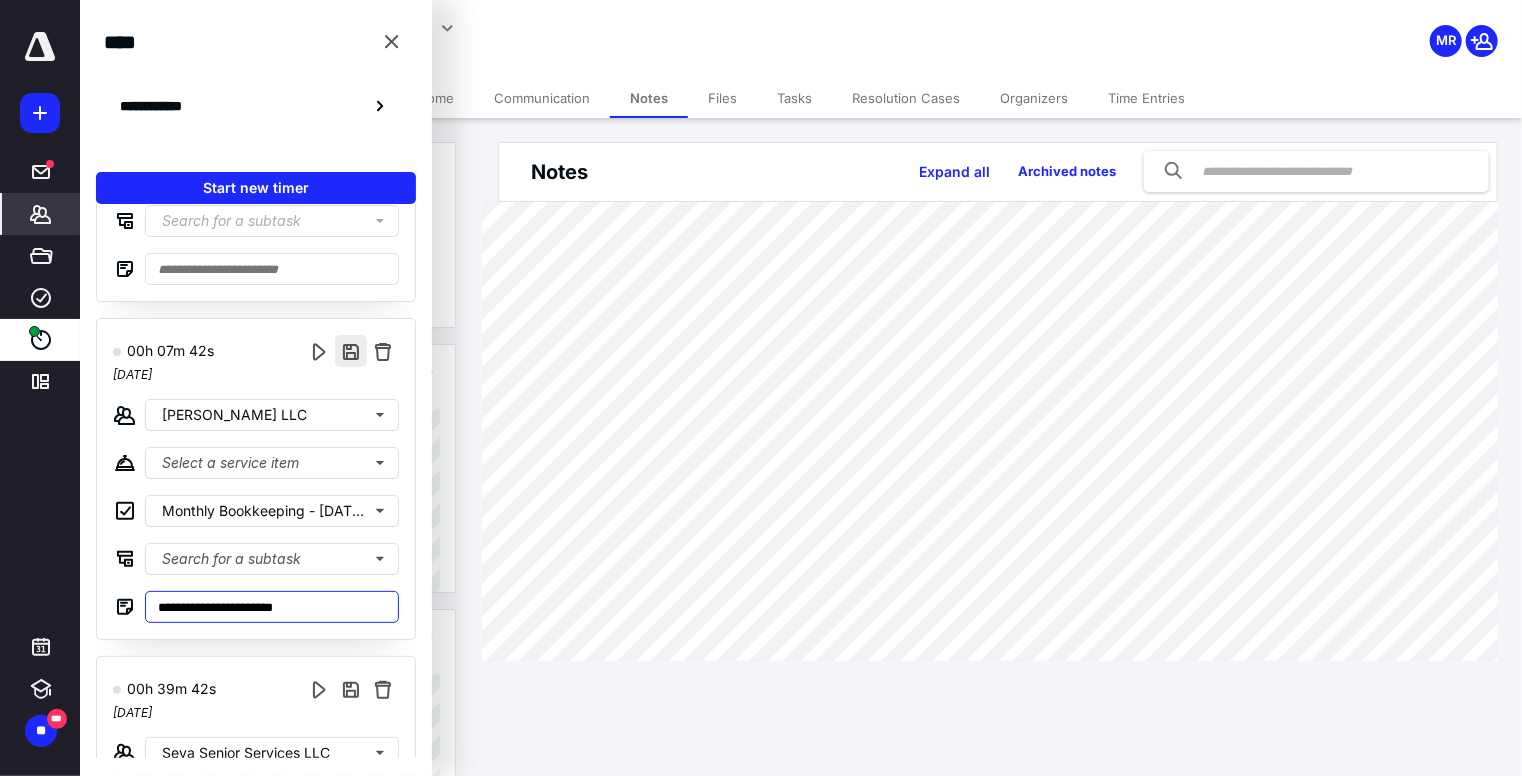 type on "**********" 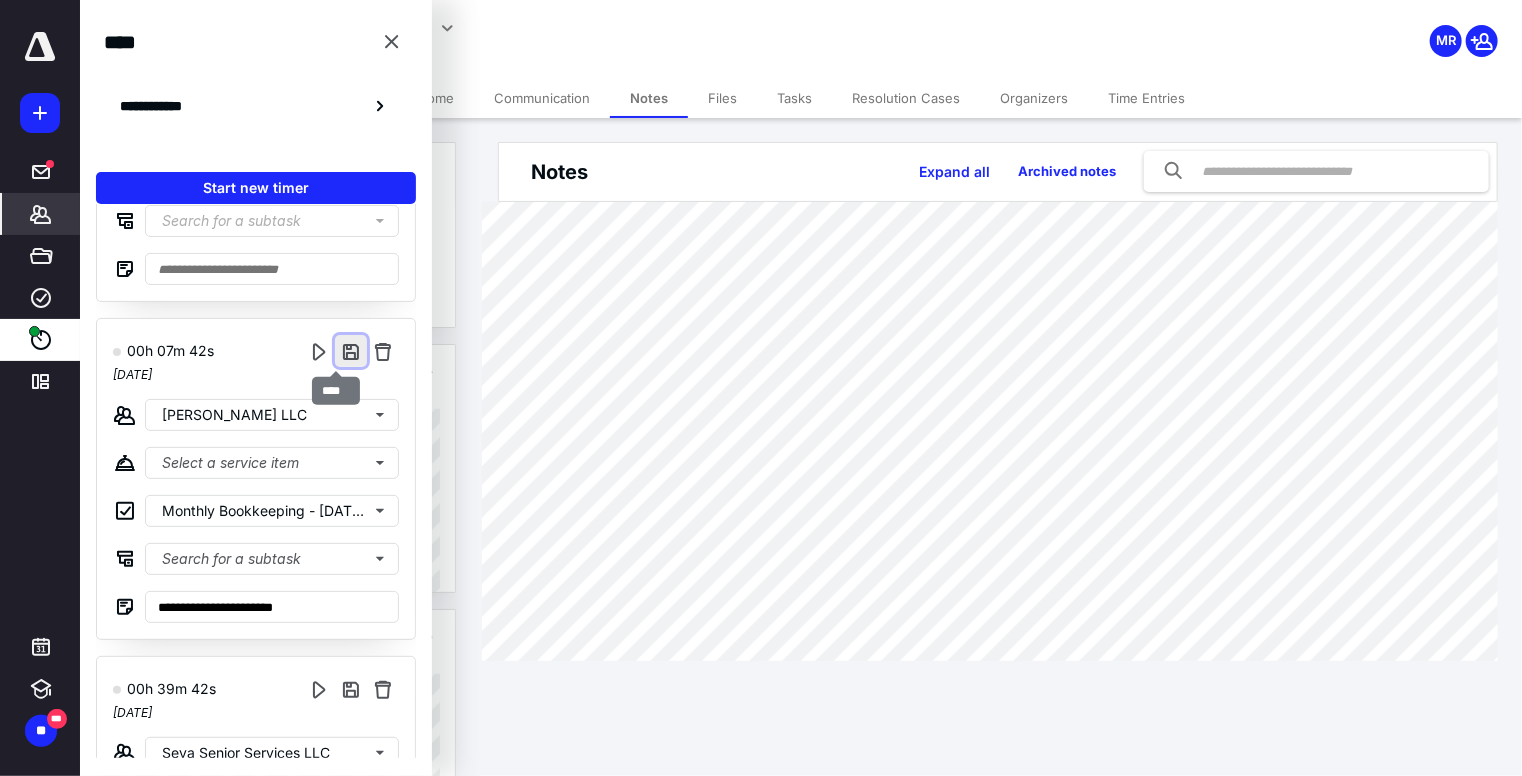 click at bounding box center (351, 351) 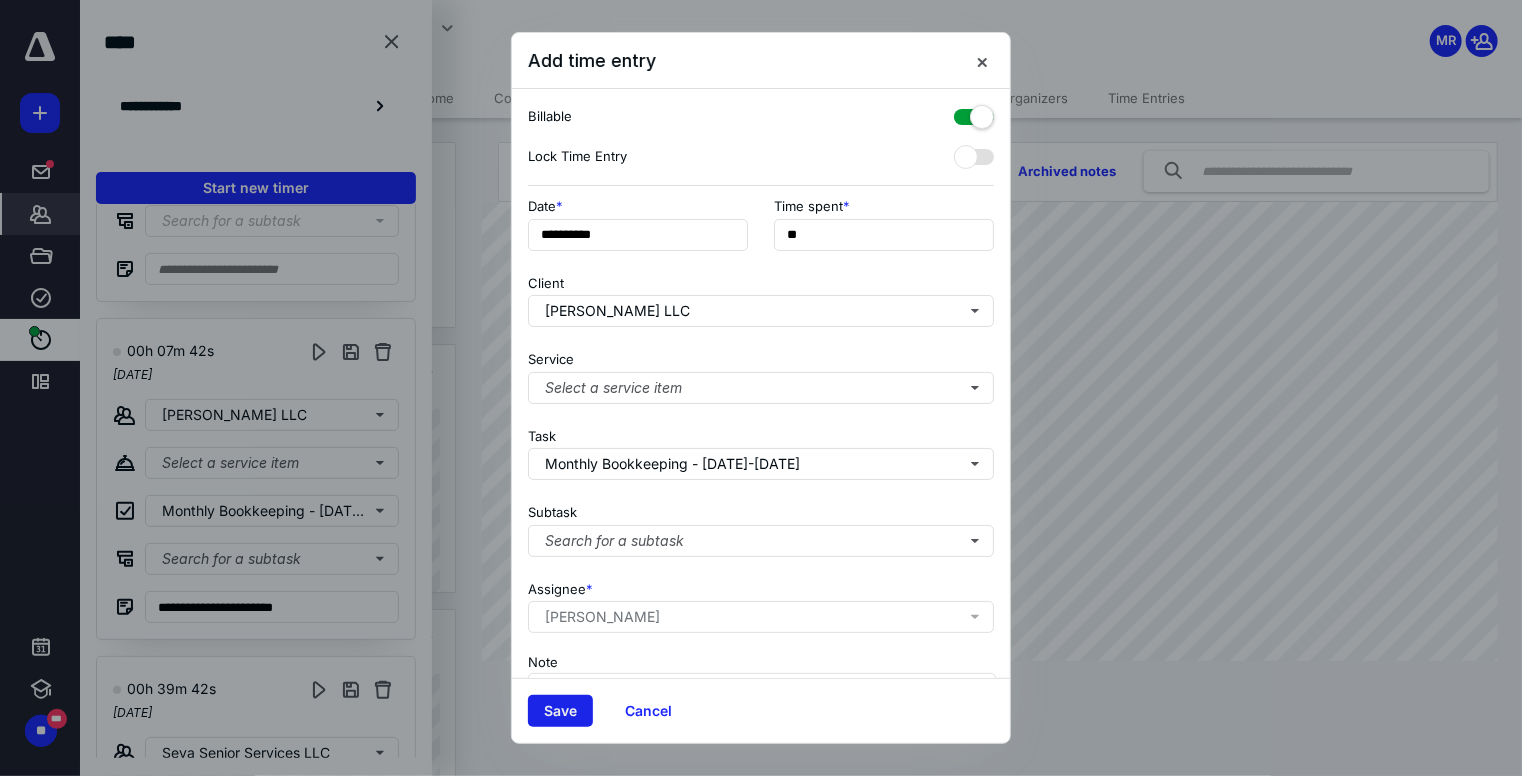 click on "Save" at bounding box center (560, 711) 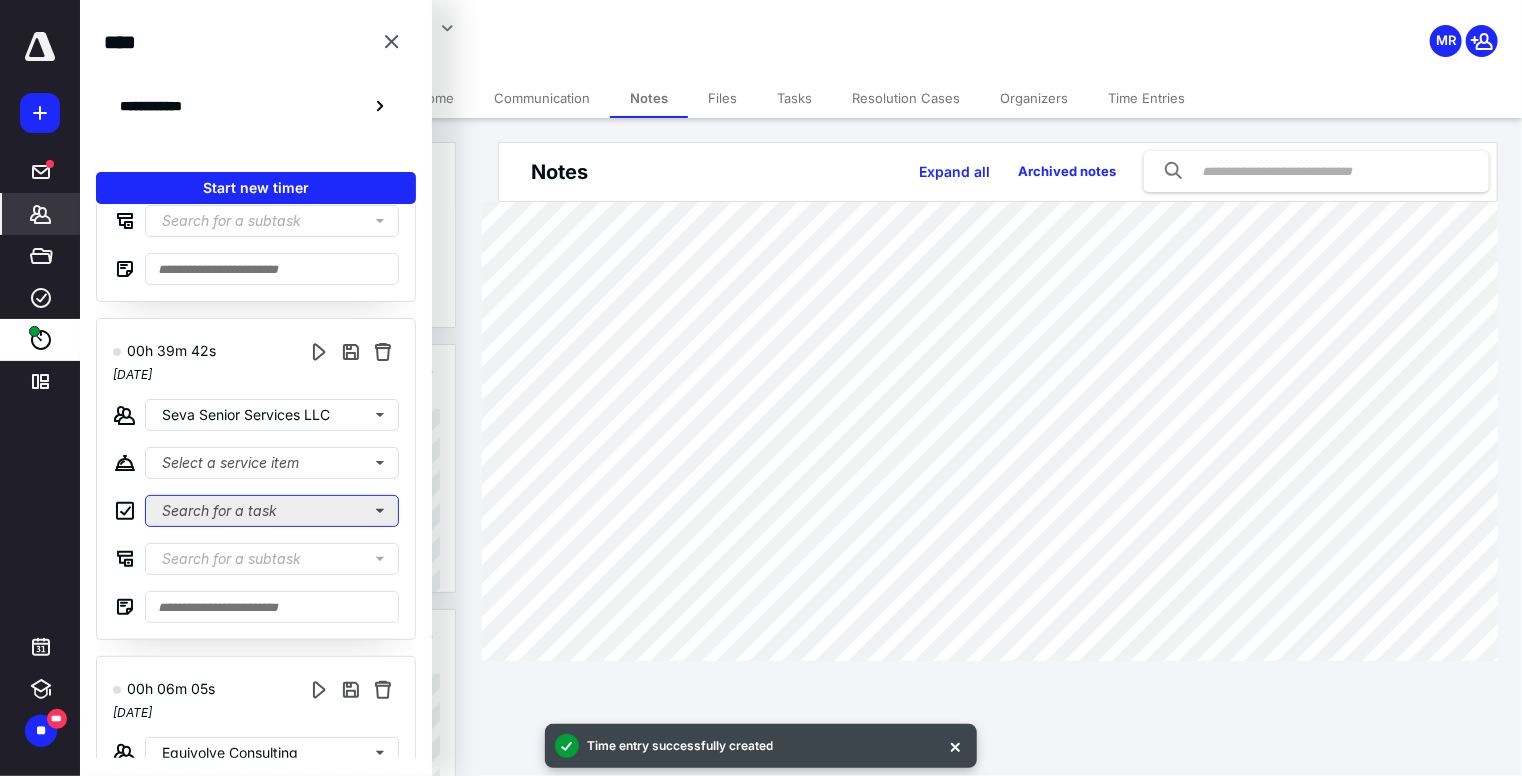 click on "Search for a task" at bounding box center (272, 511) 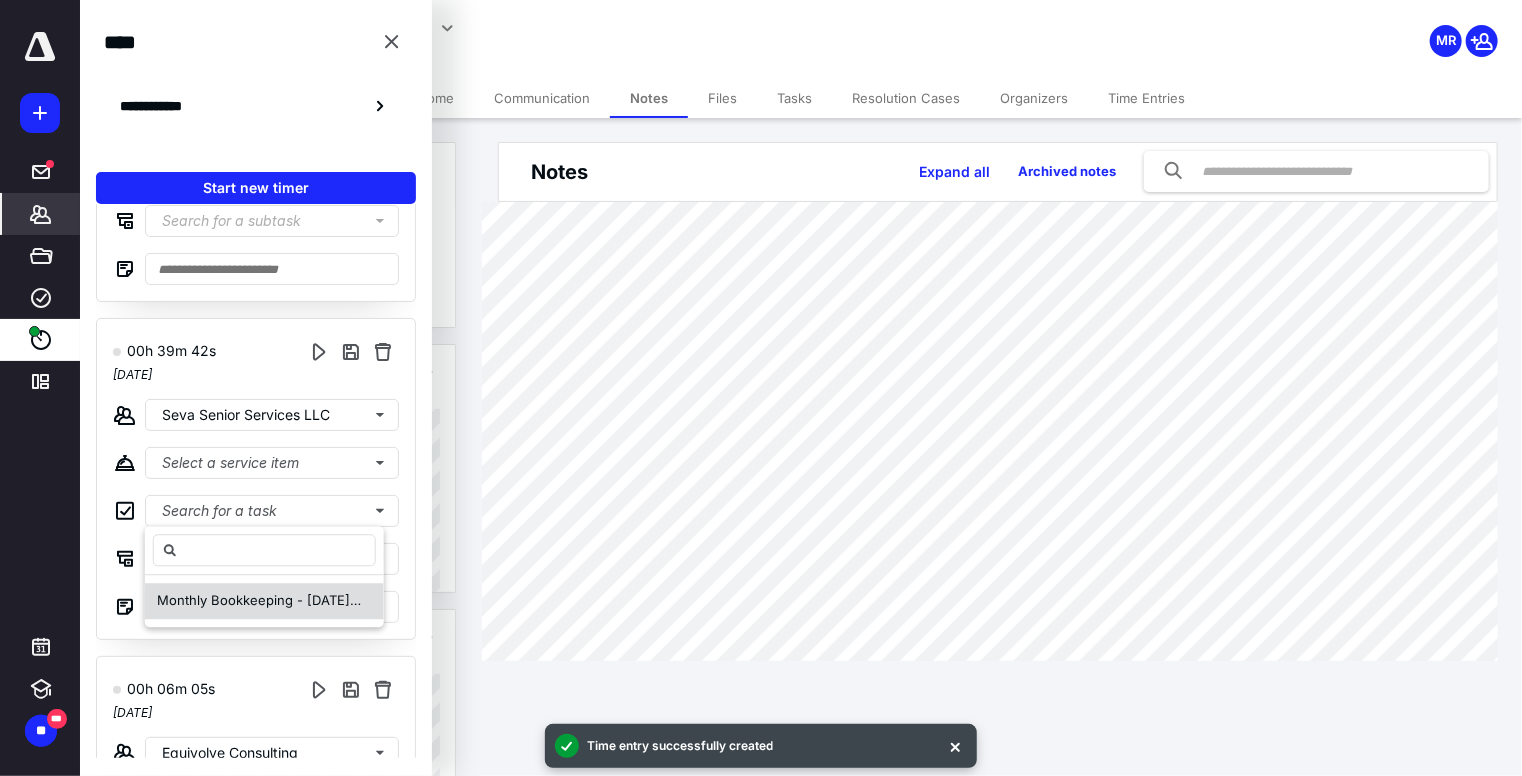 click on "Monthly Bookkeeping - [DATE]-[DATE]" at bounding box center [278, 600] 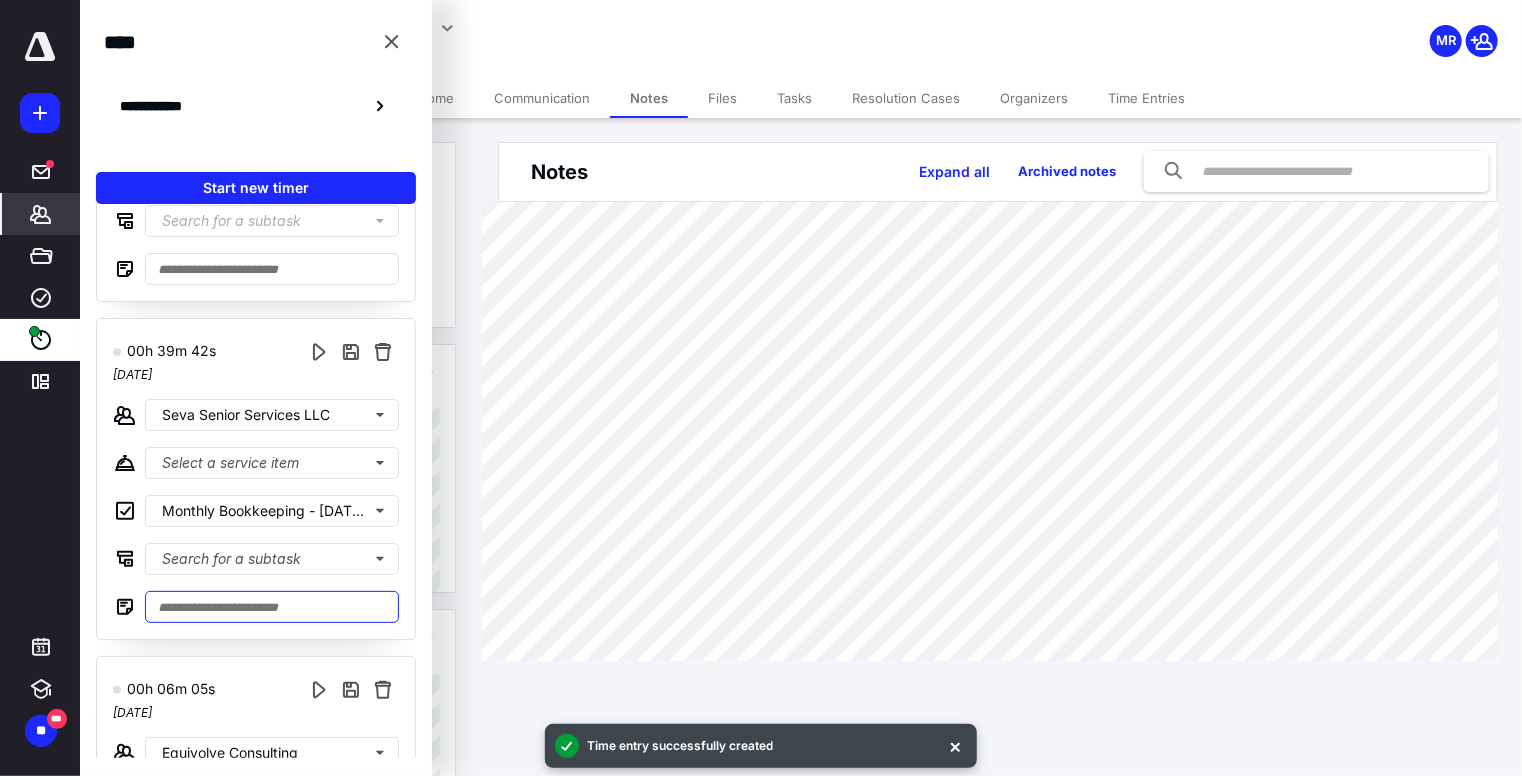 click at bounding box center (272, 607) 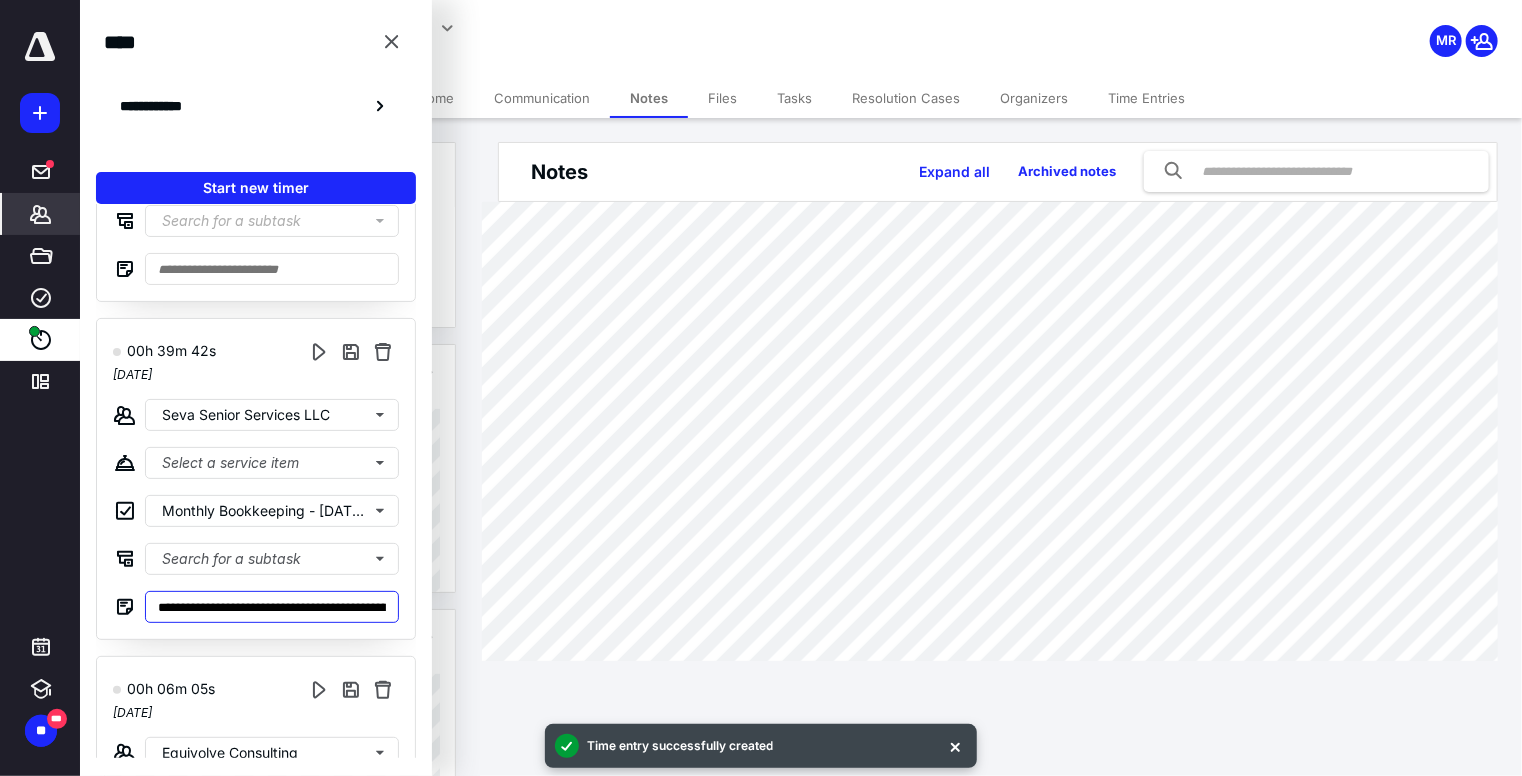 scroll, scrollTop: 0, scrollLeft: 241, axis: horizontal 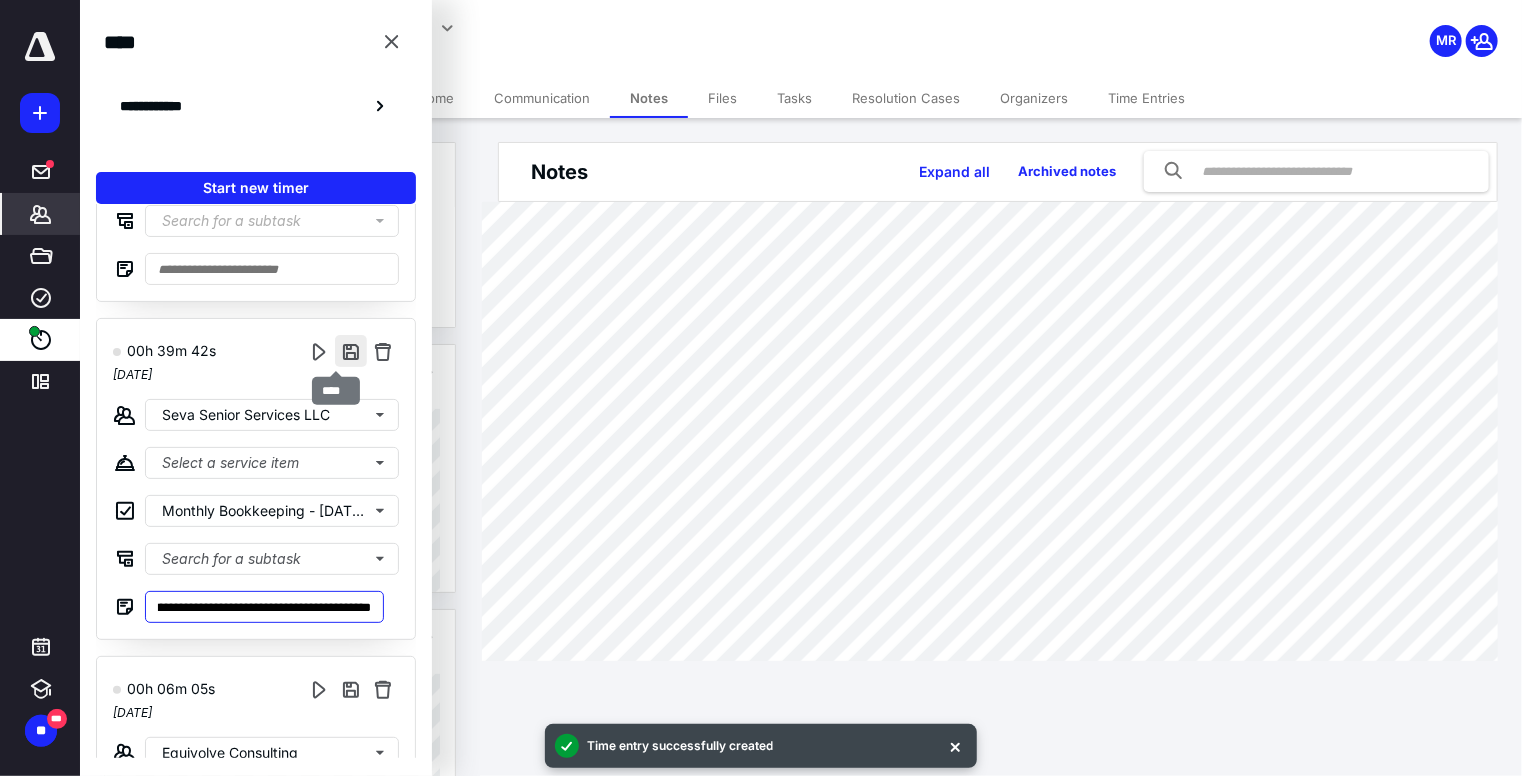 type on "**********" 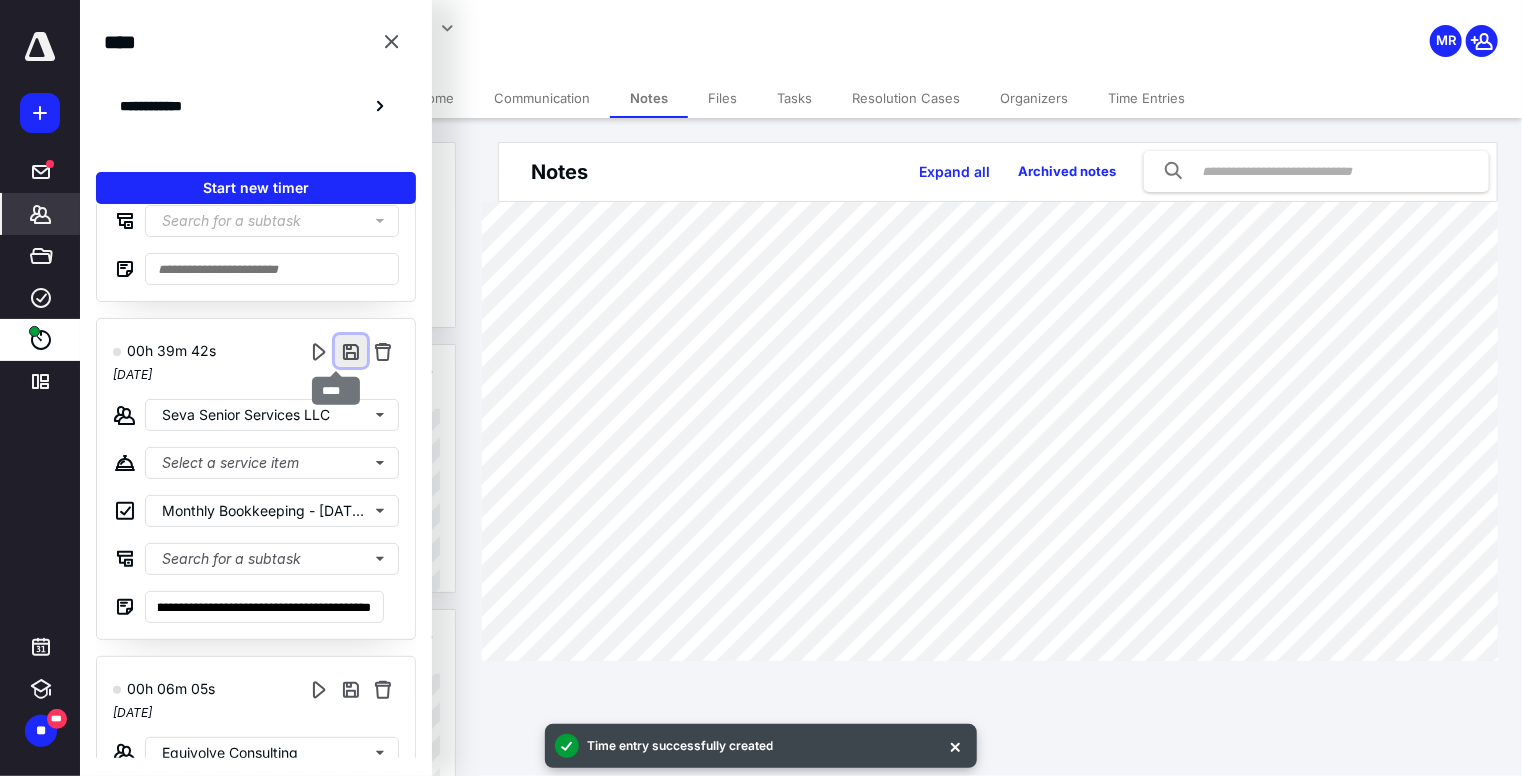 scroll, scrollTop: 0, scrollLeft: 0, axis: both 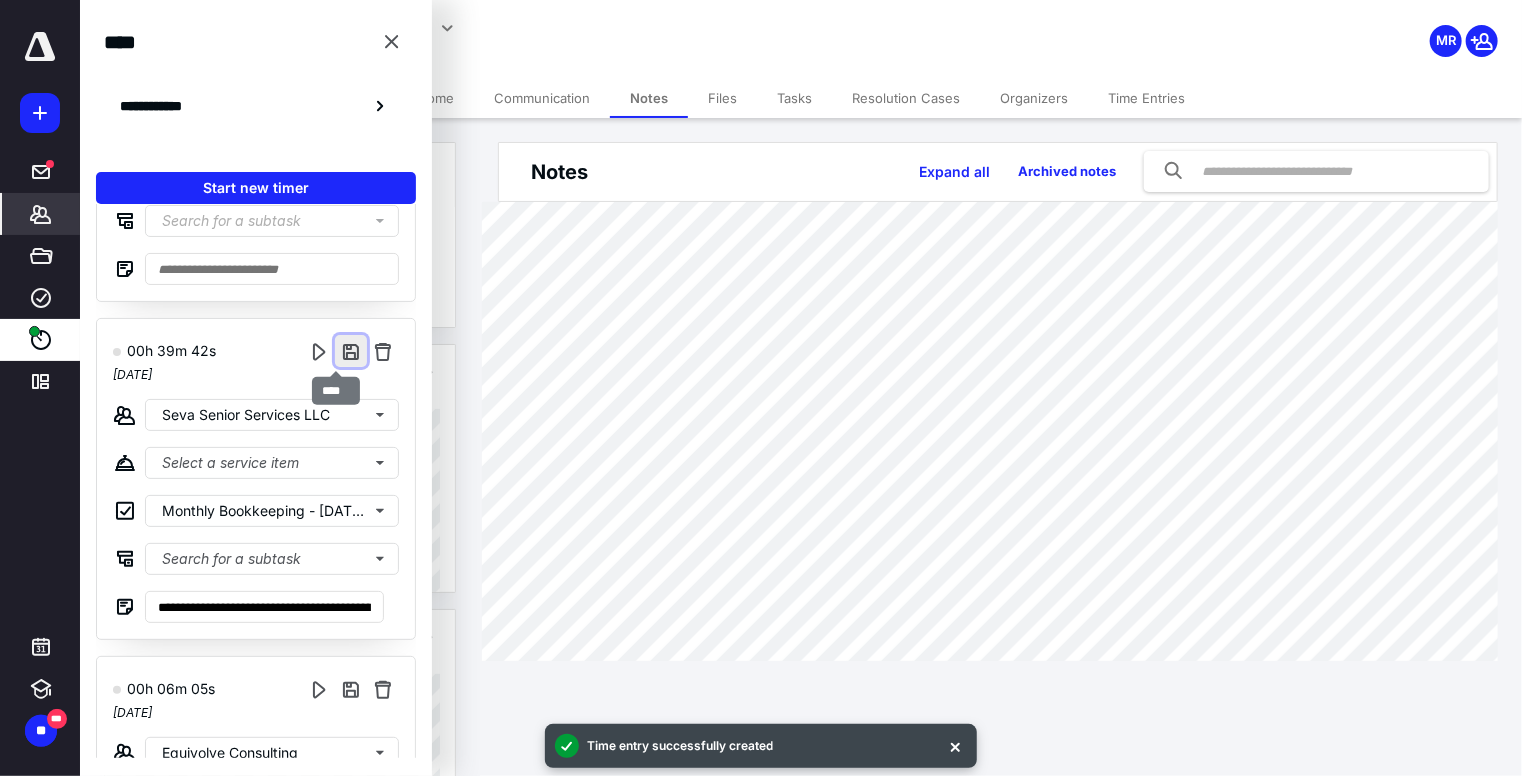 click at bounding box center (351, 351) 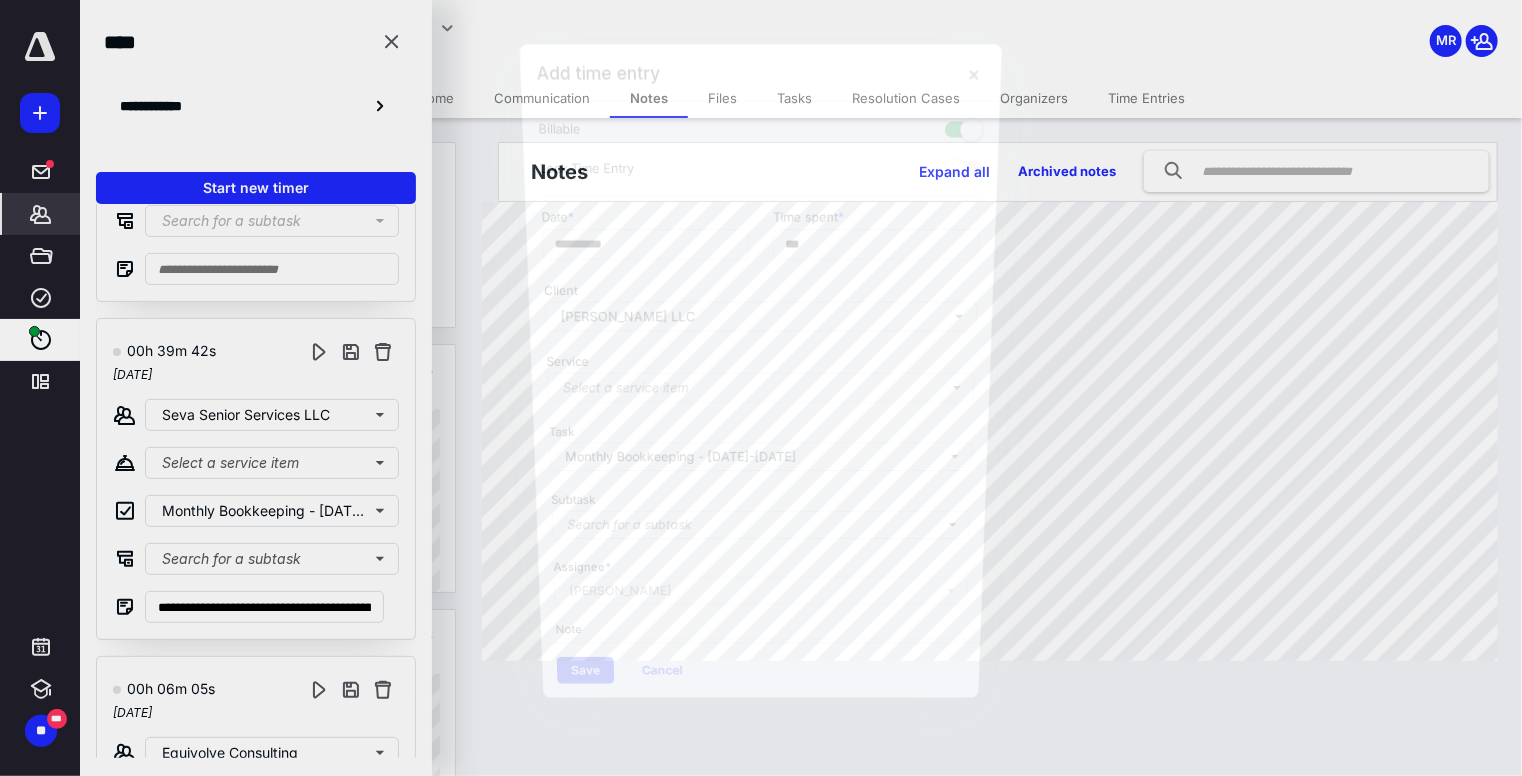 type on "***" 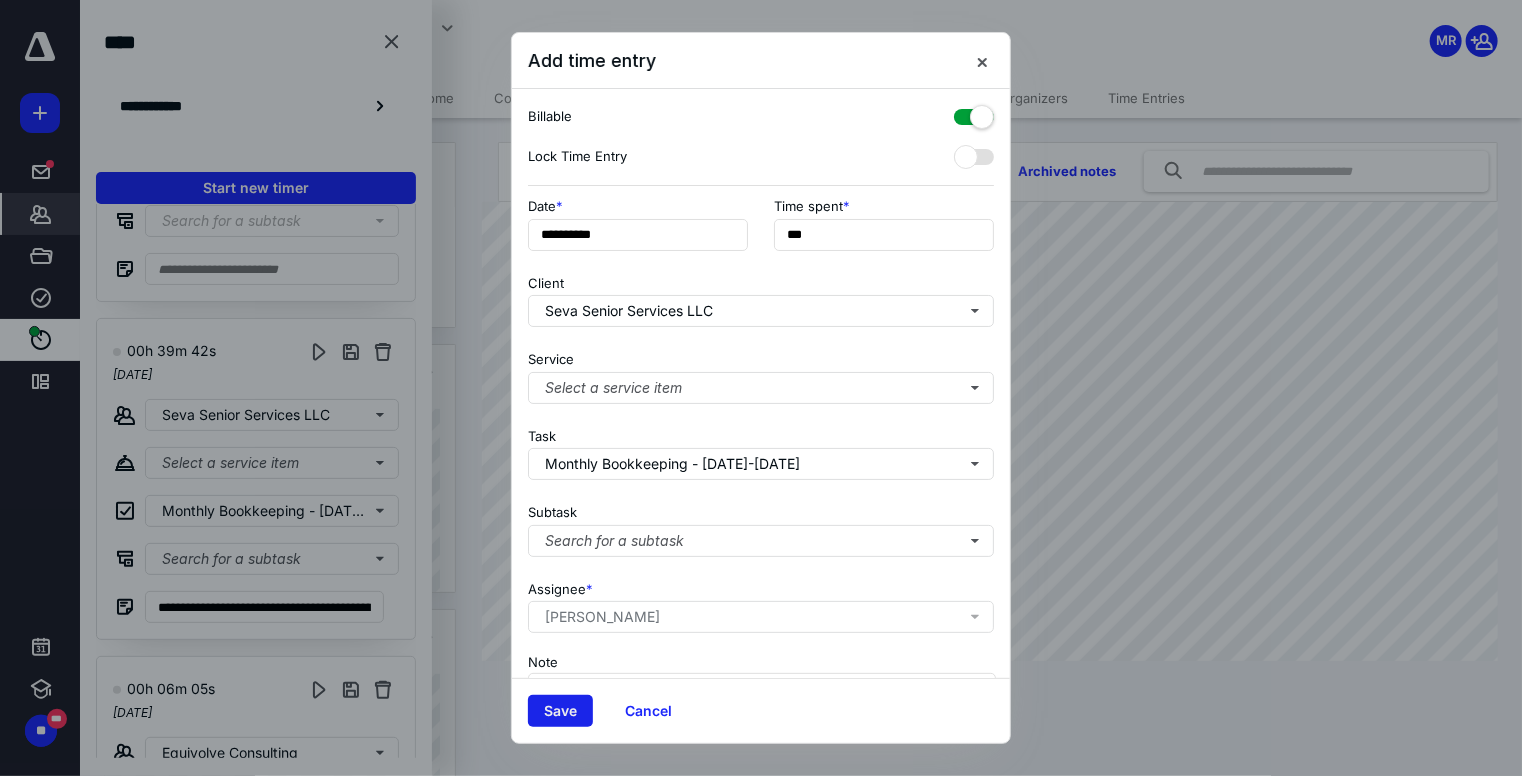 click on "Save" at bounding box center [560, 711] 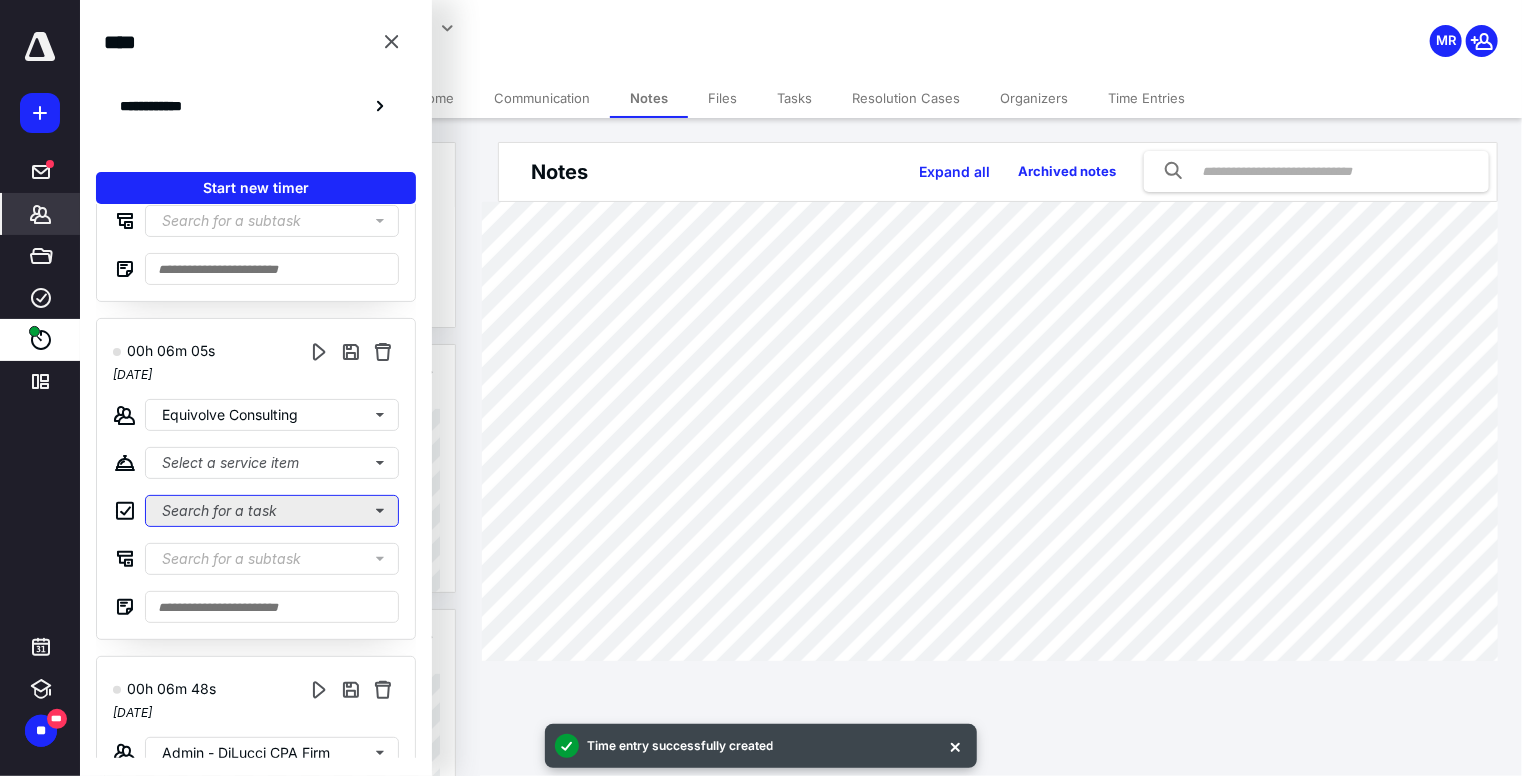 click on "Search for a task" at bounding box center (272, 511) 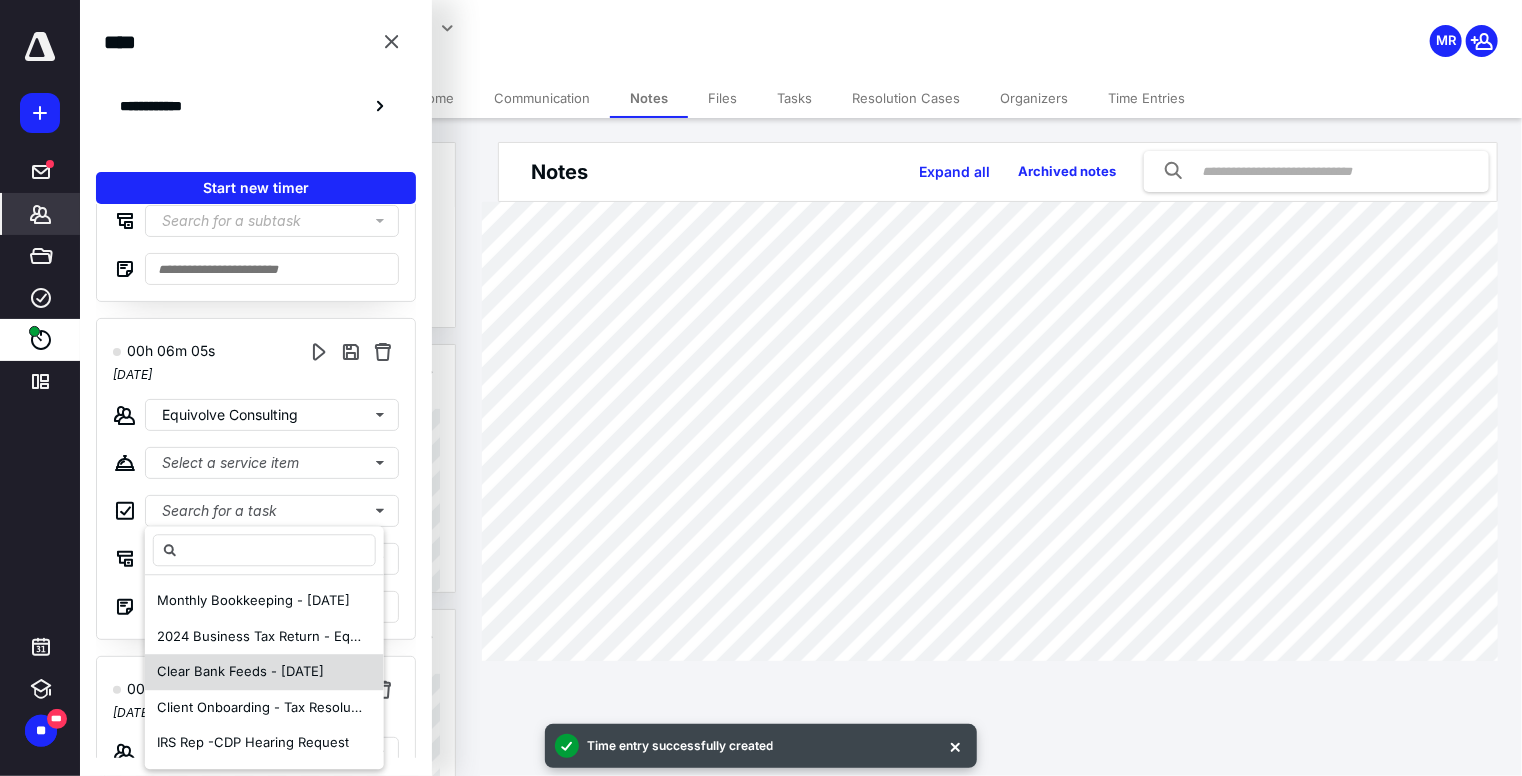 click on "Clear Bank Feeds - [DATE]" at bounding box center (240, 671) 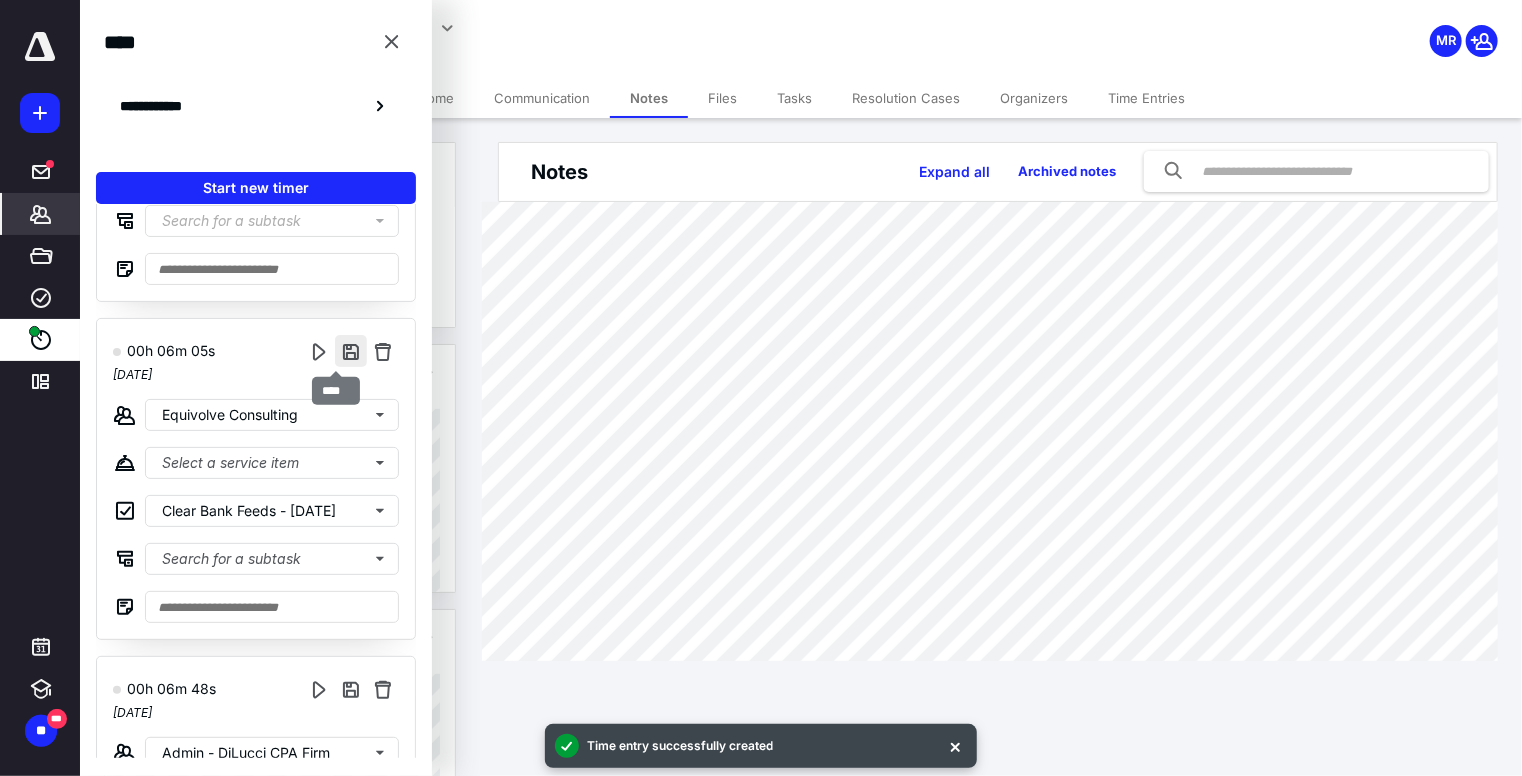 click at bounding box center [351, 351] 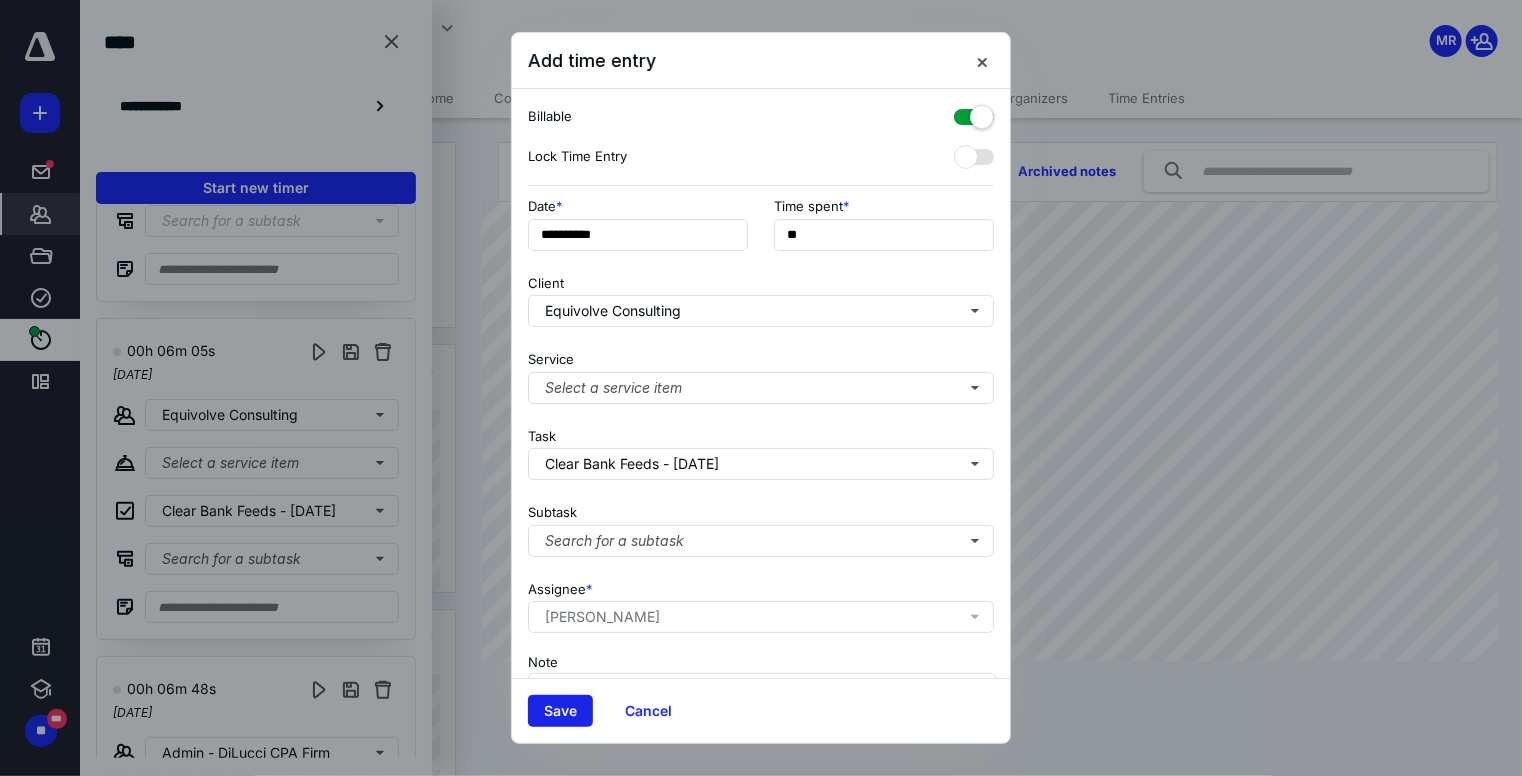 click on "Save" at bounding box center (560, 711) 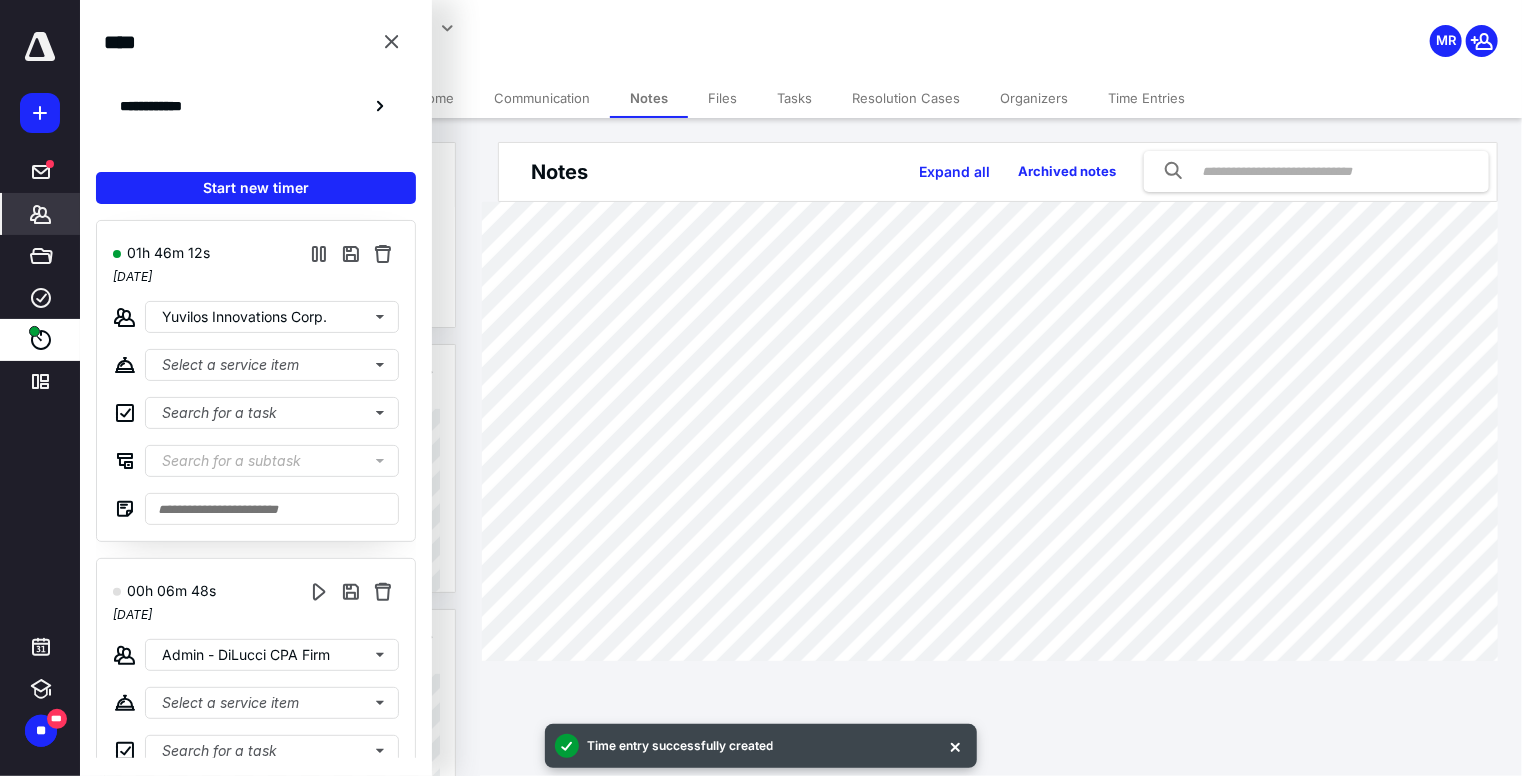 scroll, scrollTop: 120, scrollLeft: 0, axis: vertical 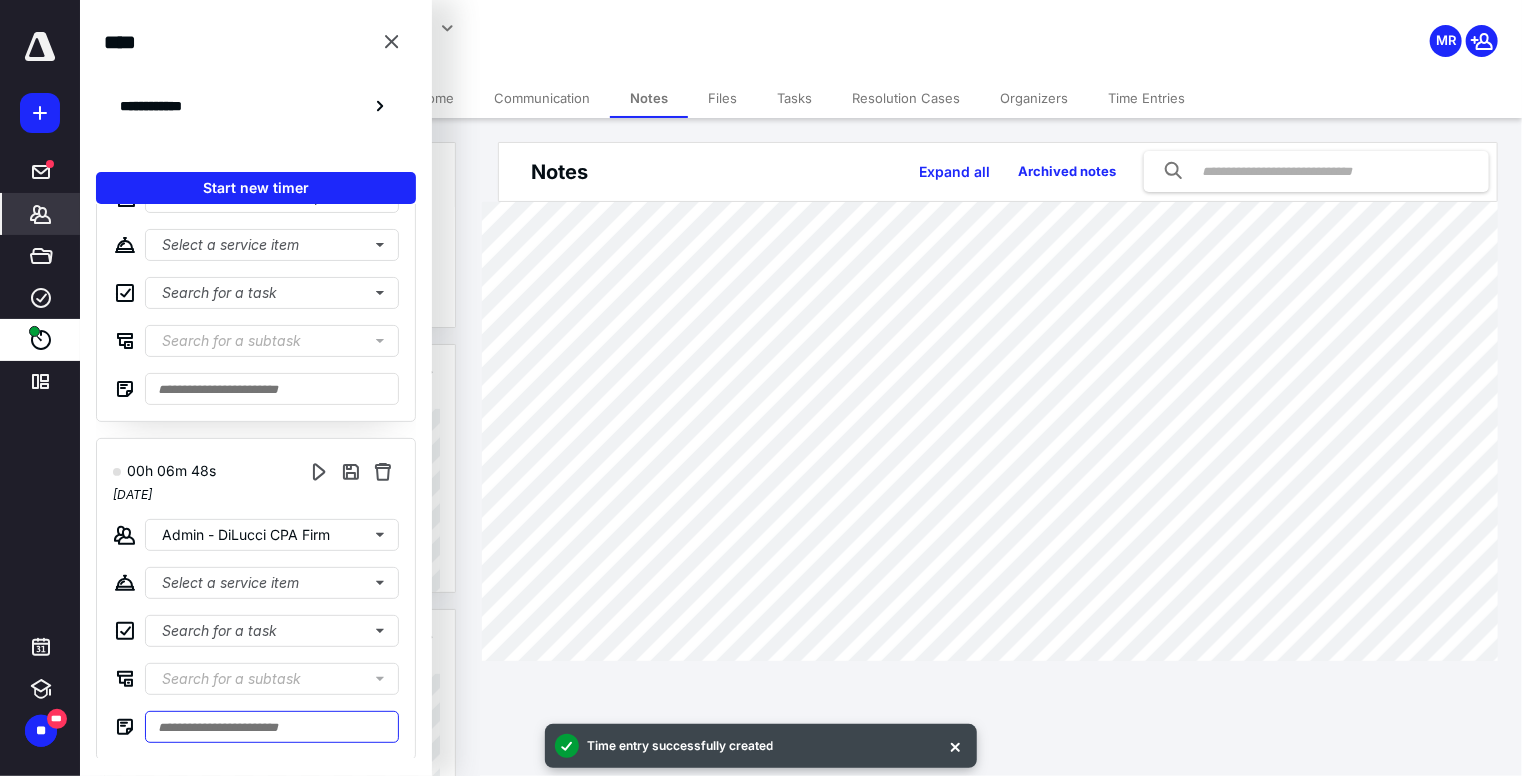 click at bounding box center (272, 727) 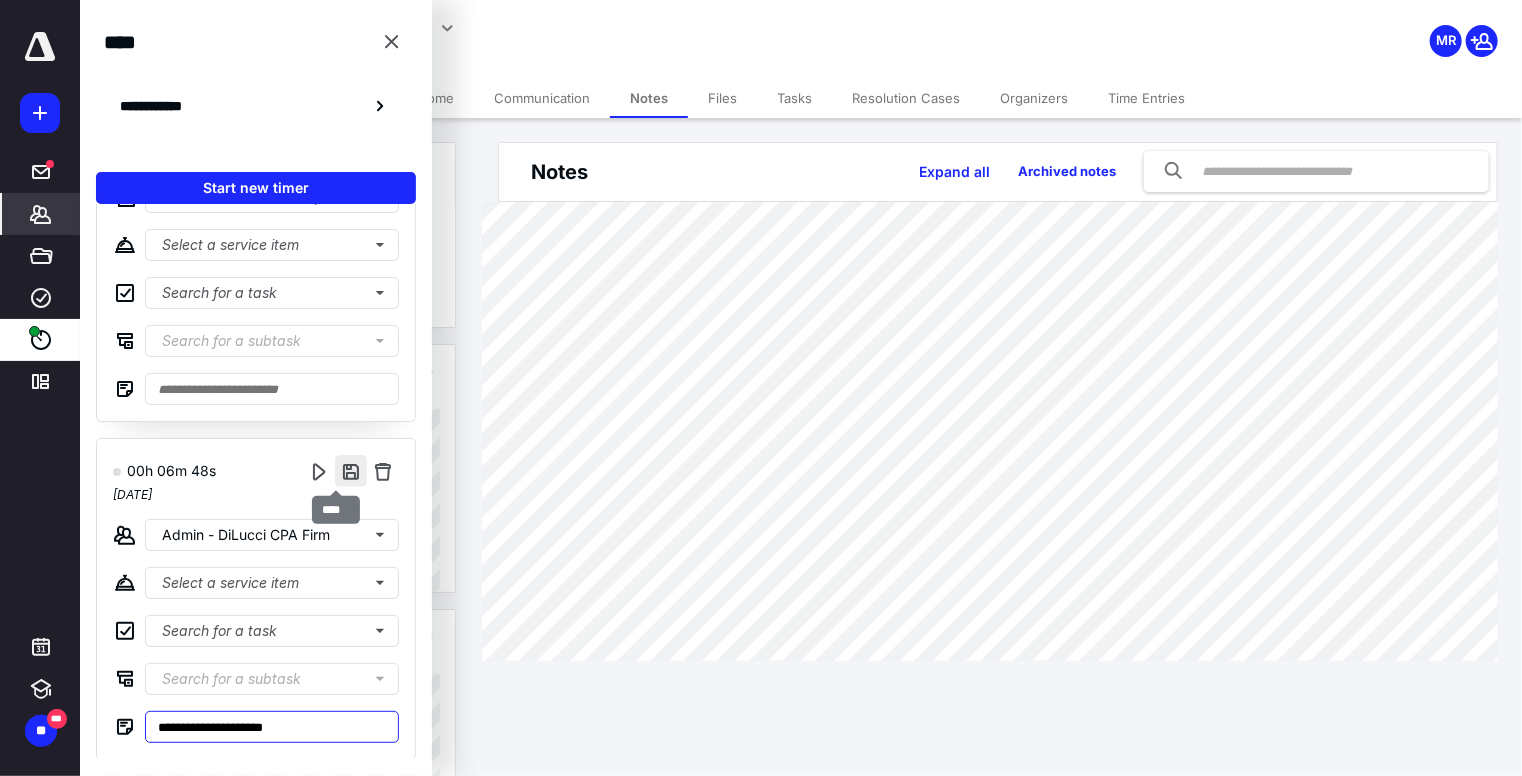 type on "**********" 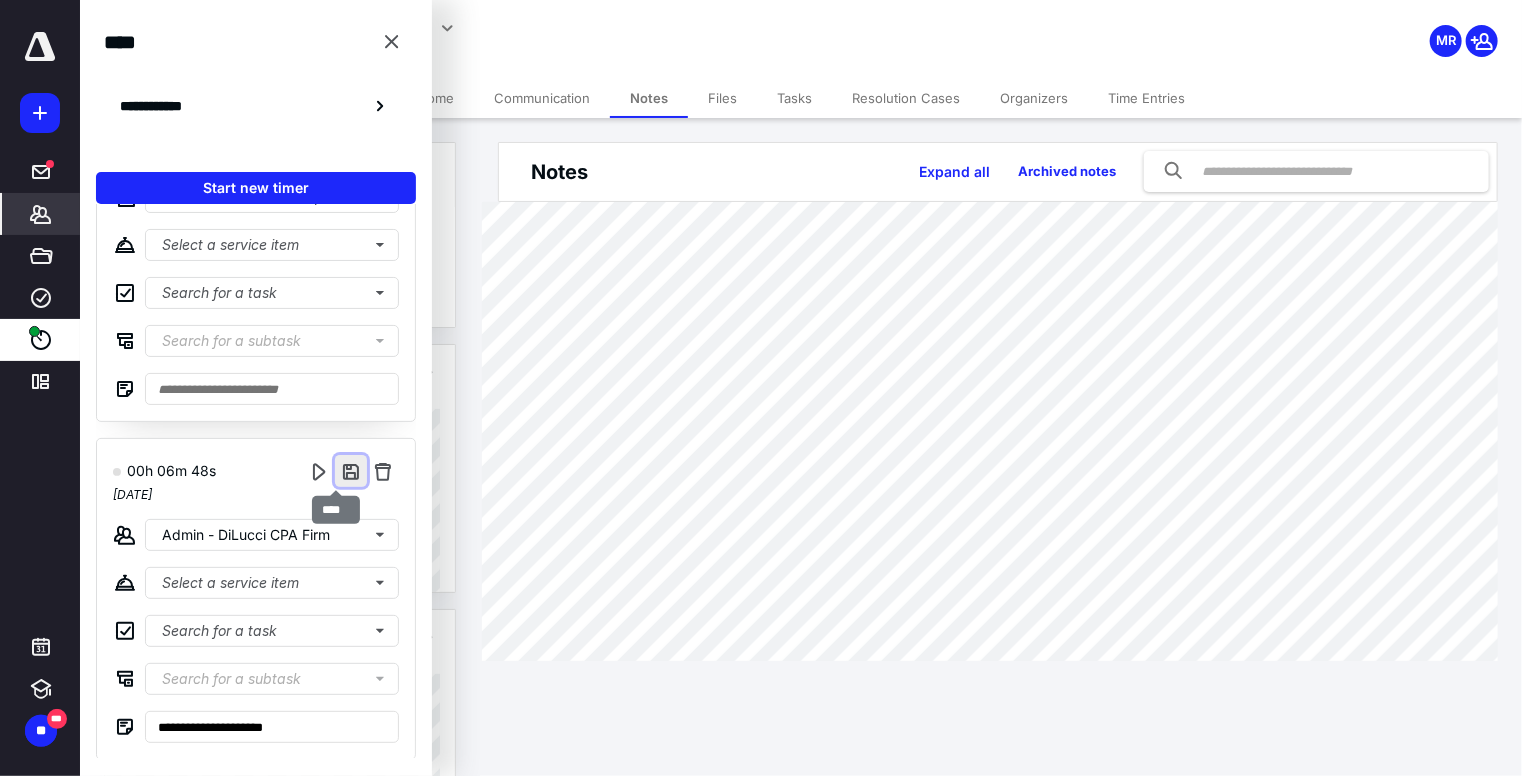 click at bounding box center [351, 471] 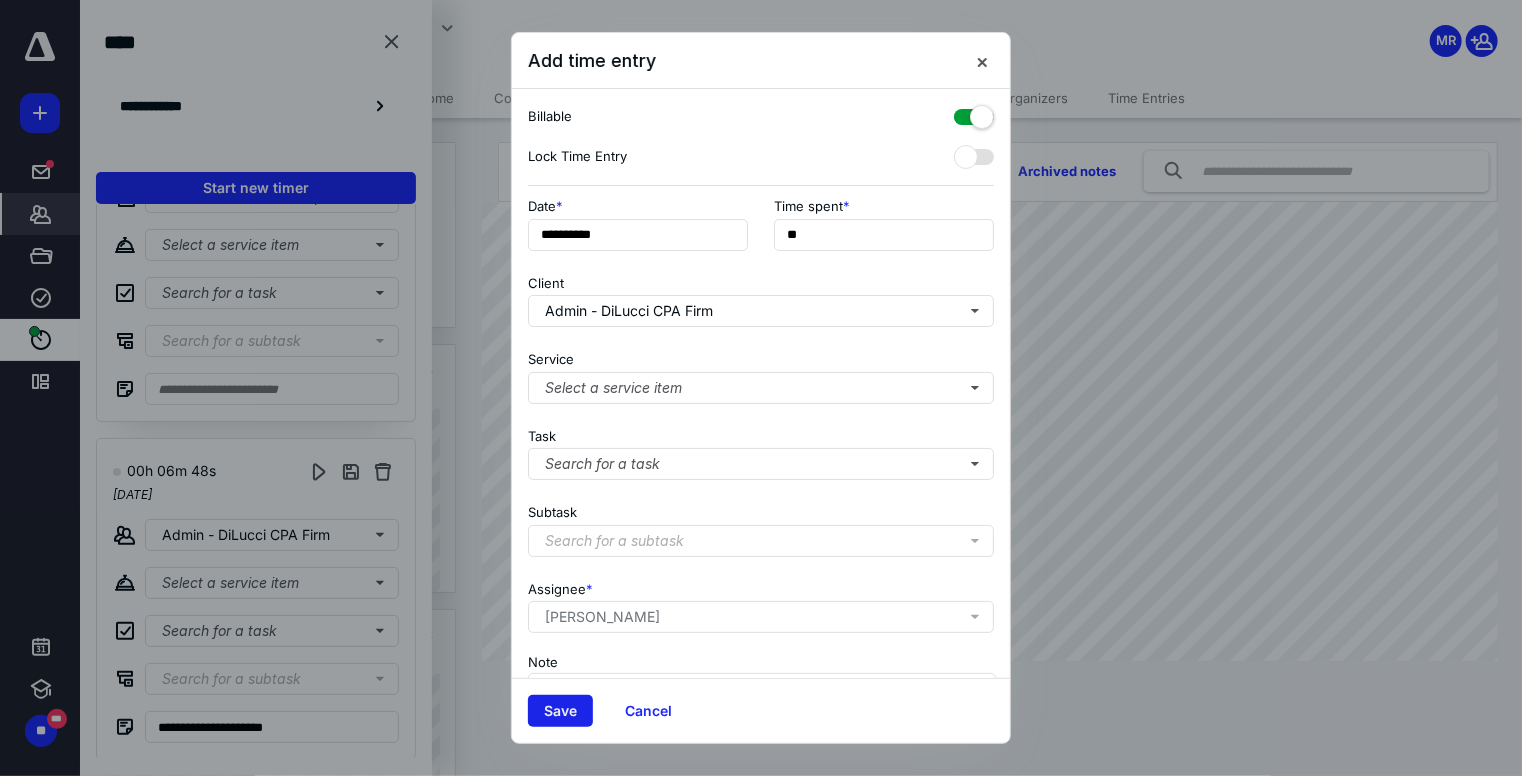 click on "Save" at bounding box center [560, 711] 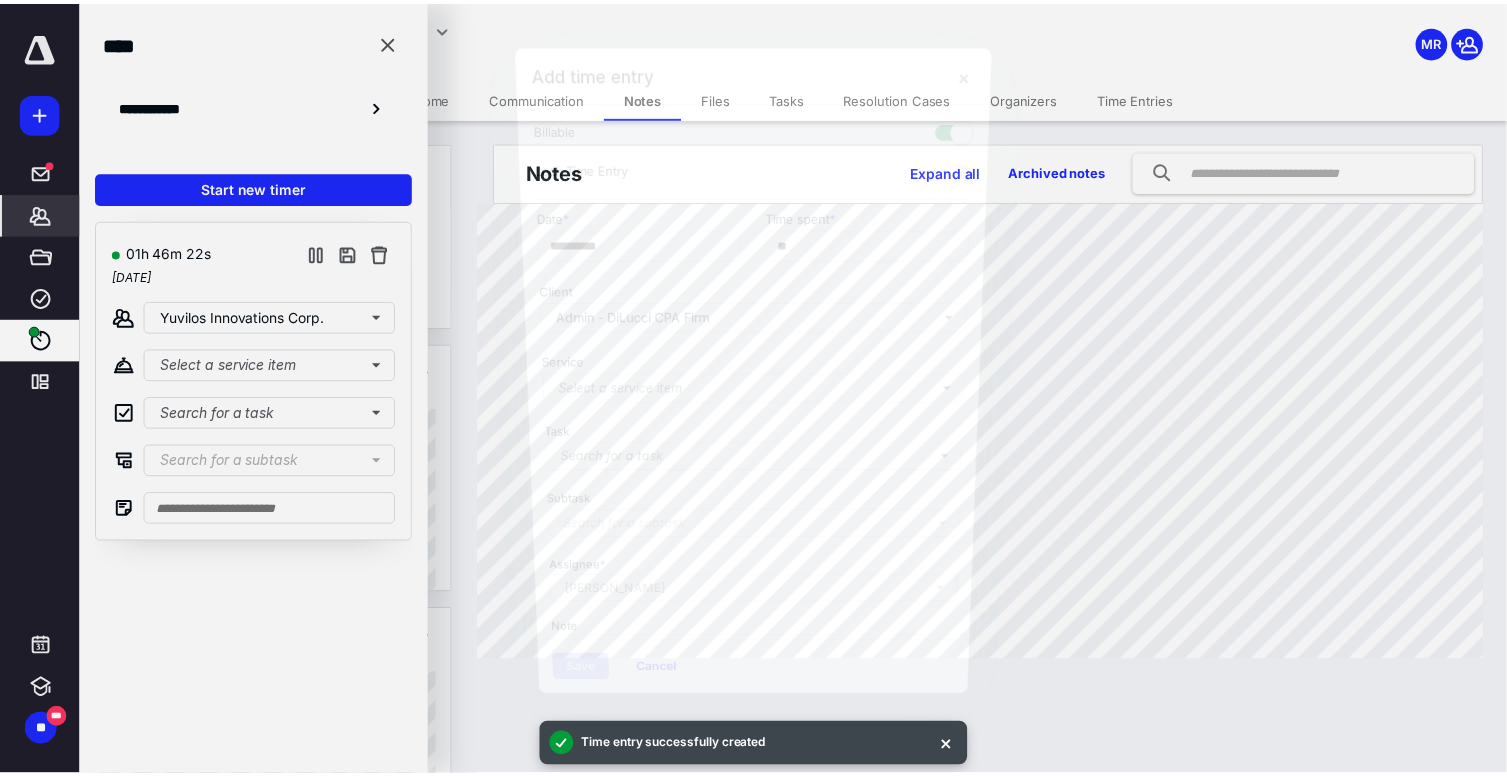scroll, scrollTop: 0, scrollLeft: 0, axis: both 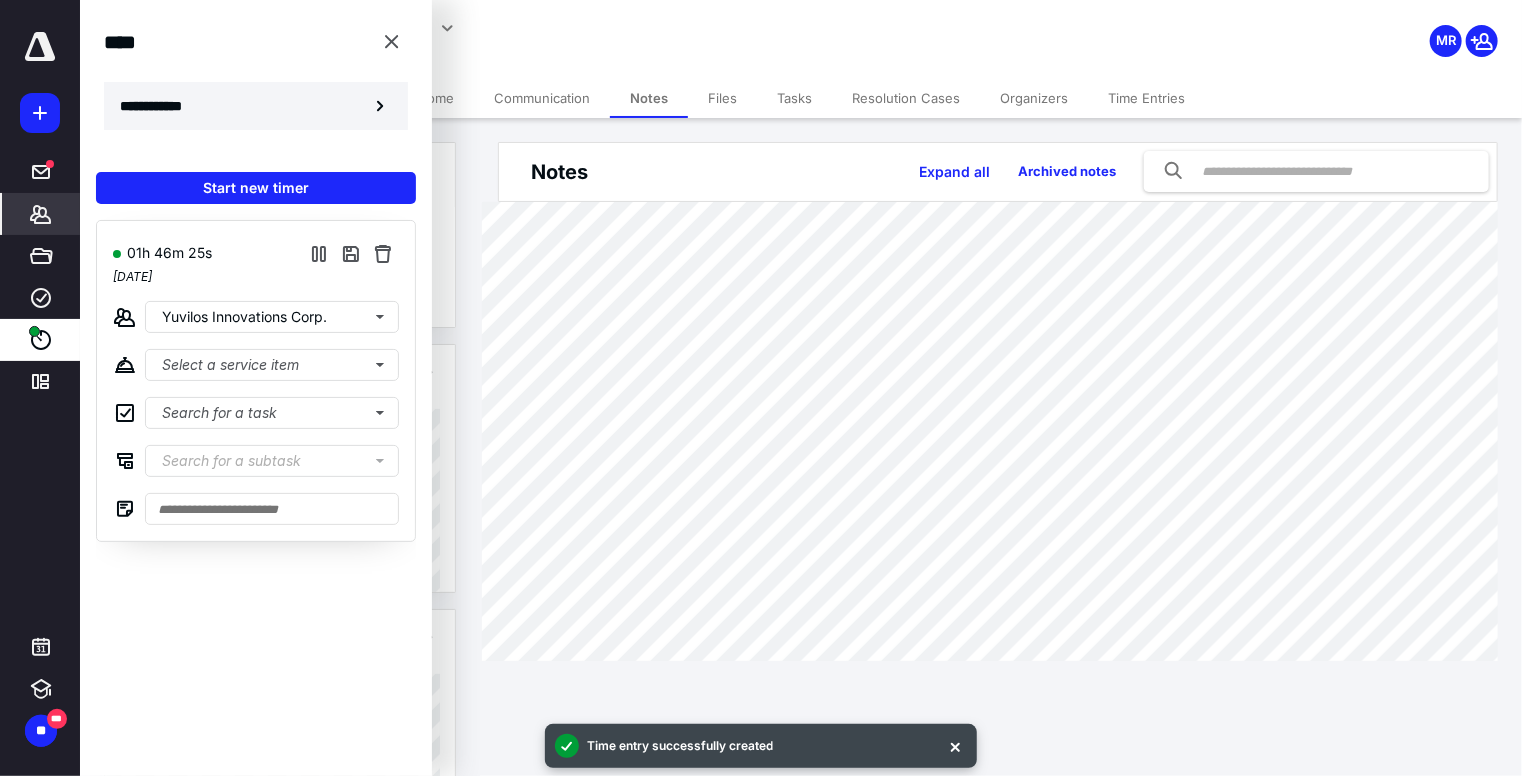 click on "**********" at bounding box center [256, 106] 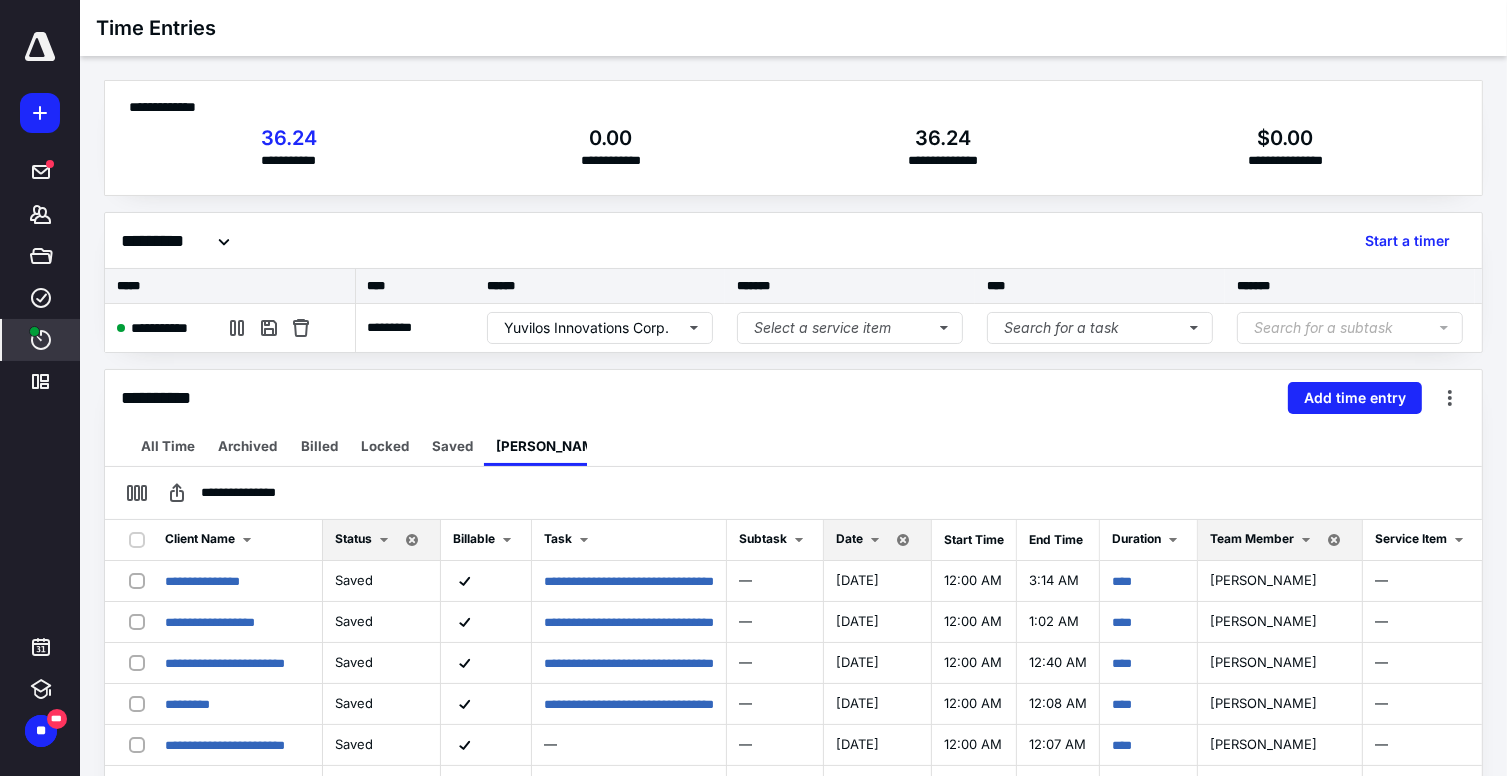 click at bounding box center [875, 540] 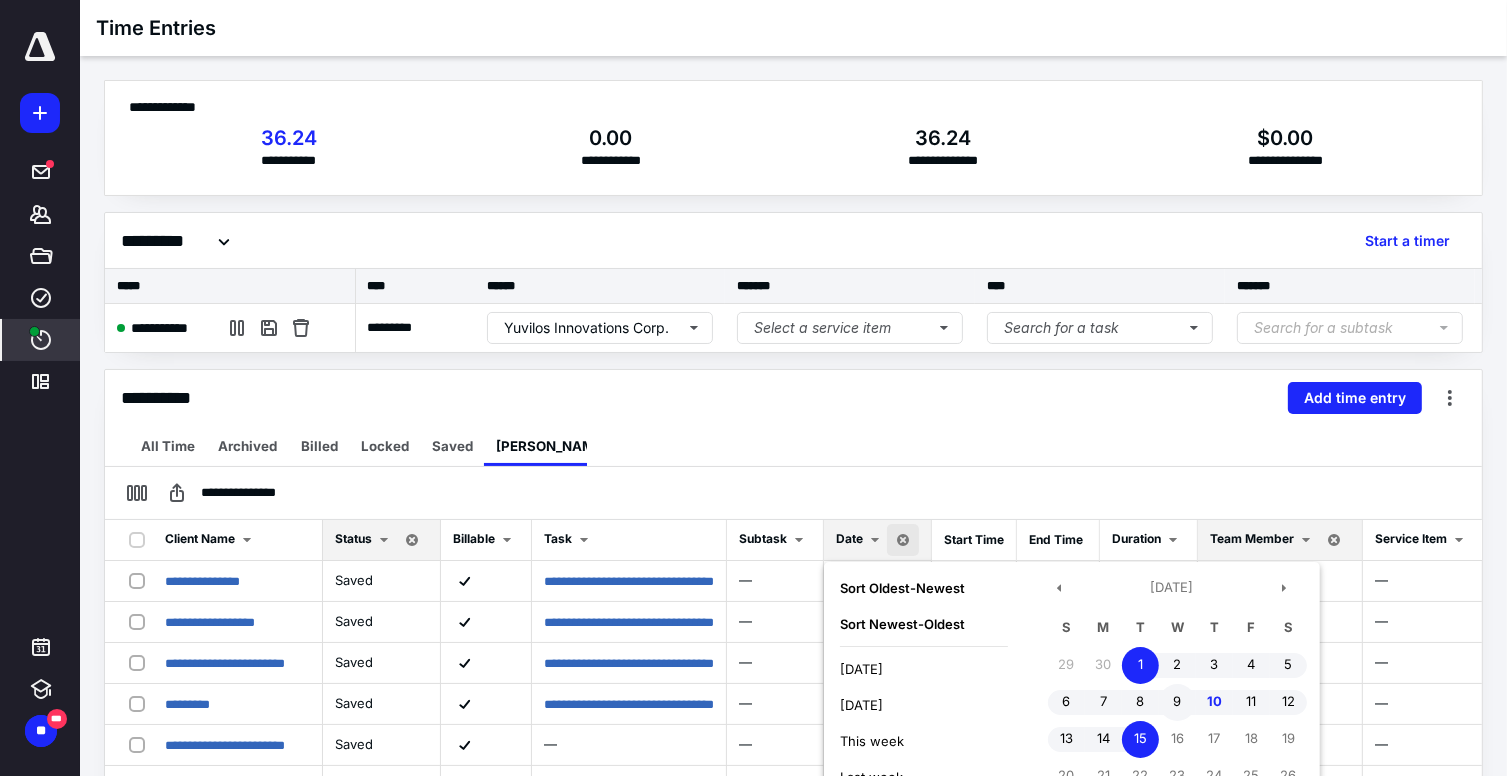 click on "9" at bounding box center (1177, 702) 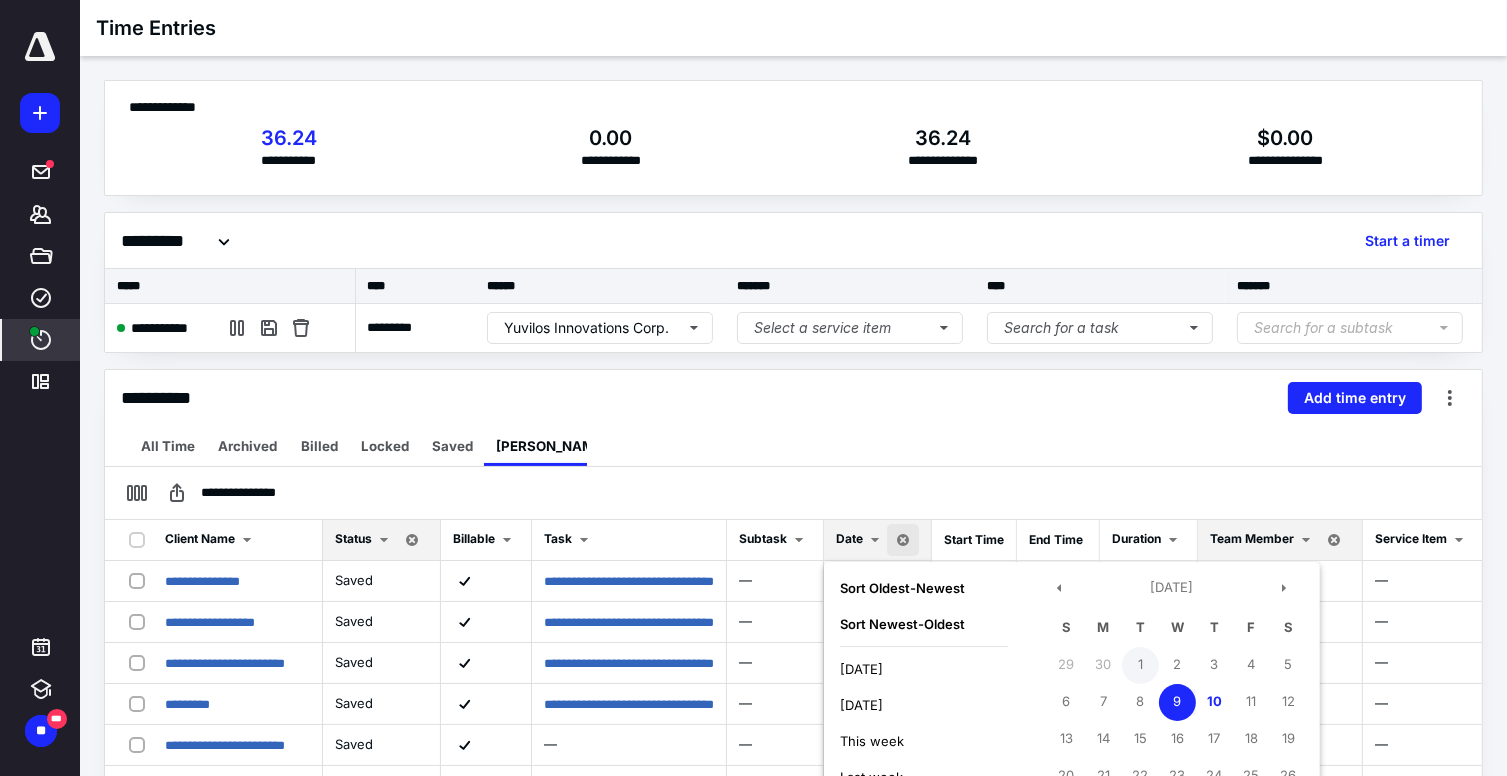 click on "1" at bounding box center [1140, 665] 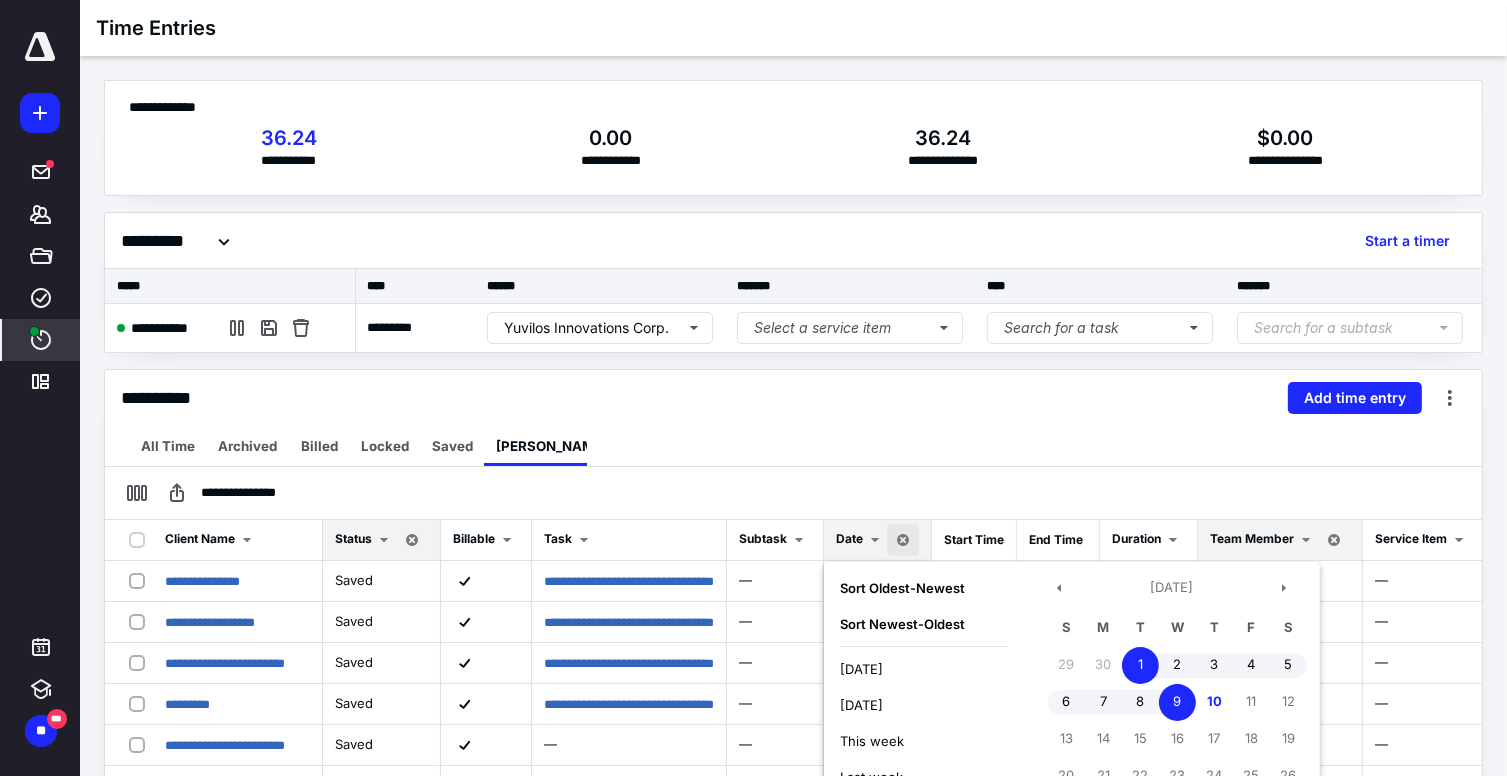 scroll, scrollTop: 327, scrollLeft: 0, axis: vertical 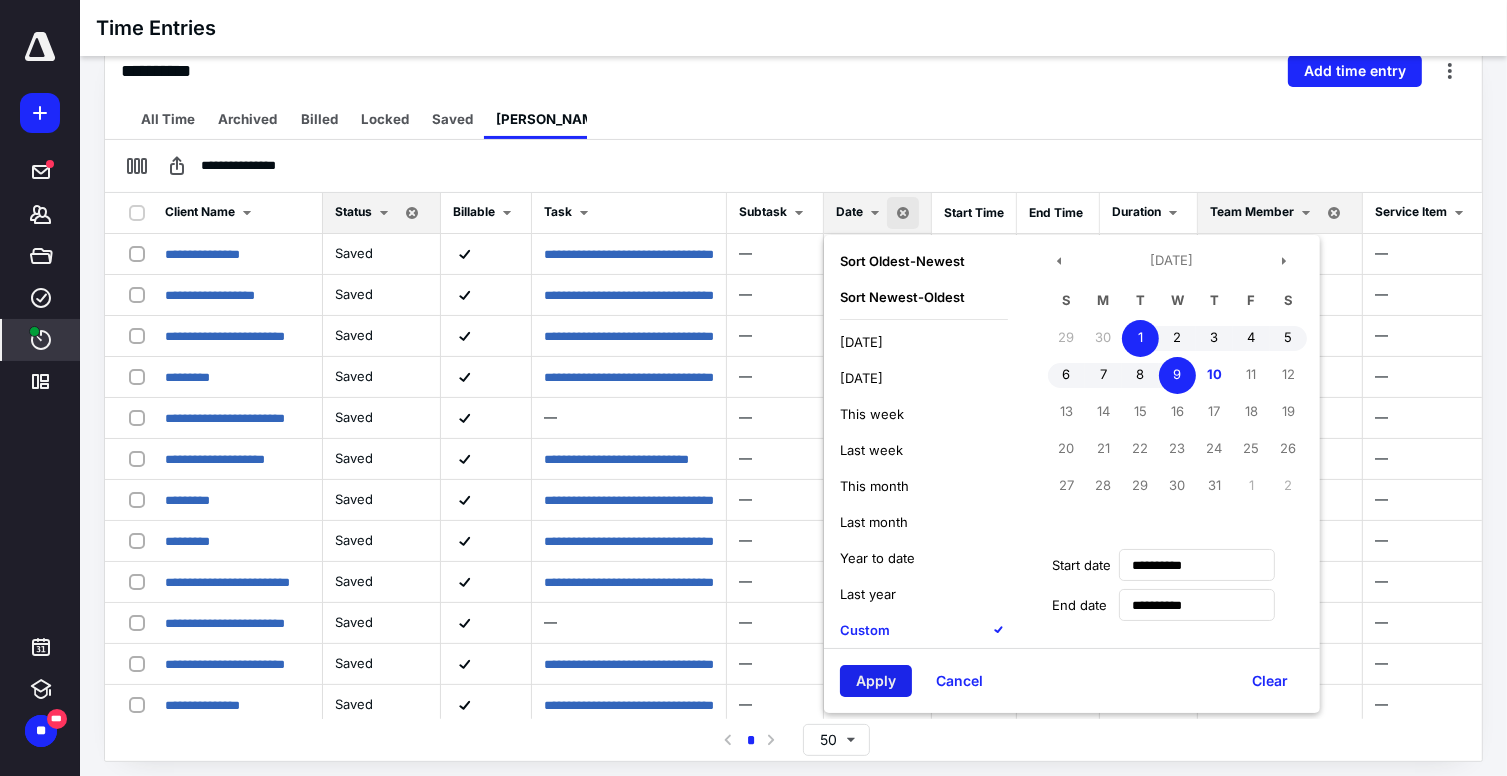 click on "Apply" at bounding box center (876, 681) 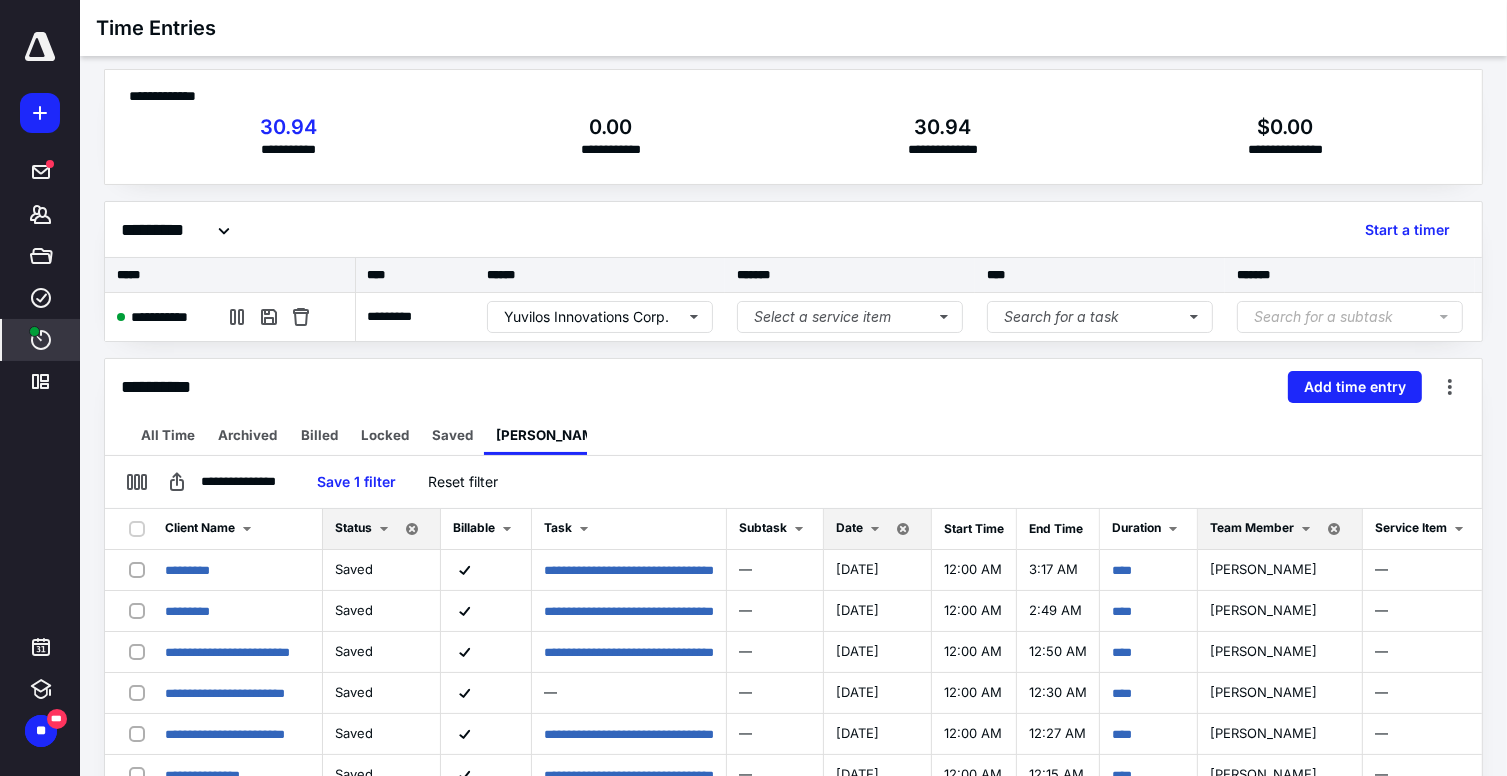 scroll, scrollTop: 0, scrollLeft: 0, axis: both 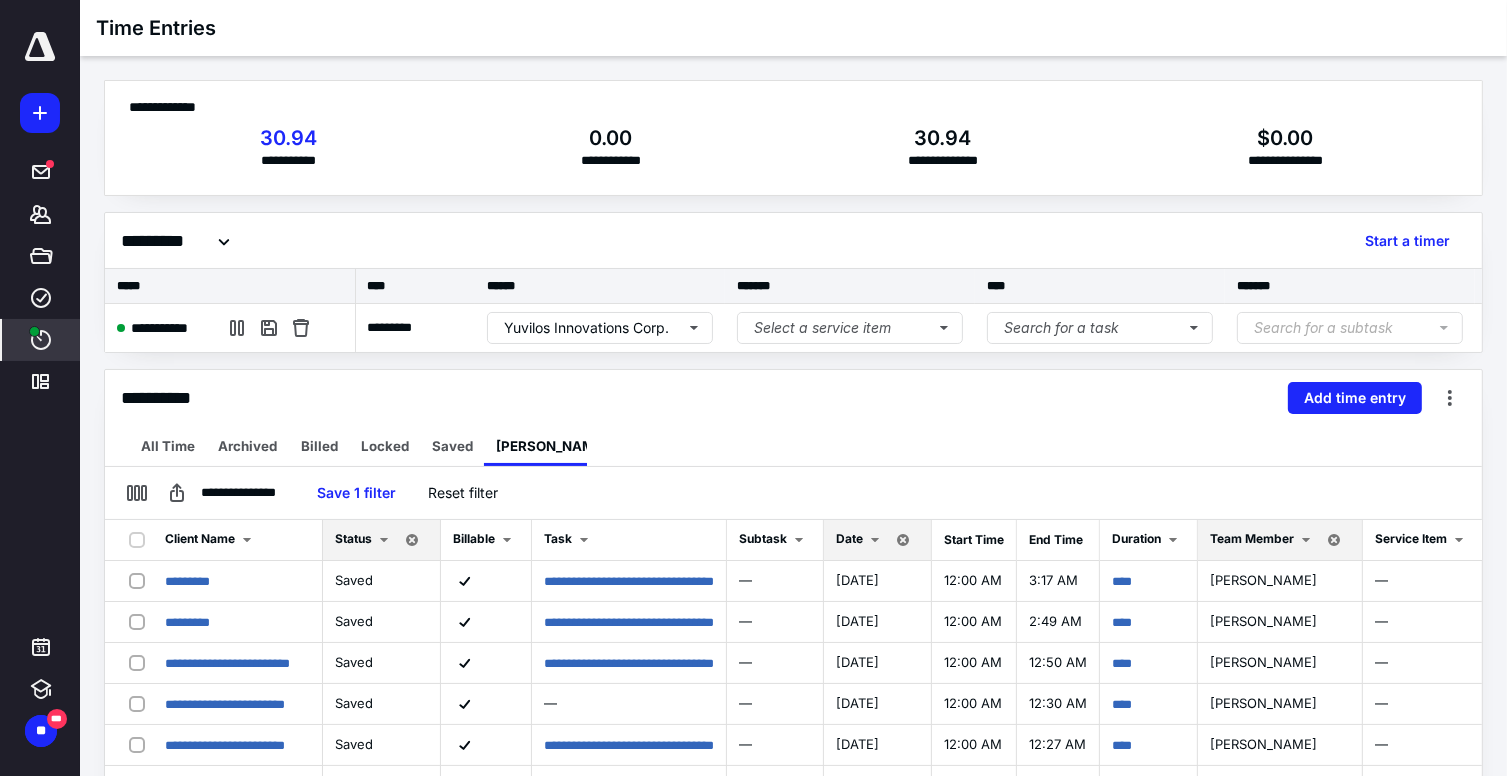 click at bounding box center [875, 540] 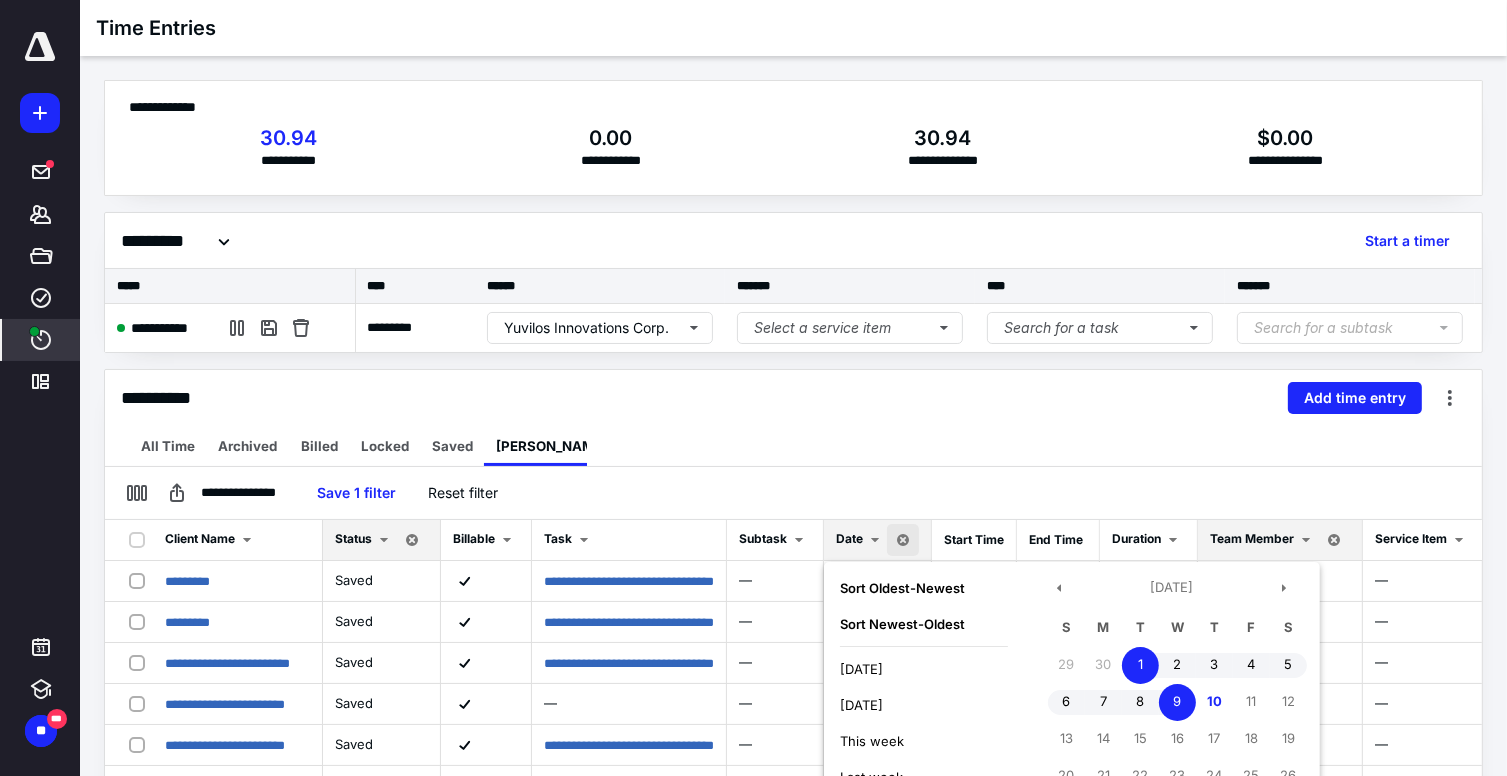 click on "1" at bounding box center (1140, 665) 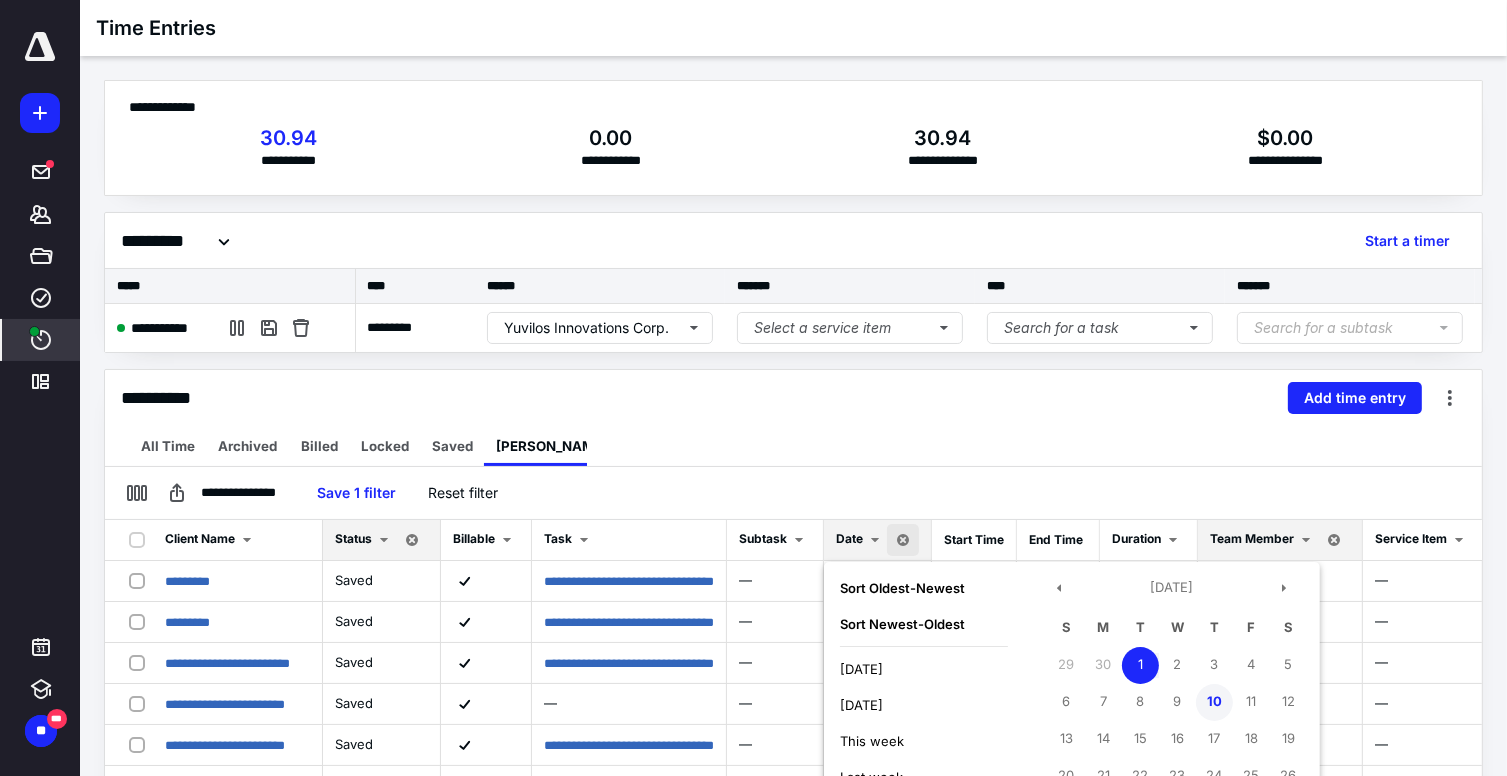 click on "10" at bounding box center (1214, 702) 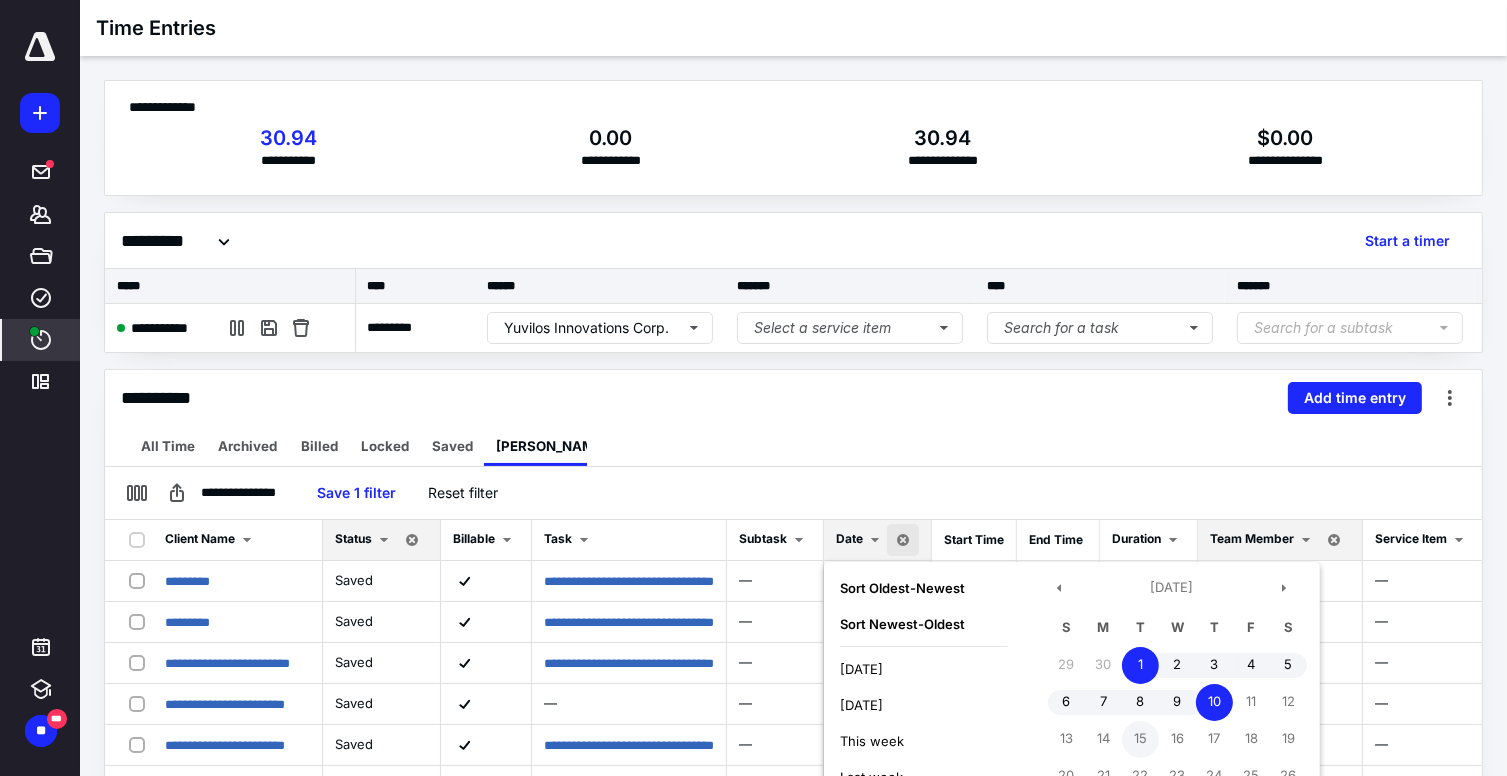 click on "15" at bounding box center (1140, 739) 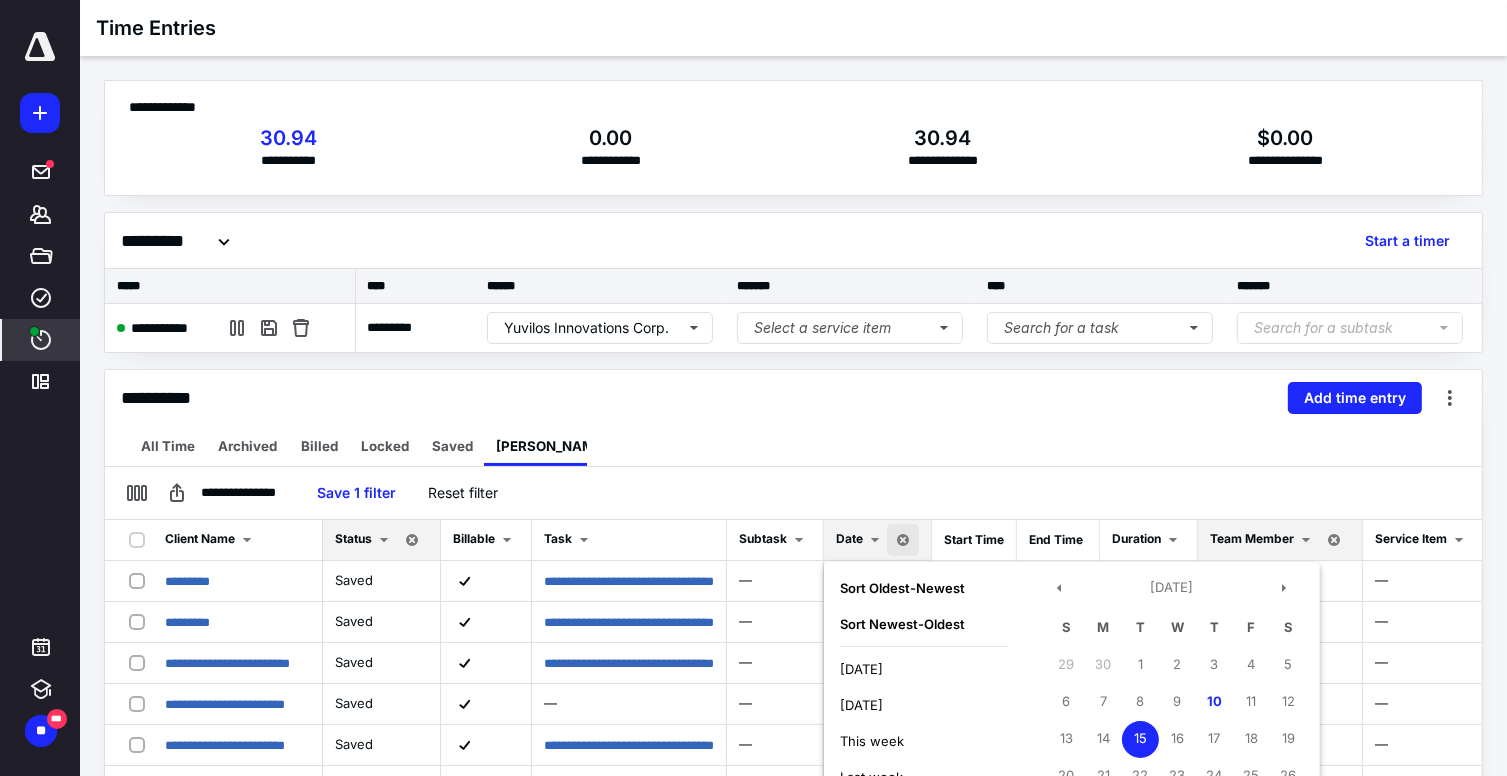 scroll, scrollTop: 327, scrollLeft: 0, axis: vertical 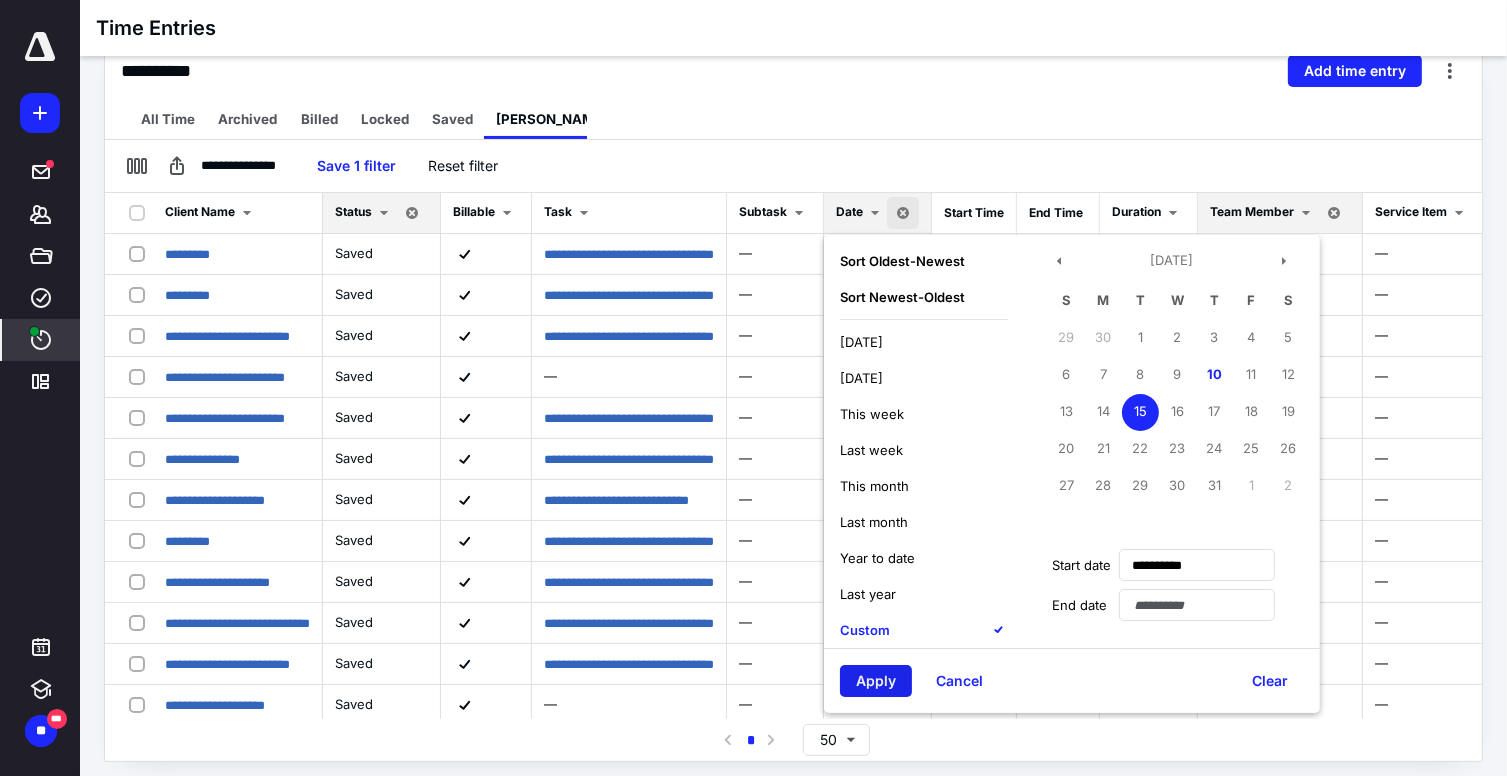click on "Apply" at bounding box center (876, 681) 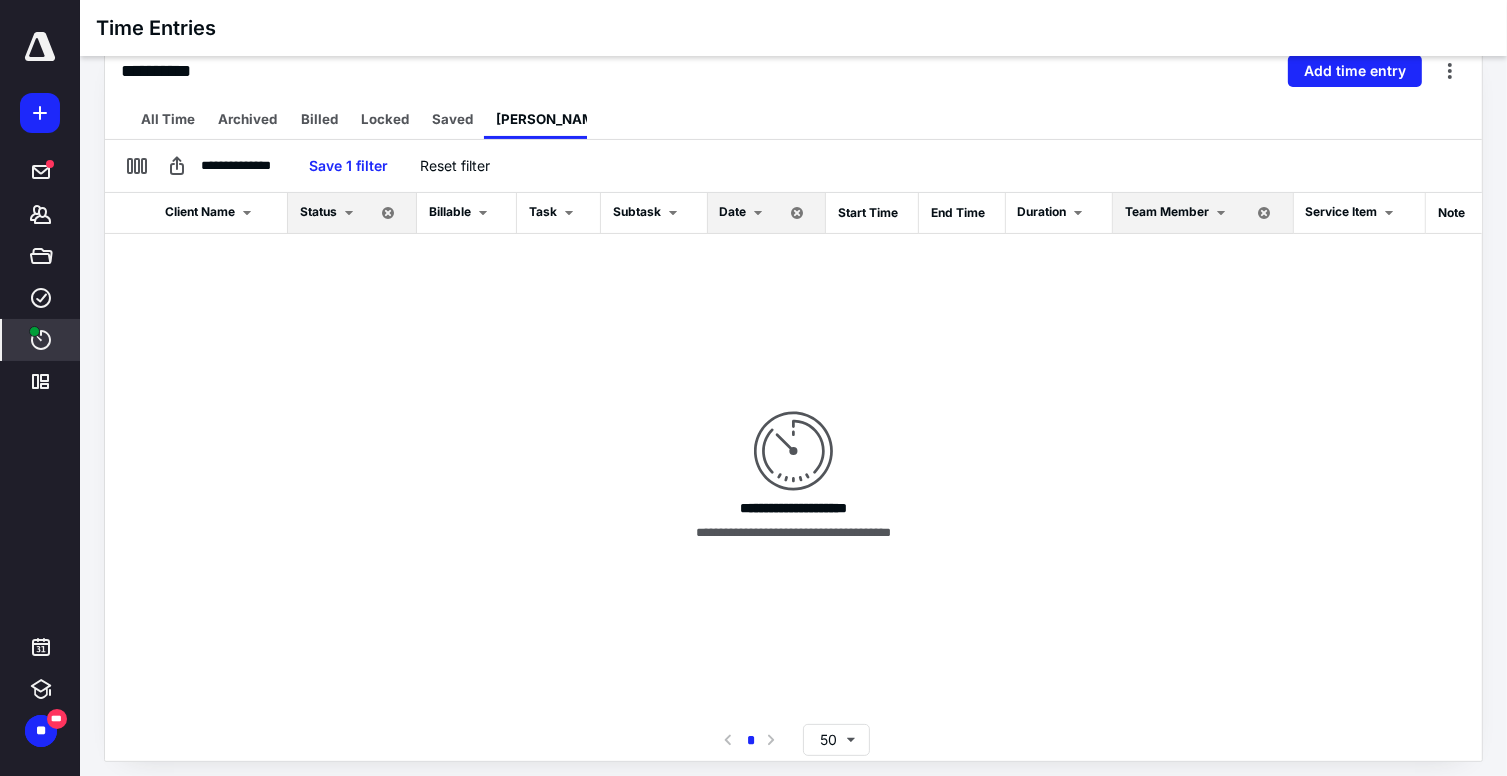 click on "Date" at bounding box center (733, 211) 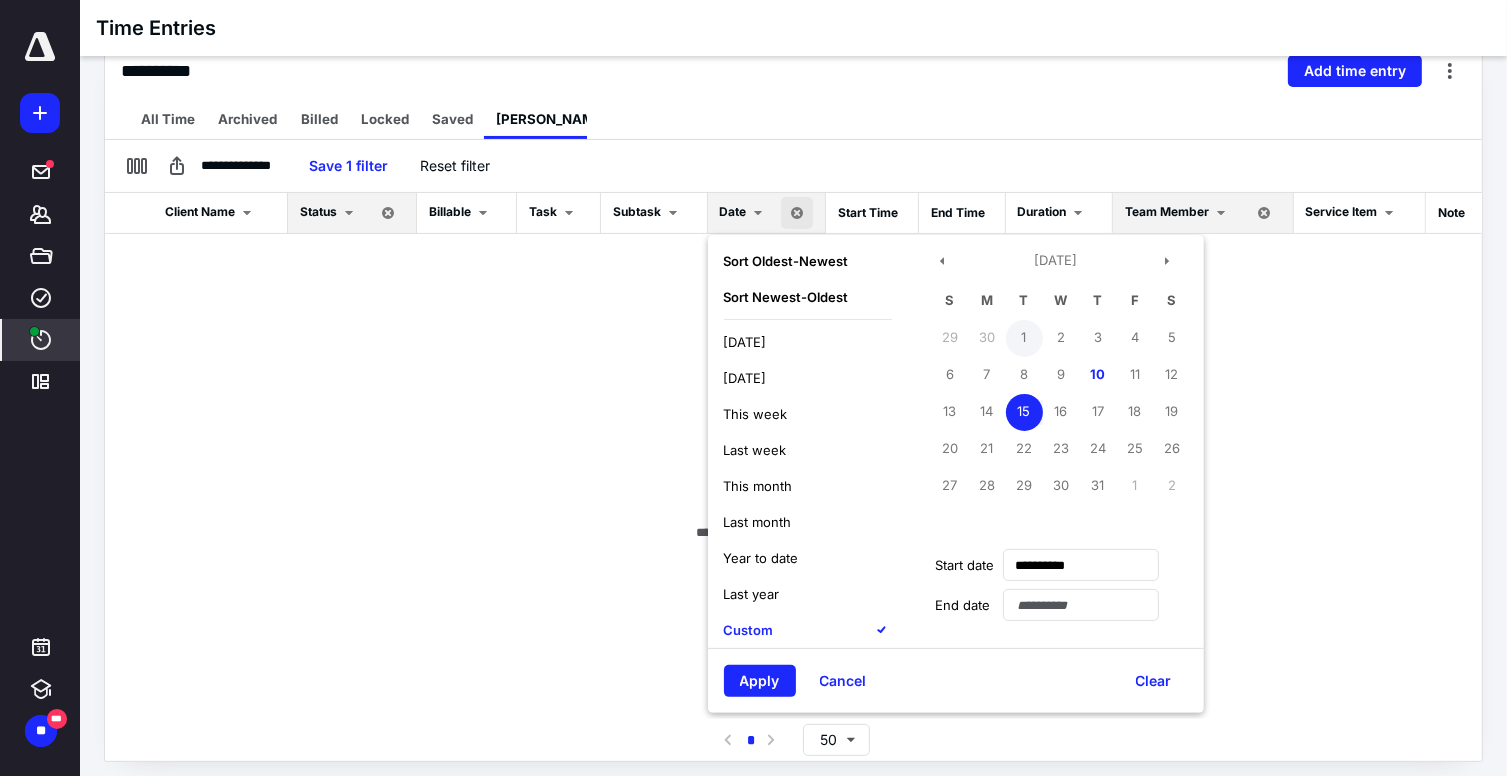 click on "1" at bounding box center (1024, 338) 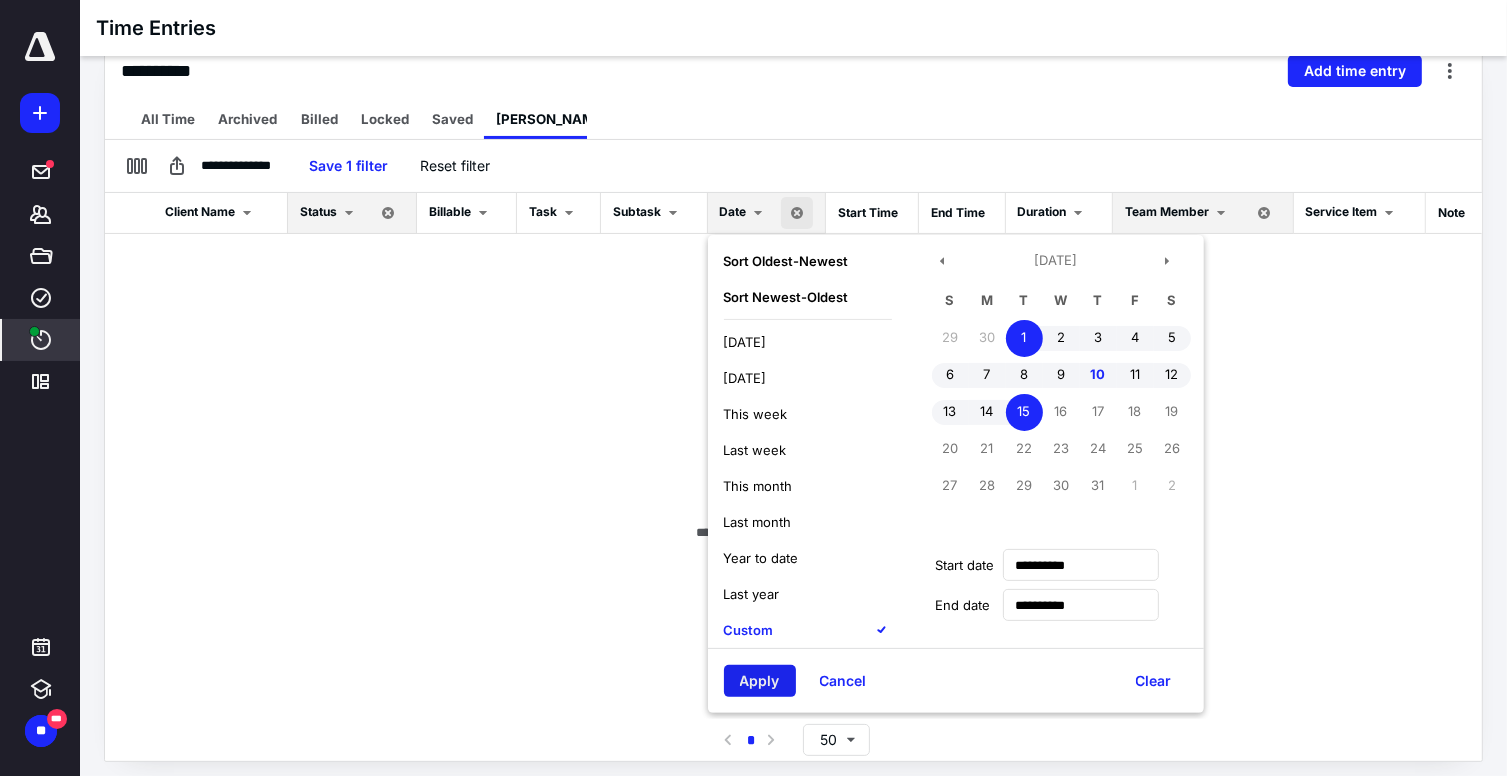 click on "Apply" at bounding box center (760, 681) 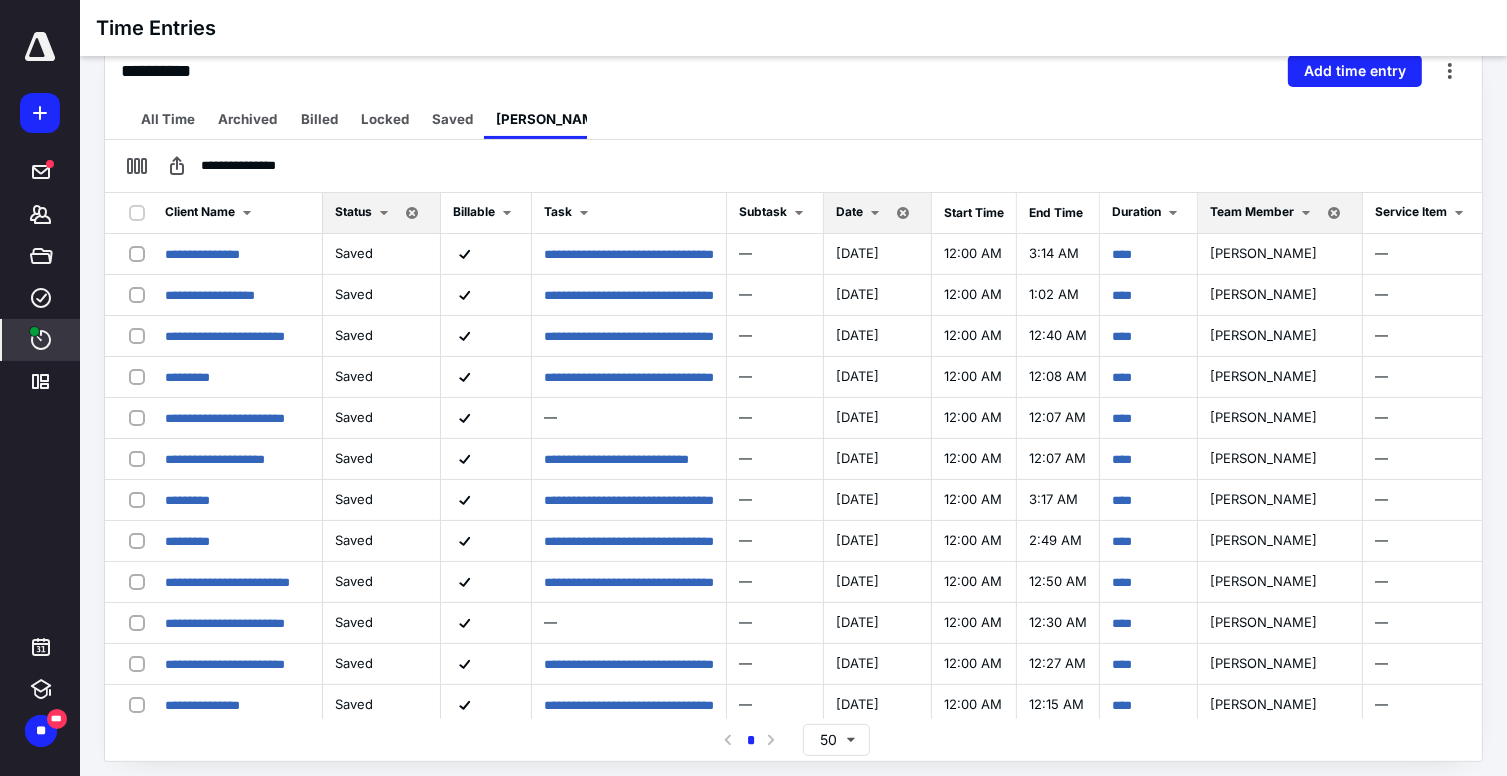 scroll, scrollTop: 0, scrollLeft: 0, axis: both 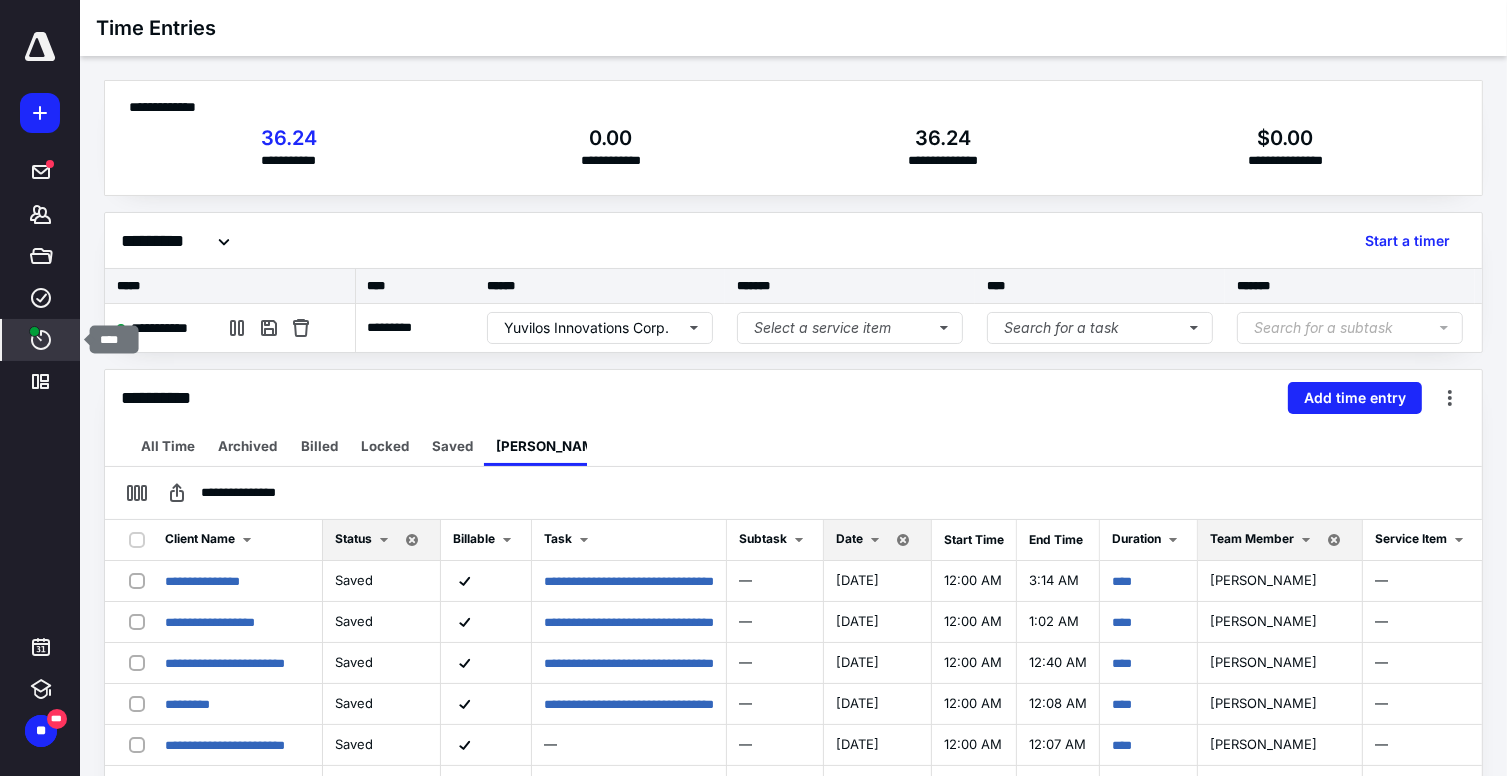 click 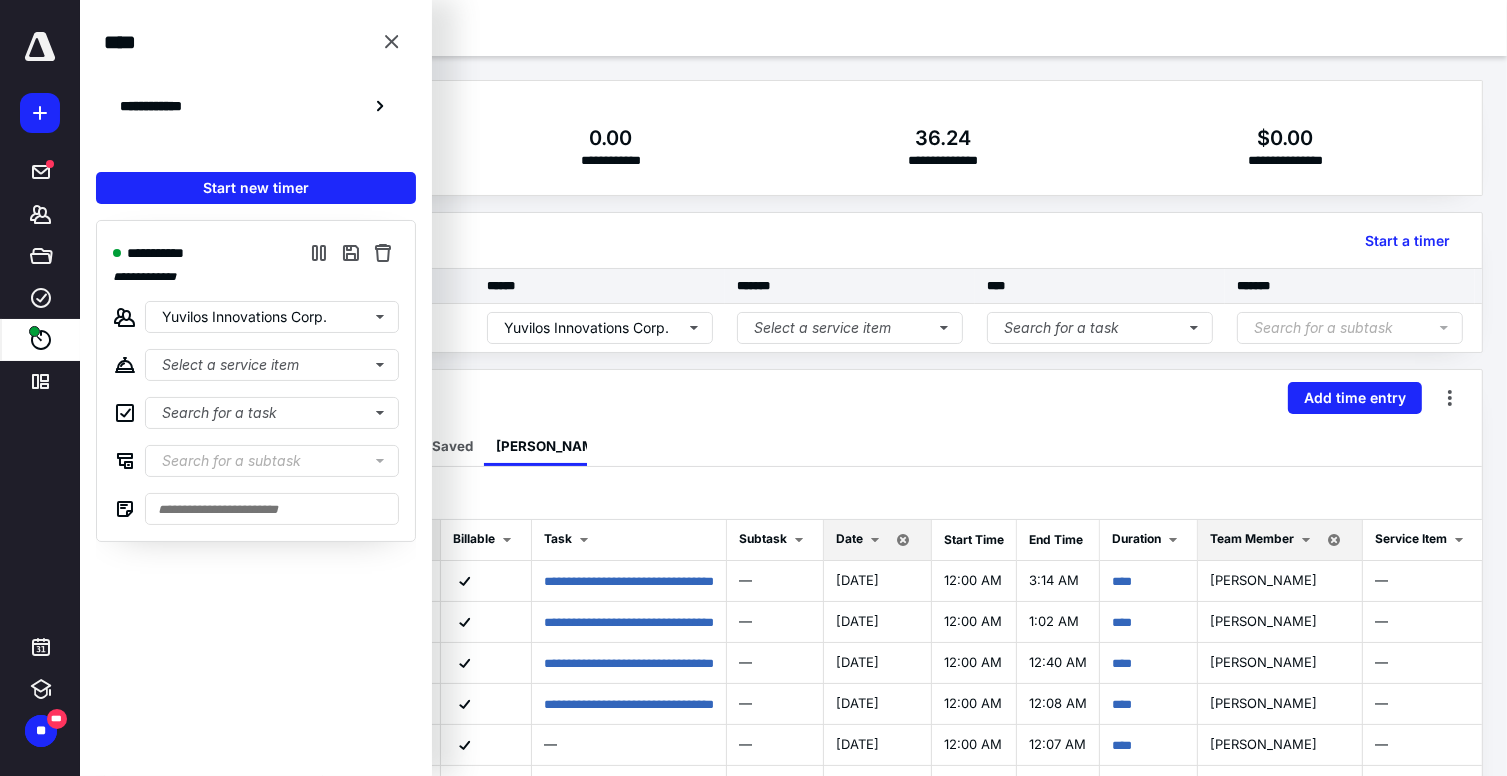 click on "**********" at bounding box center (793, 148) 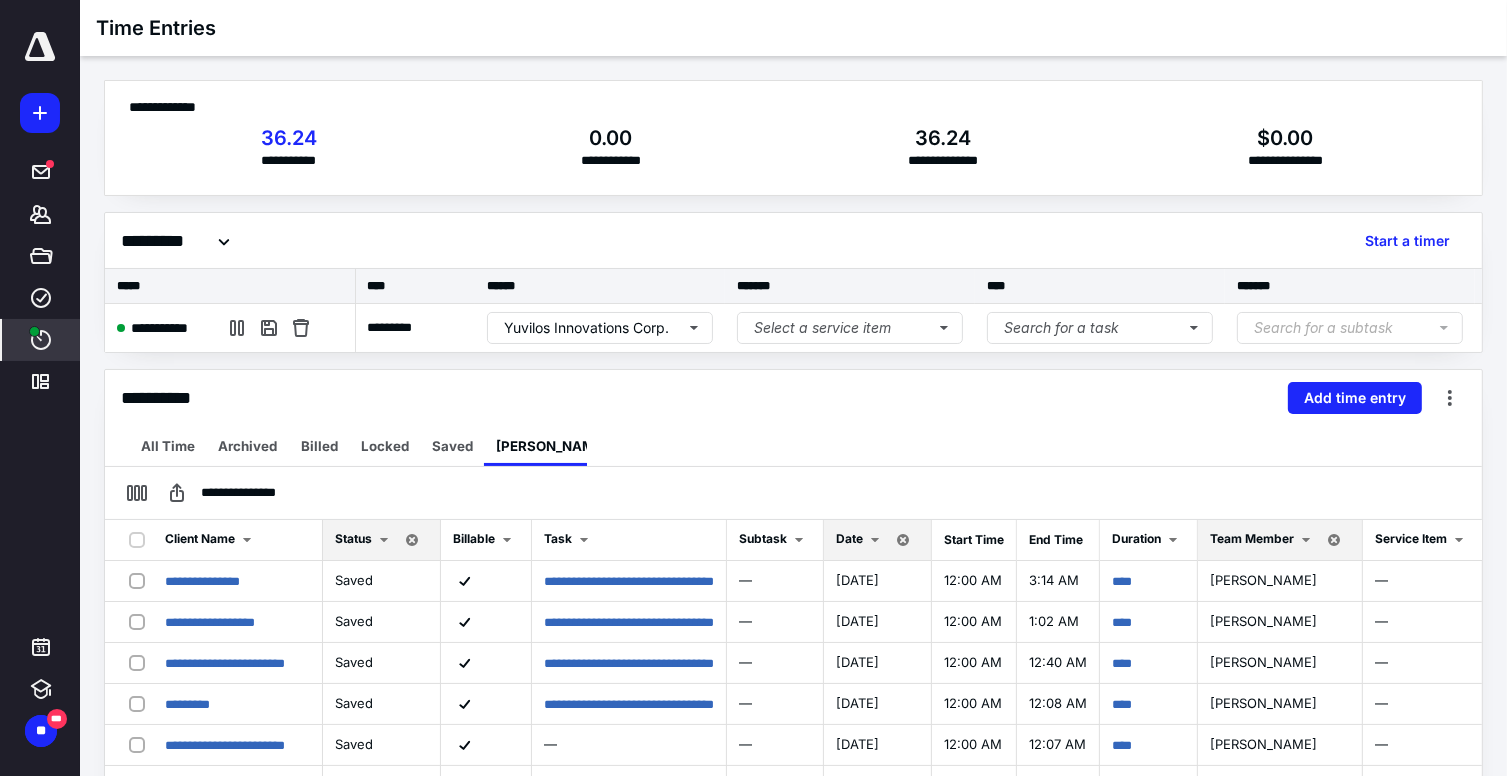 click 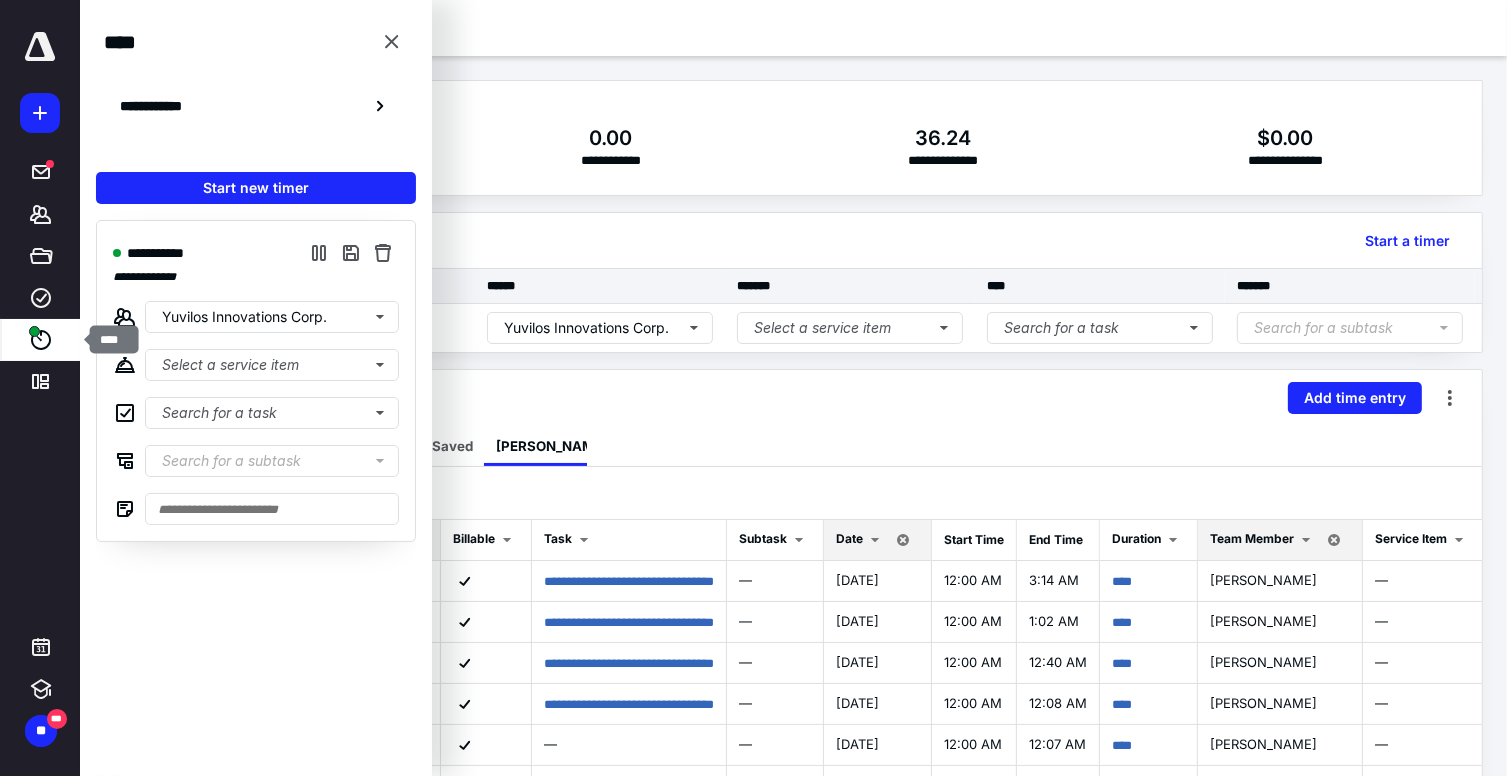 click 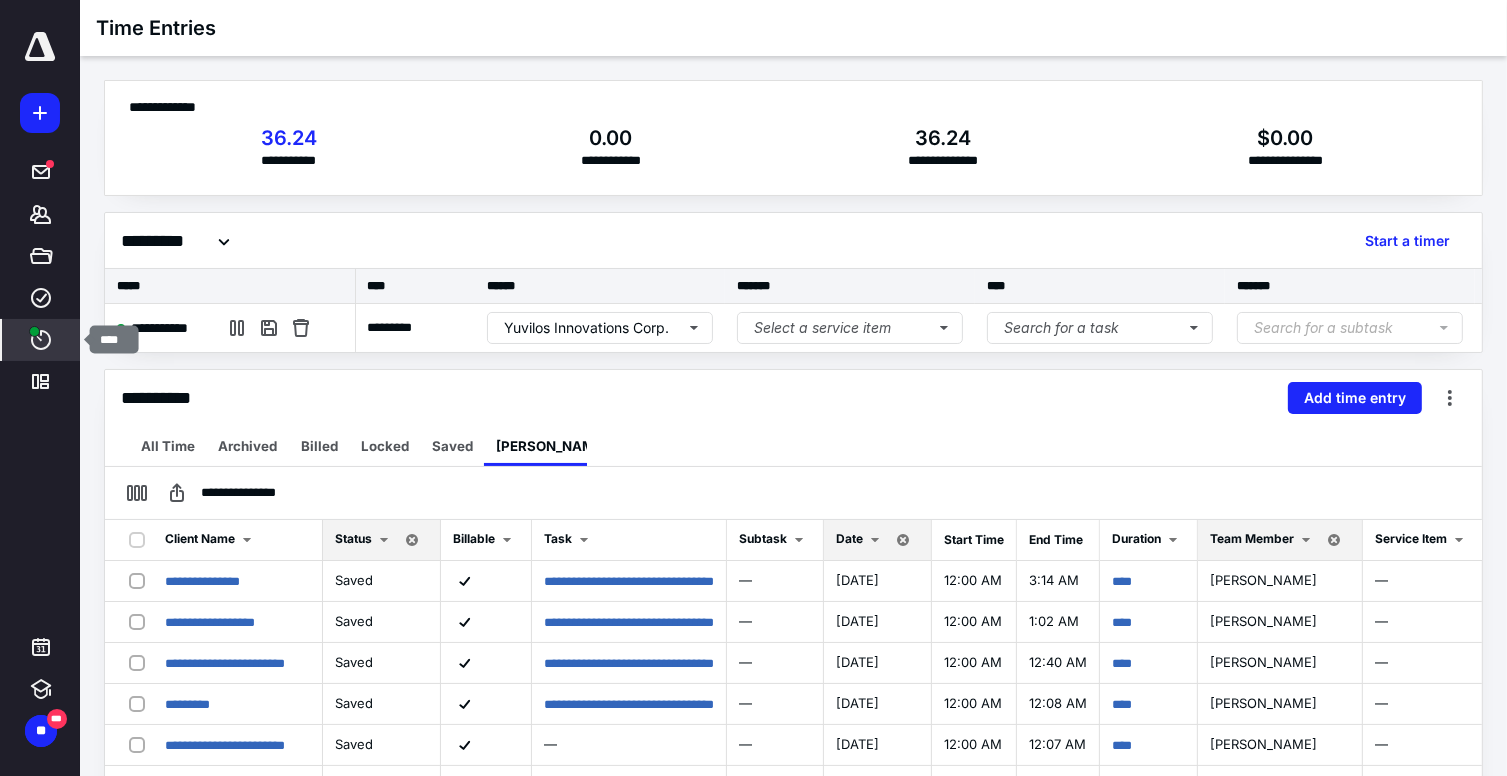 click 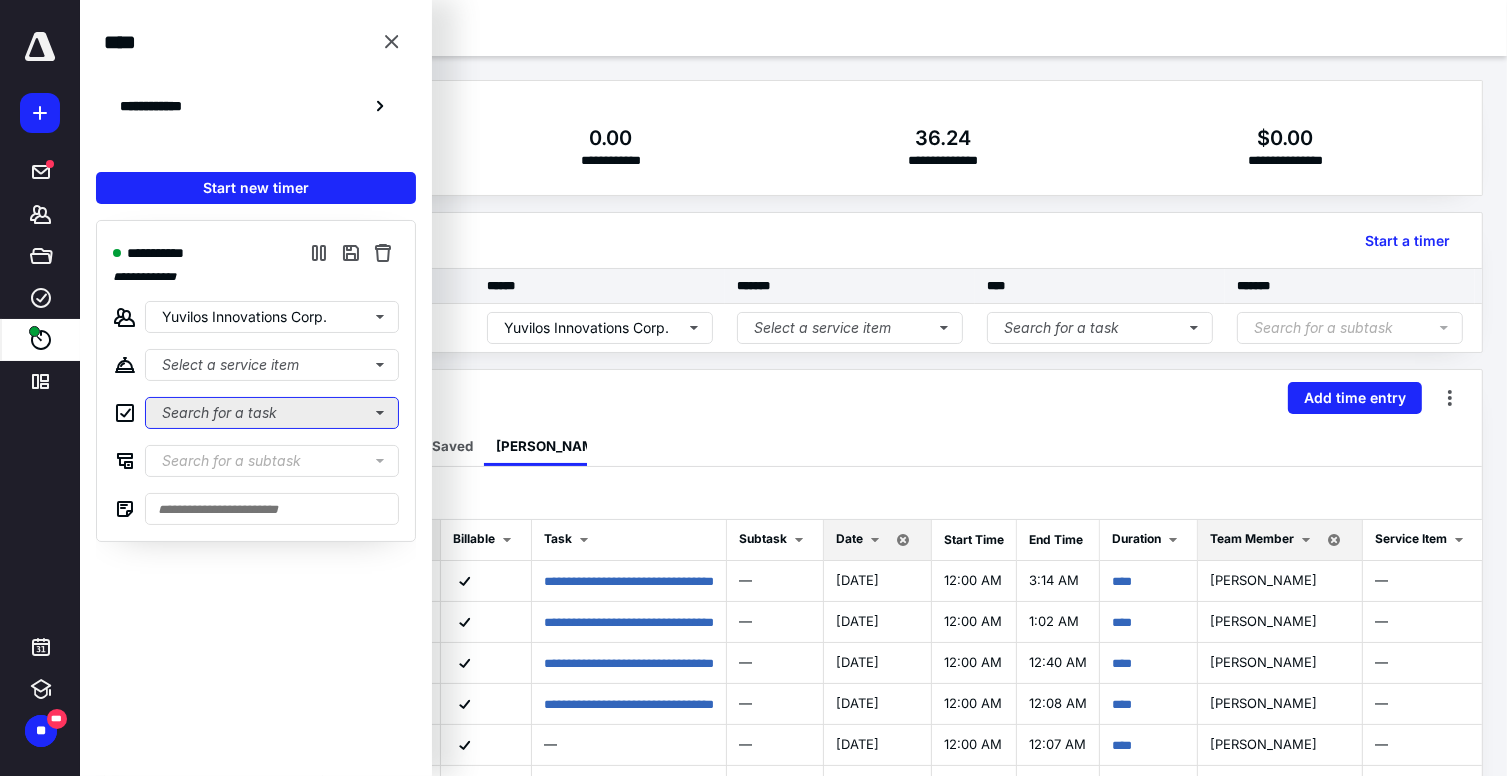 click on "Search for a task" at bounding box center (272, 413) 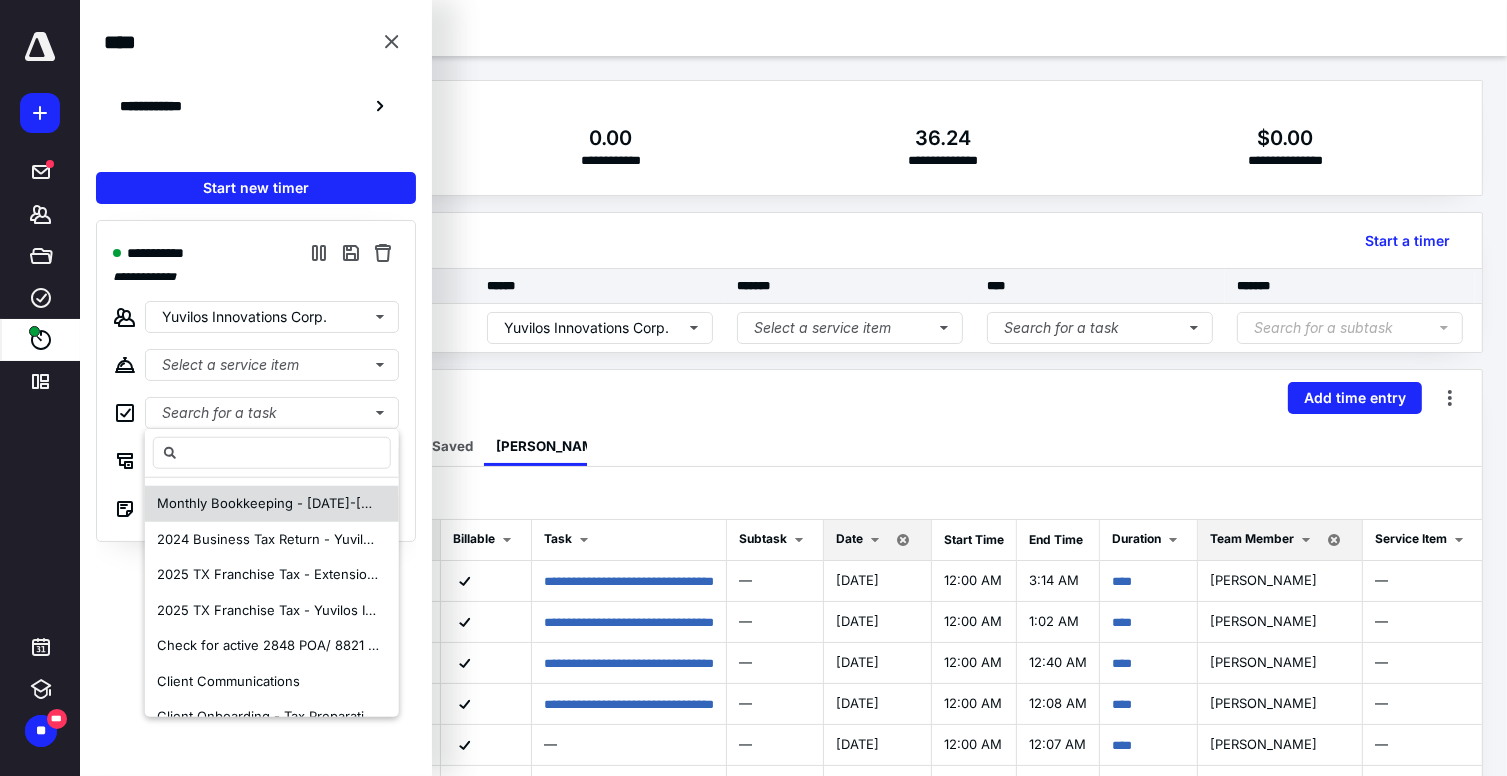 click on "Monthly Bookkeeping - [DATE]-[DATE]" at bounding box center (278, 503) 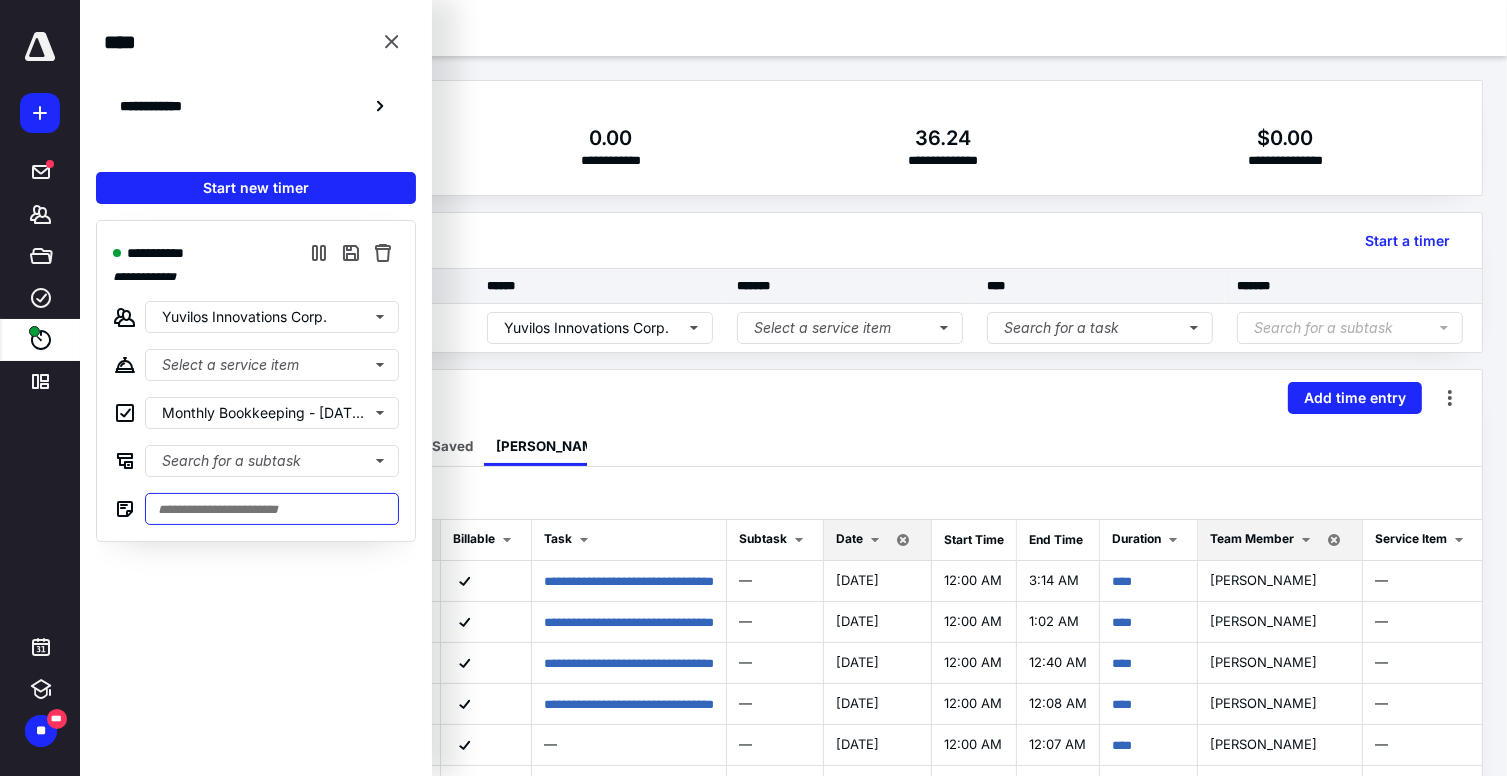 click at bounding box center (272, 509) 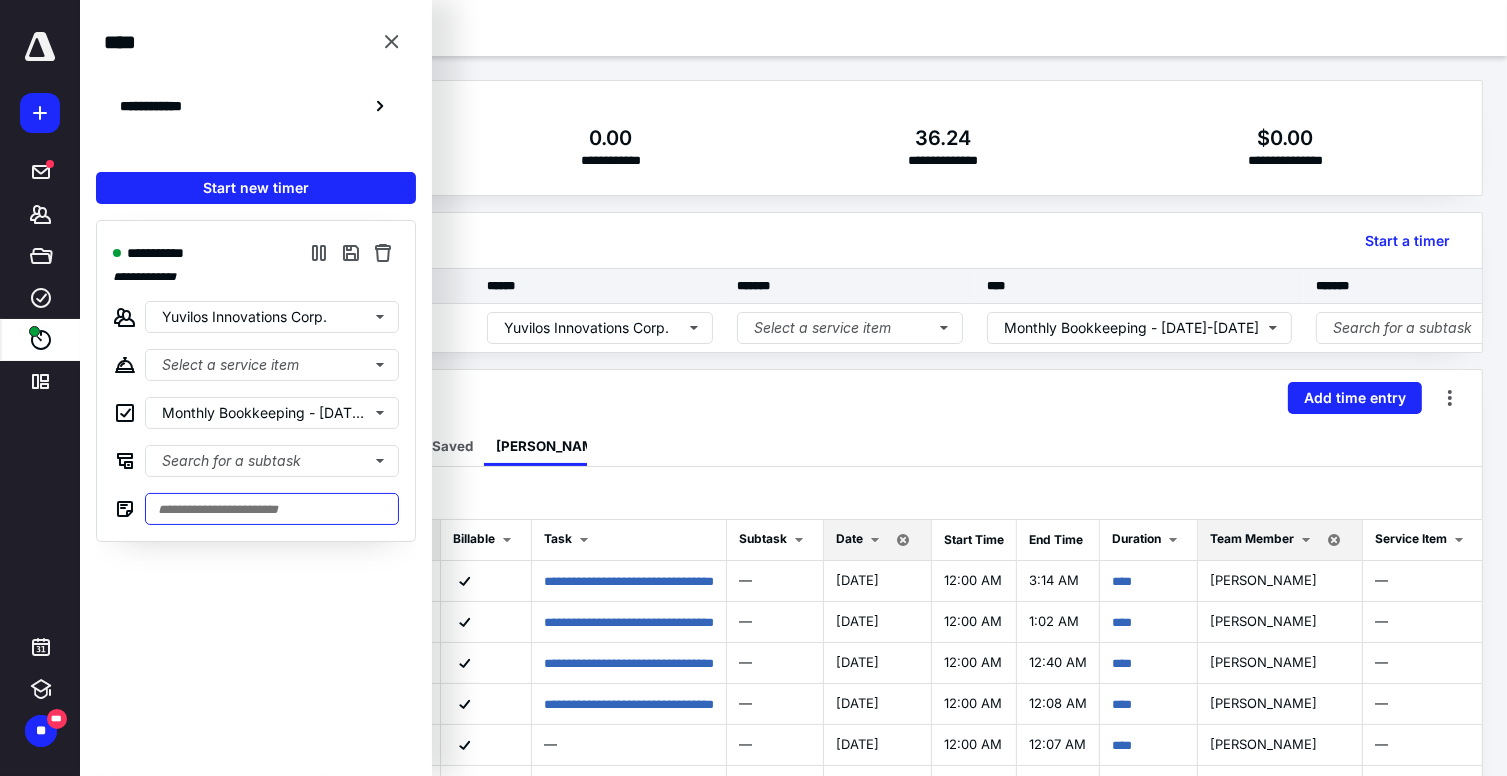paste on "*" 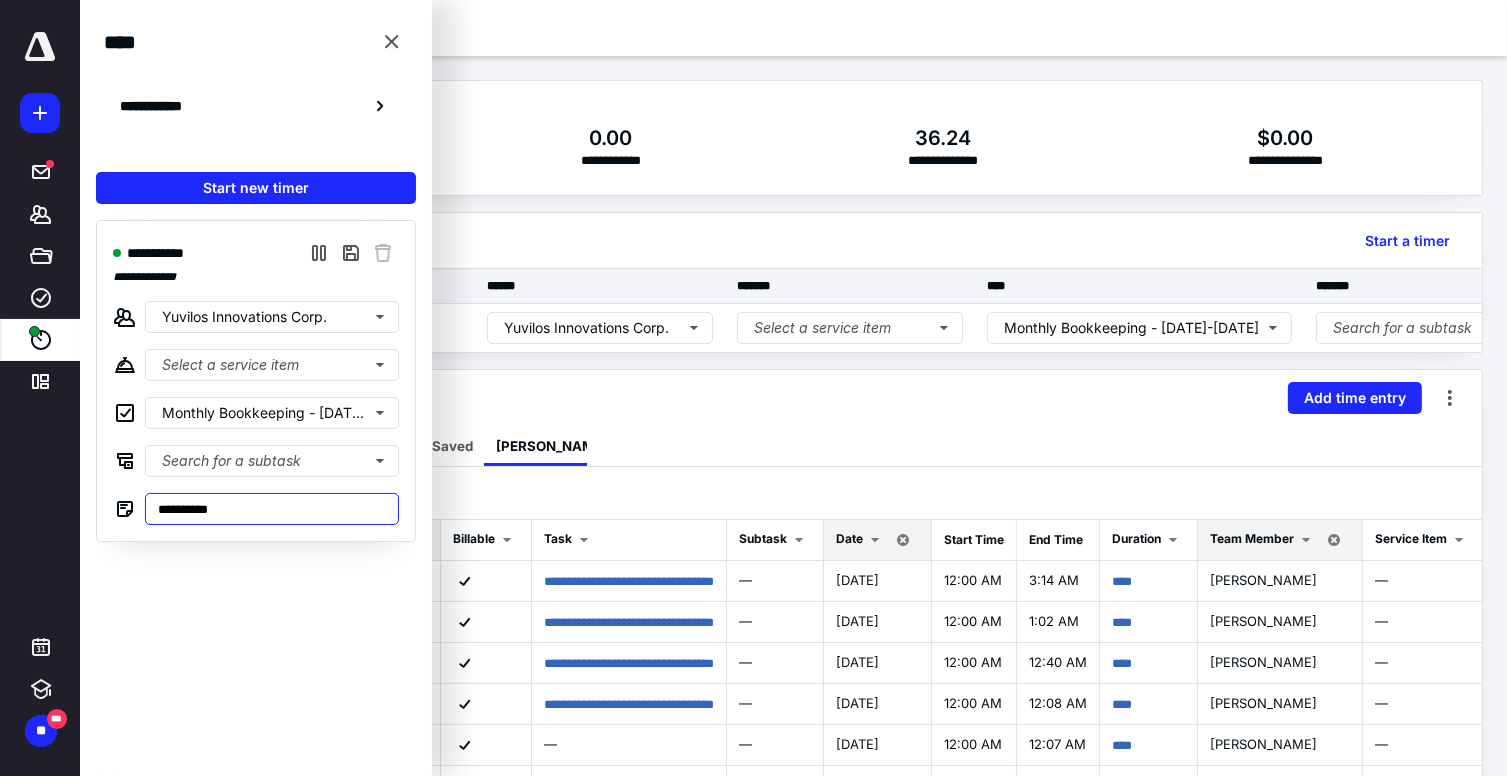 type on "*********" 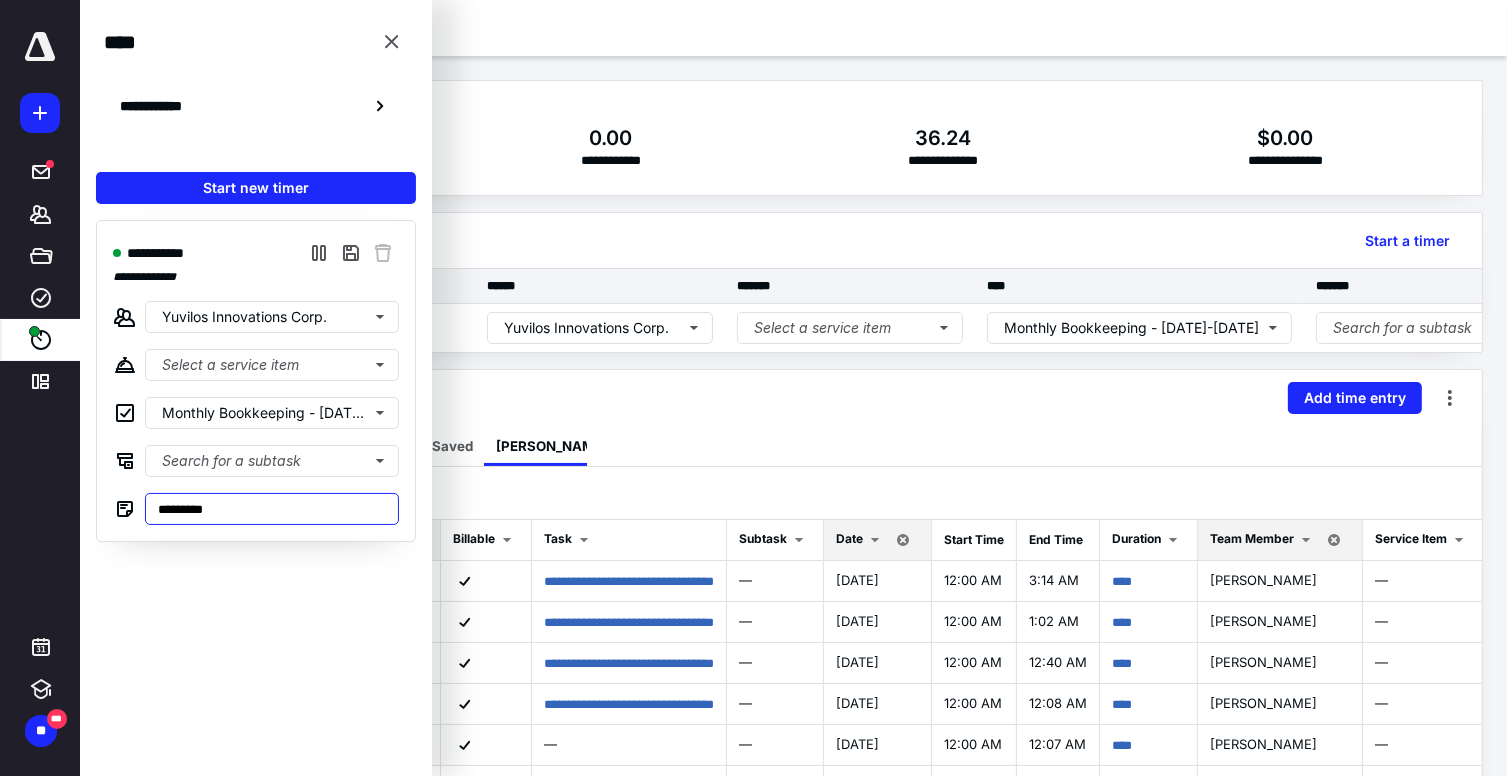 type on "*******" 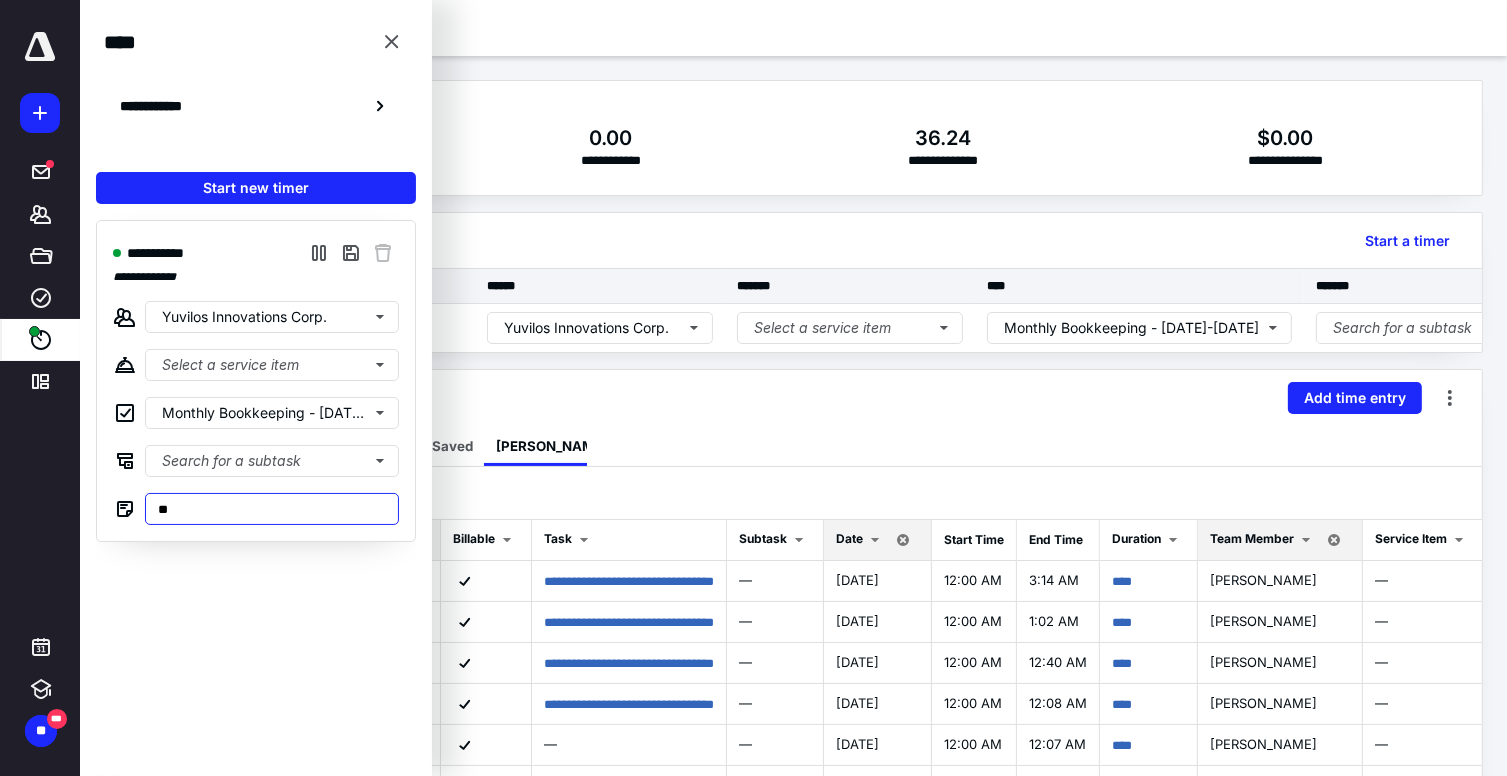 type on "*" 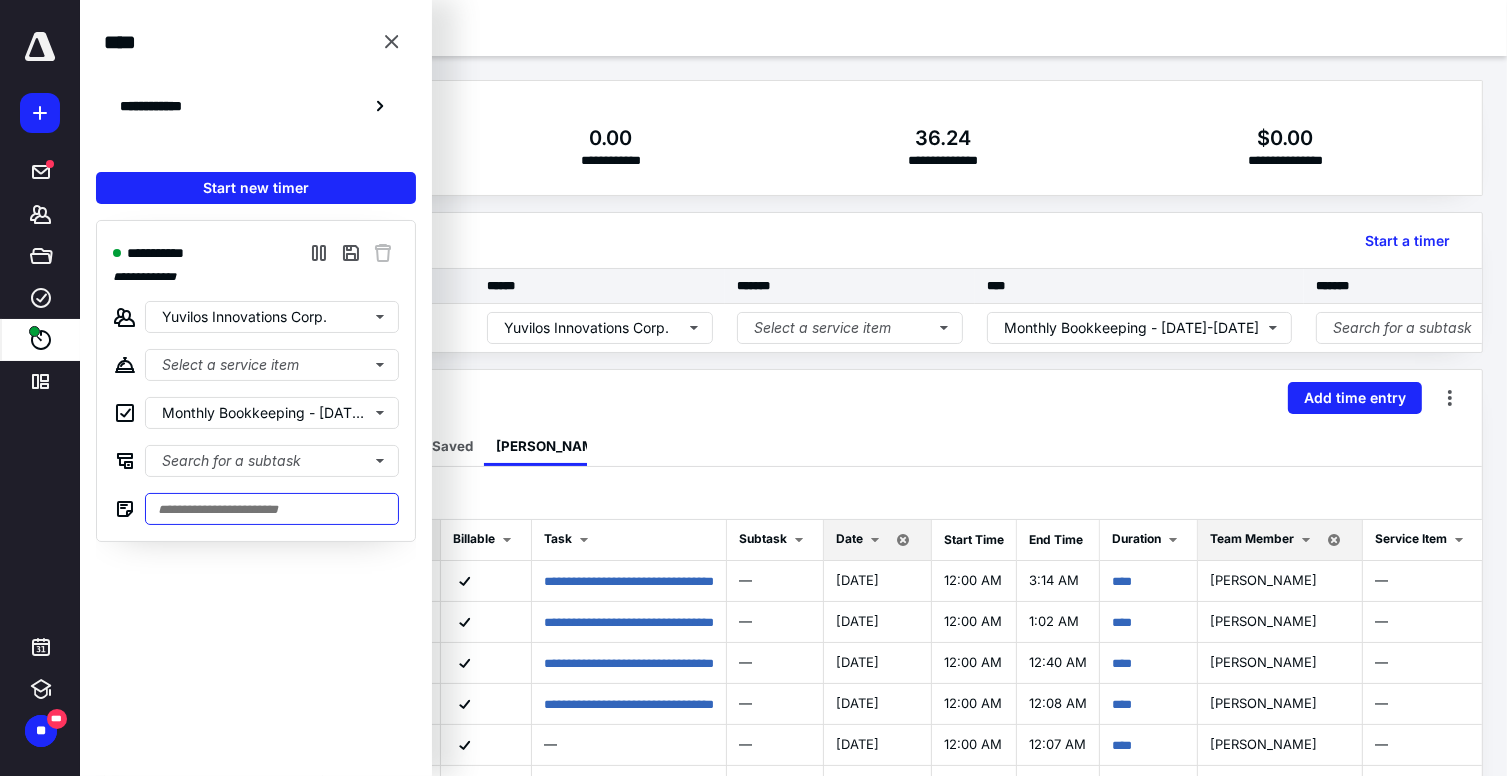 type on "*" 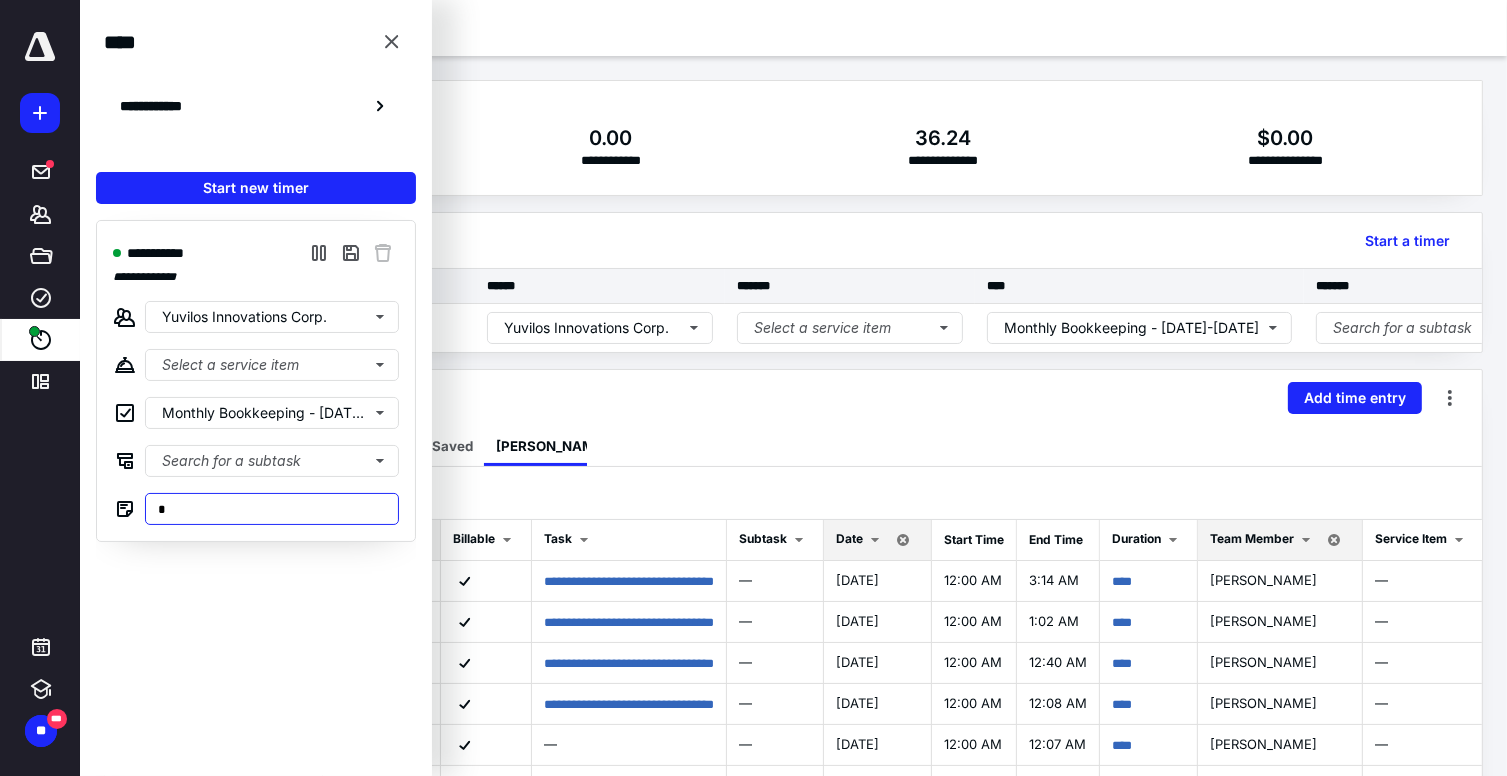 type on "*********" 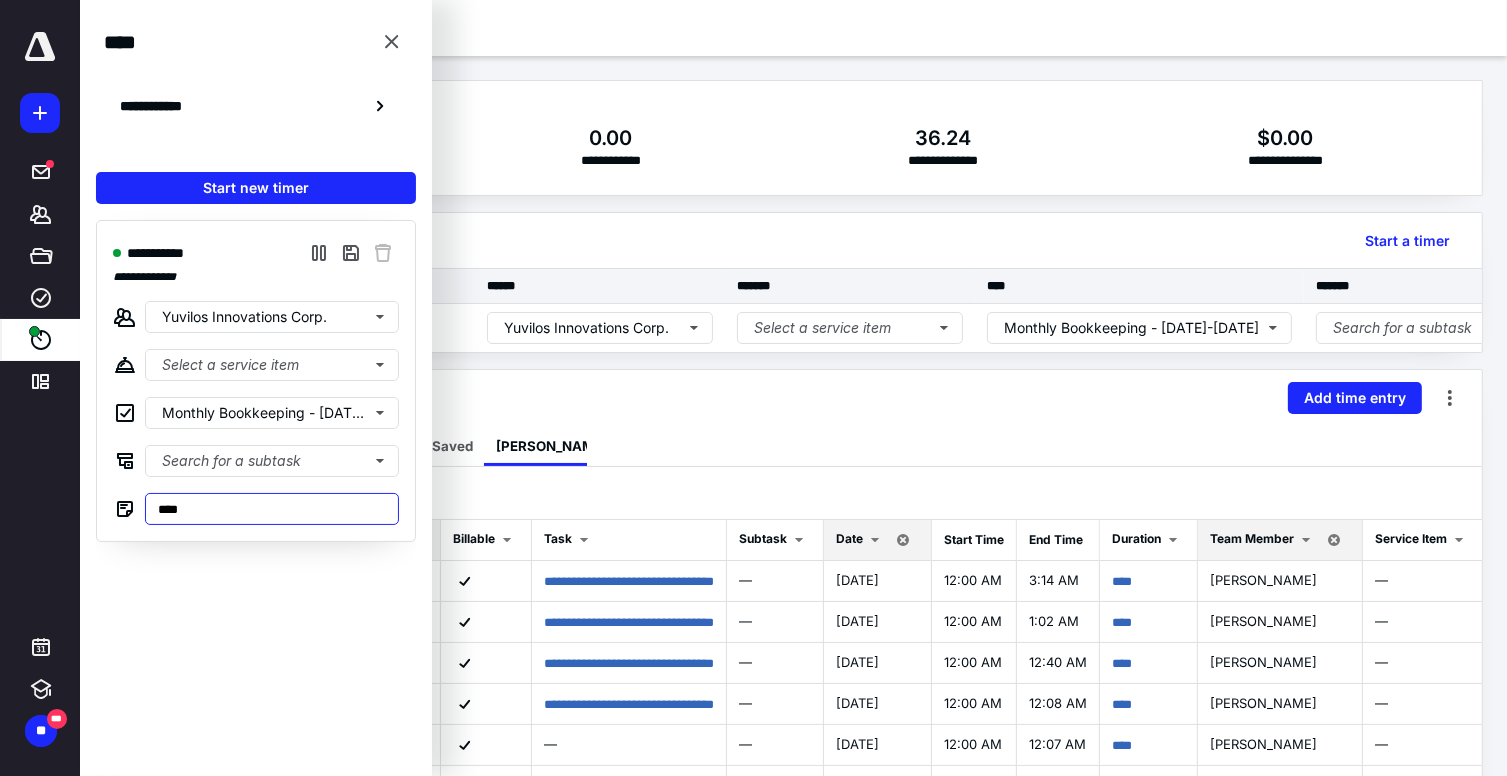 type on "*****" 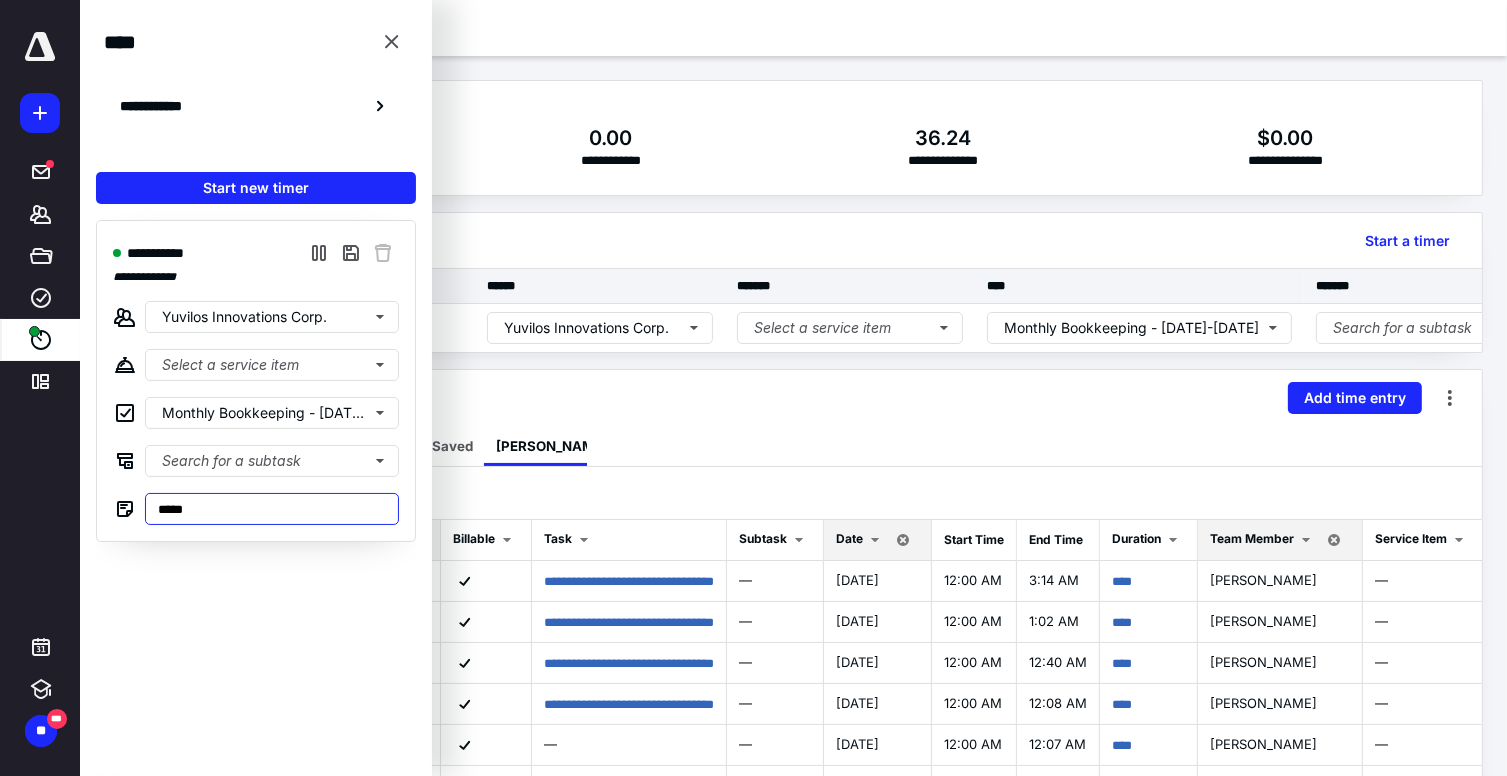 type 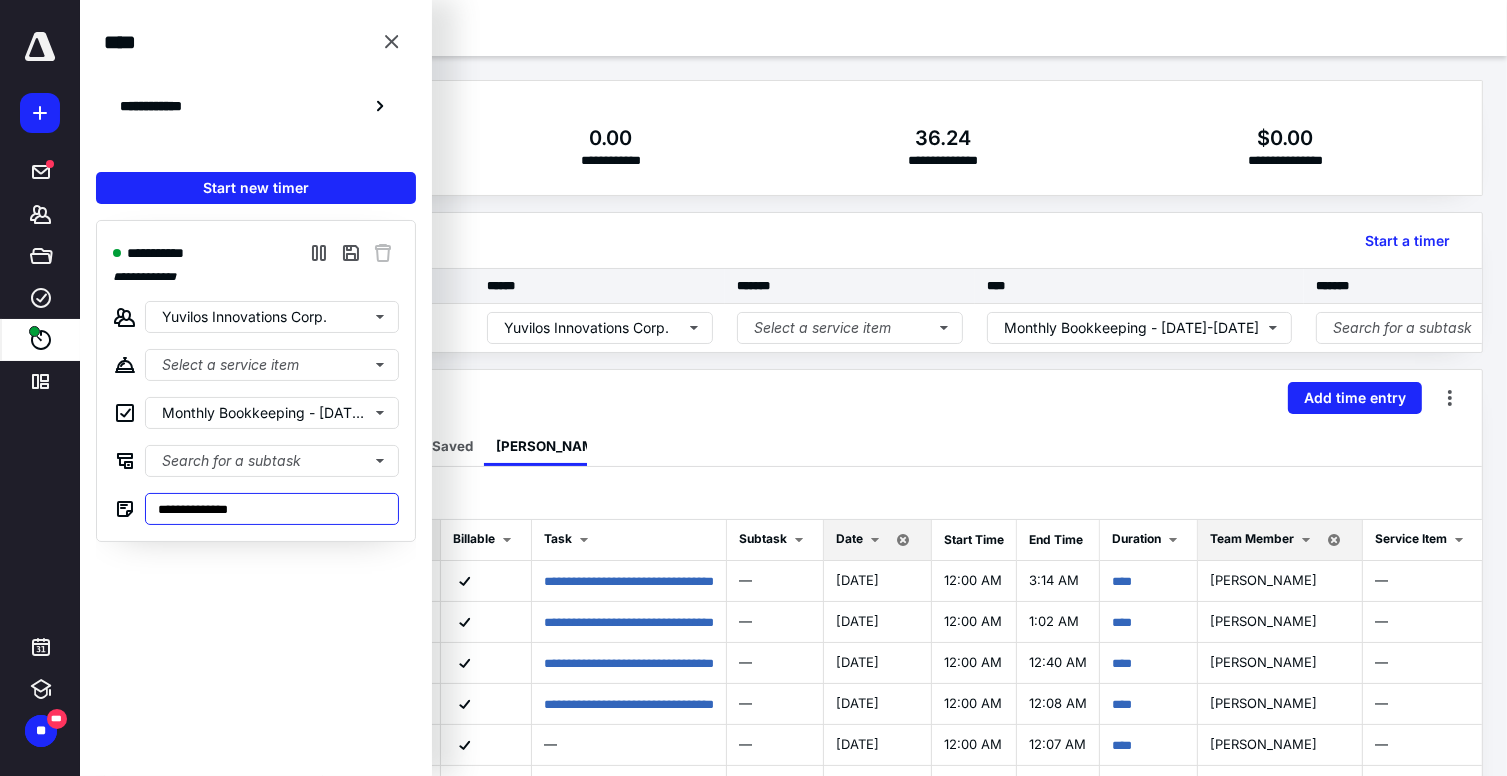 type on "**********" 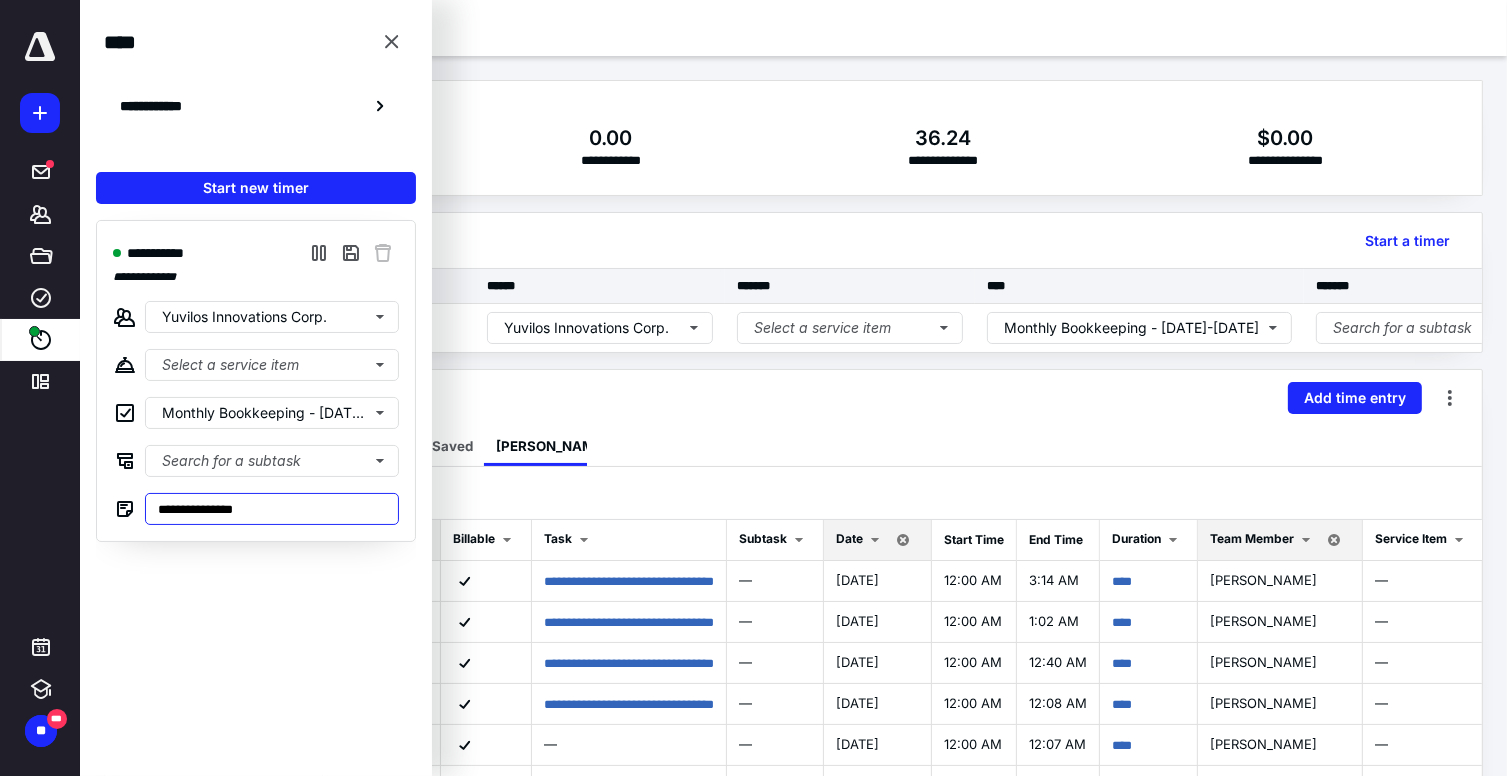 type on "**********" 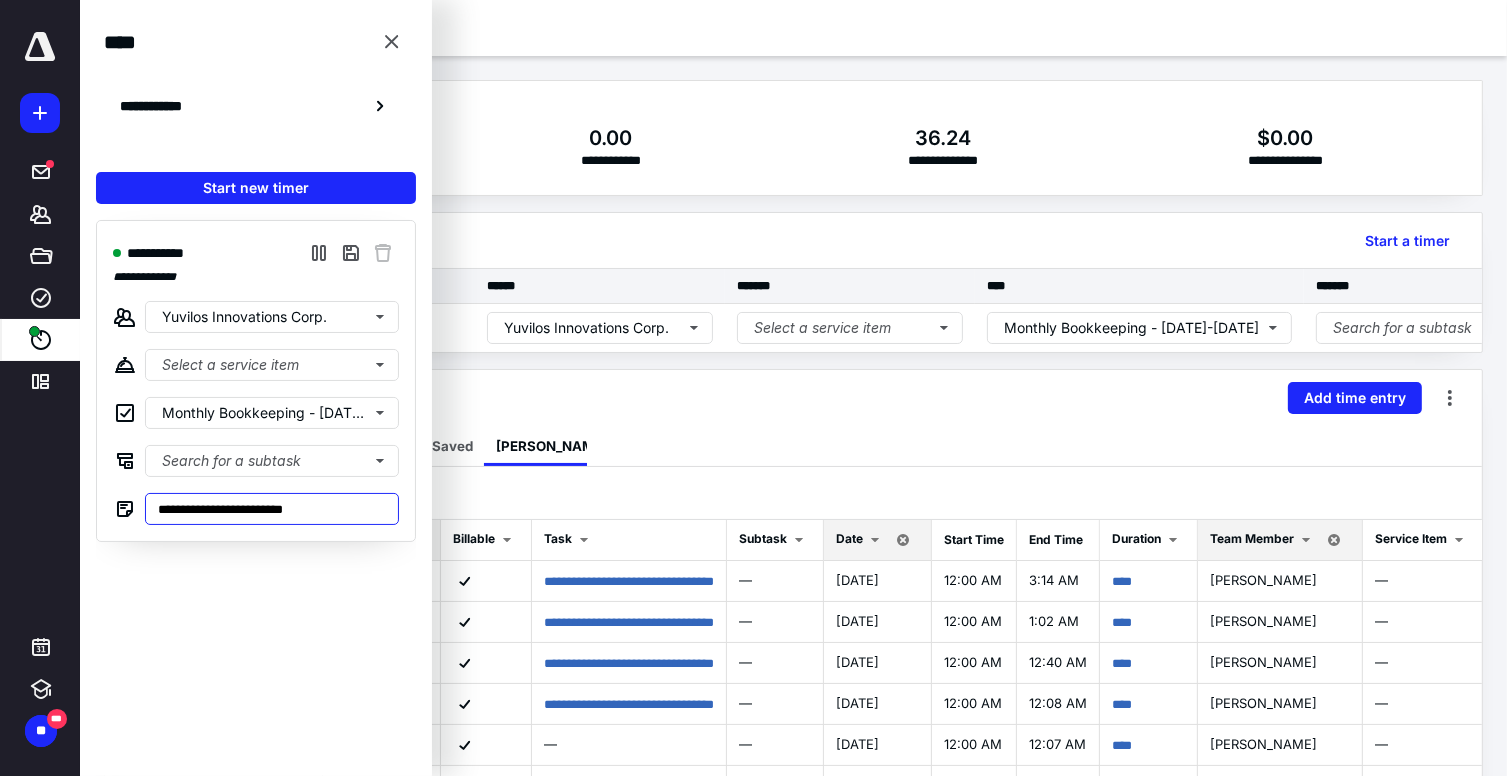 type on "**********" 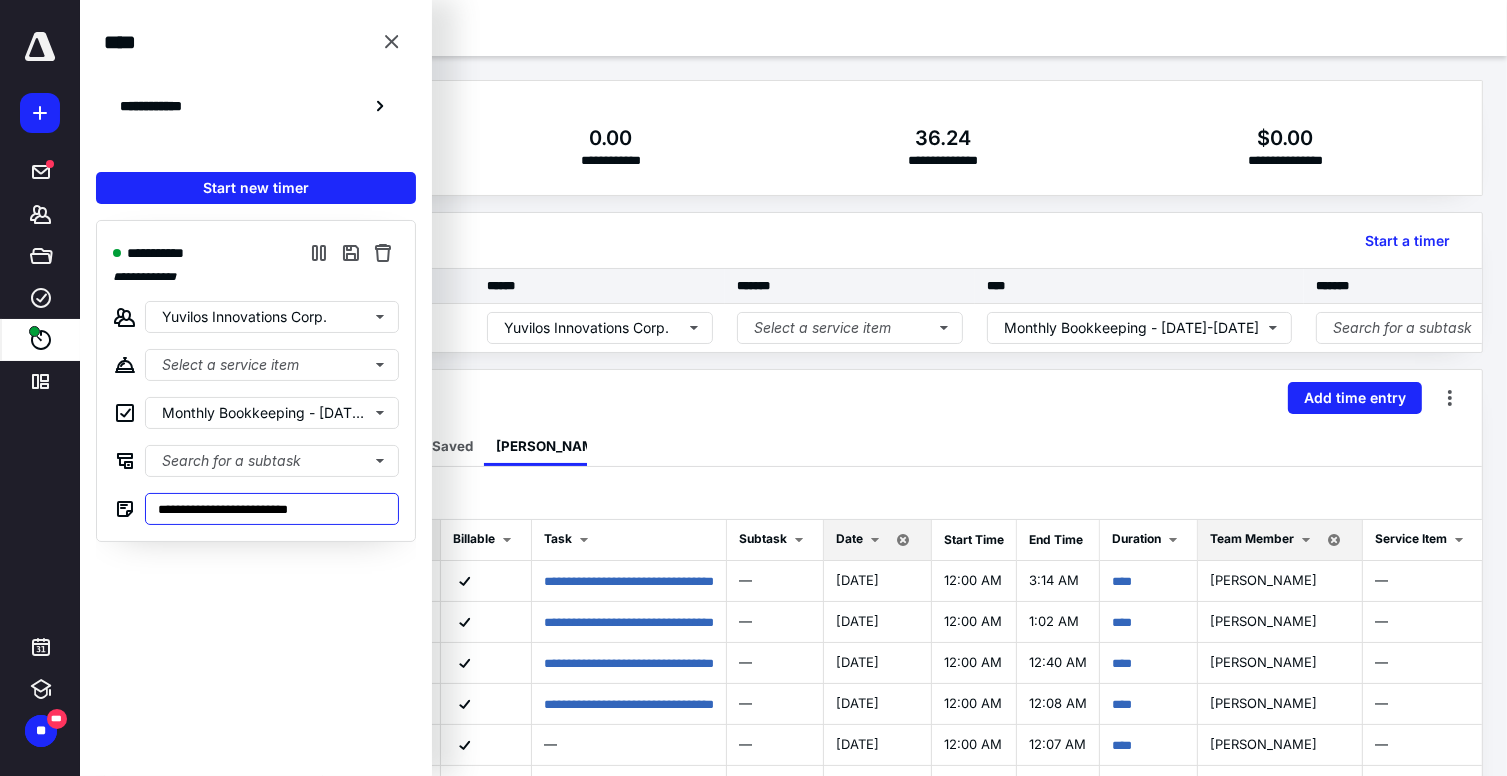 type on "**********" 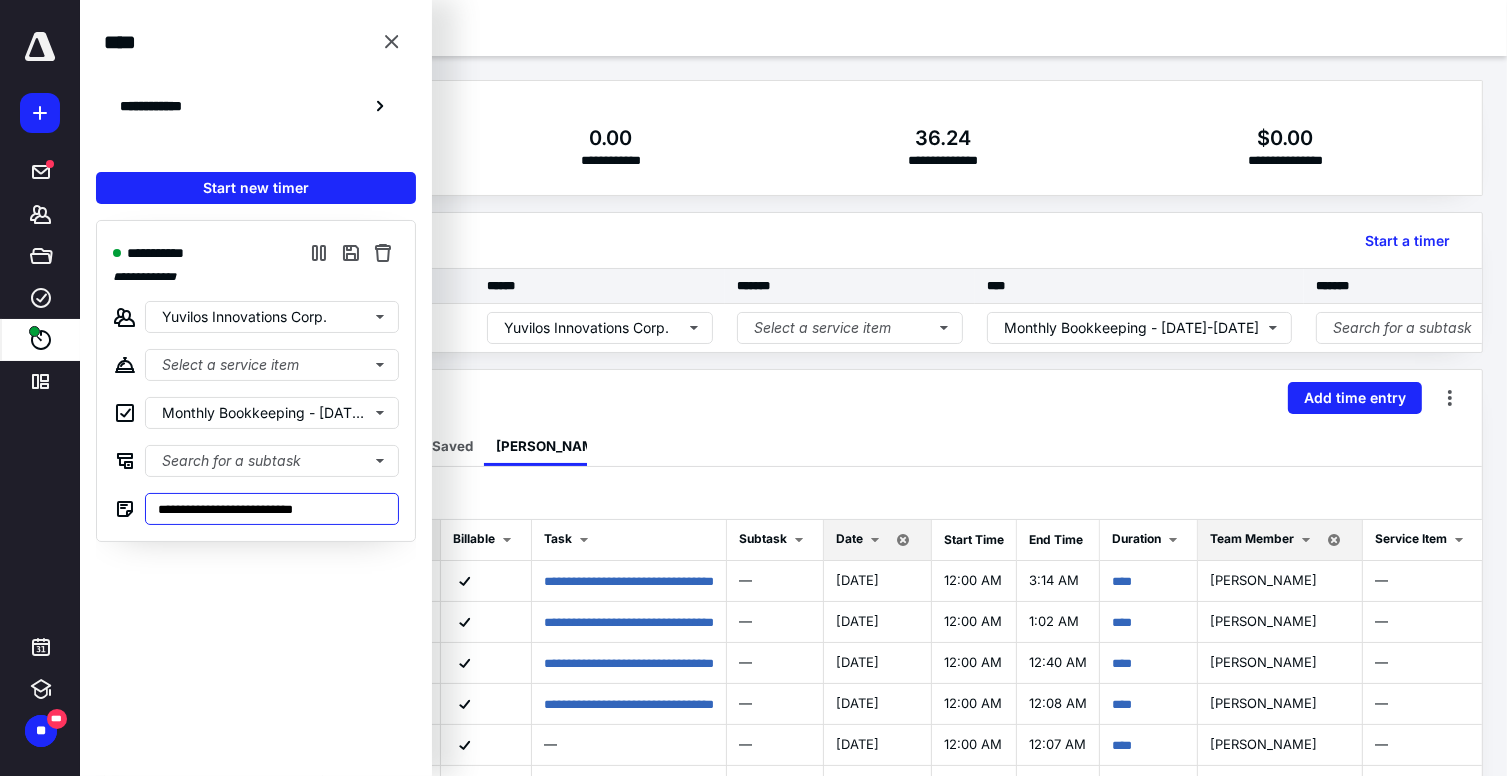 type on "**********" 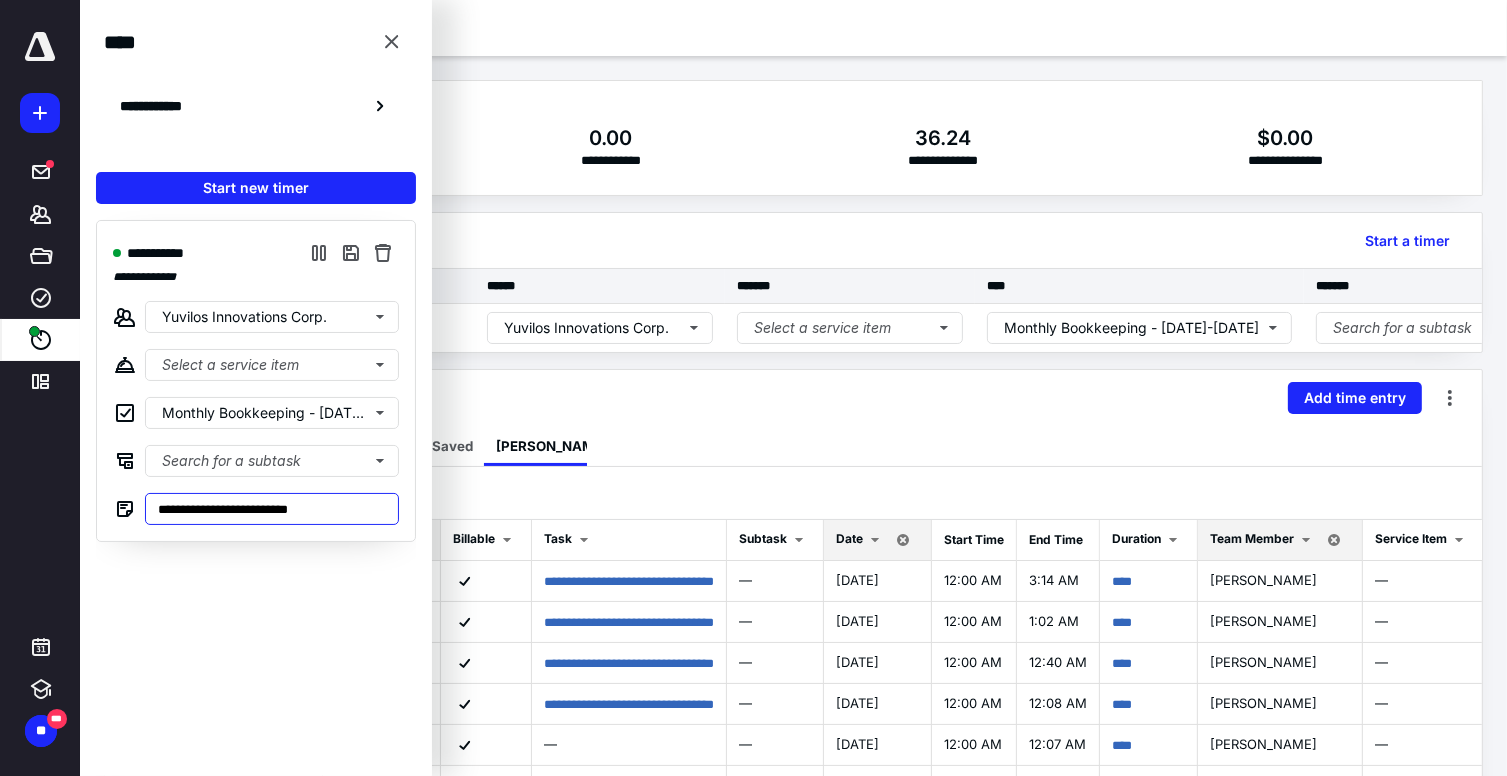 type on "**********" 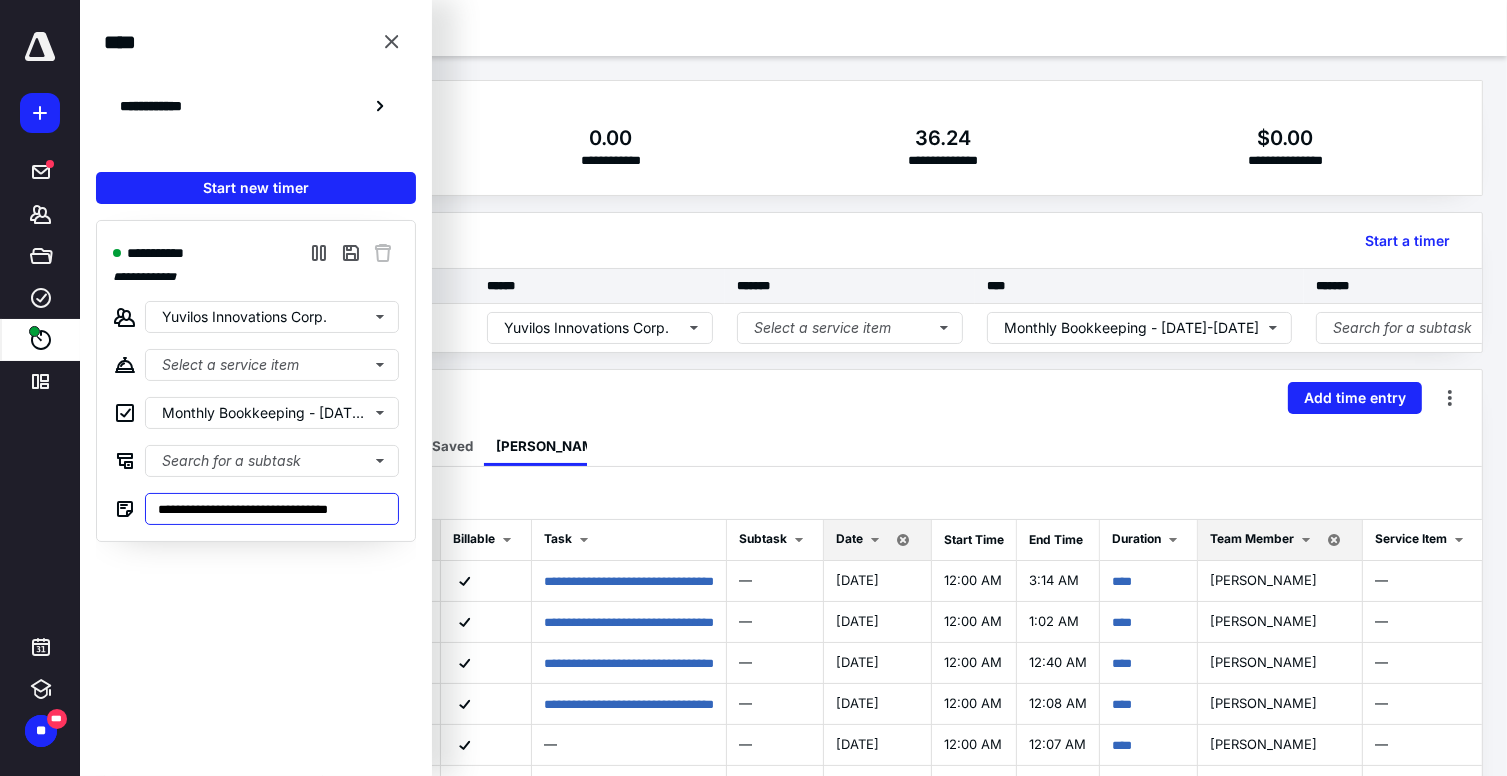 type on "**********" 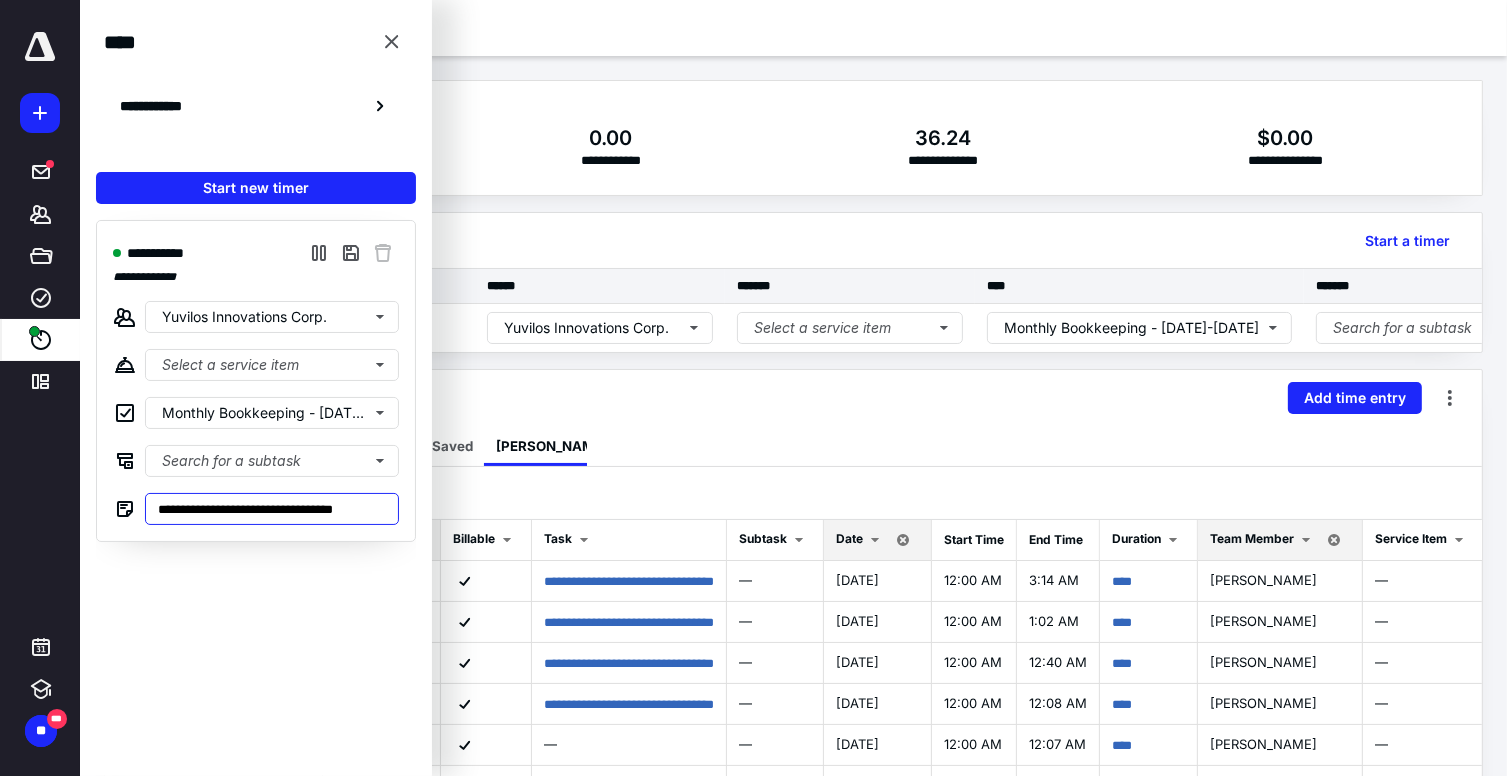 type on "**********" 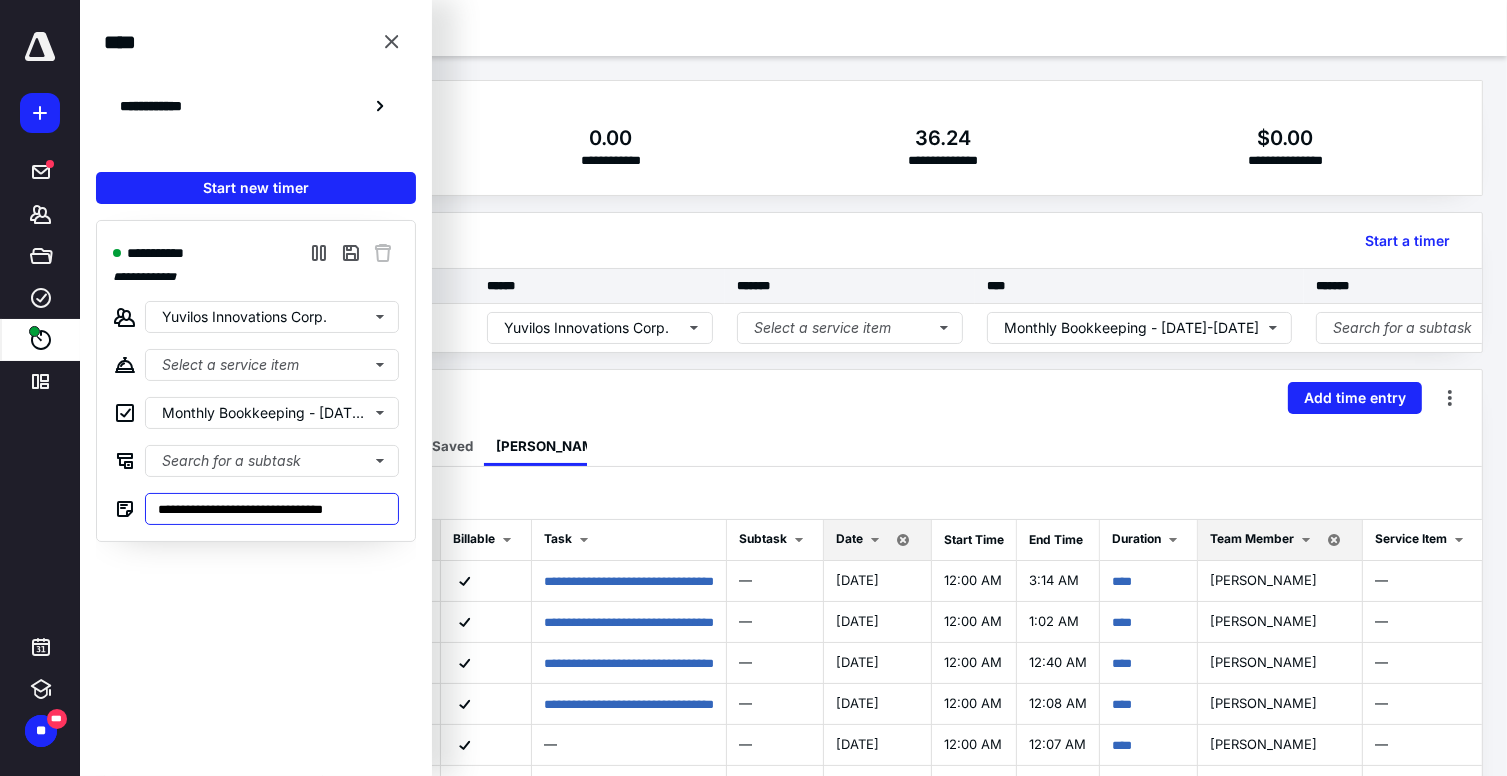 type on "**********" 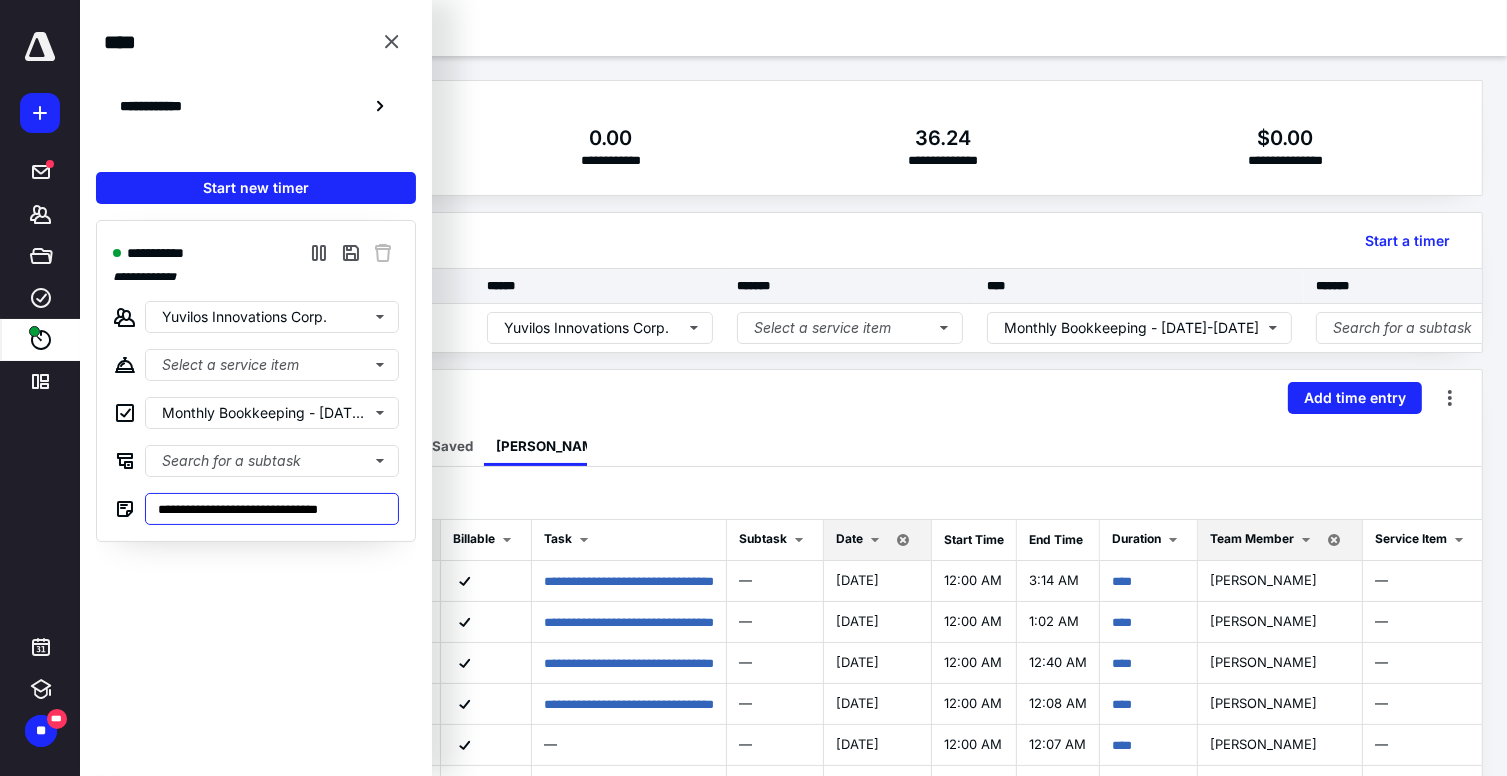 type on "**********" 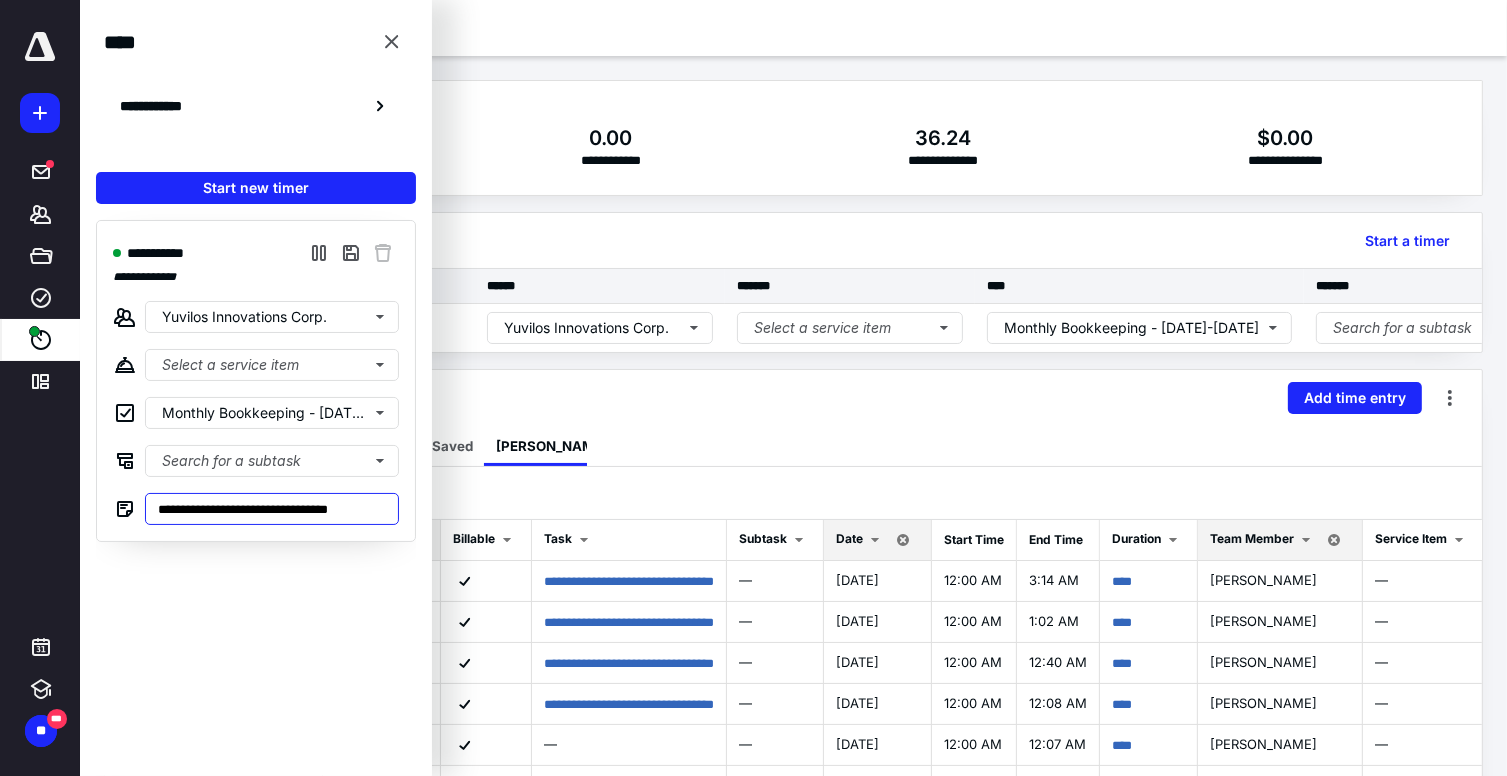 type on "**********" 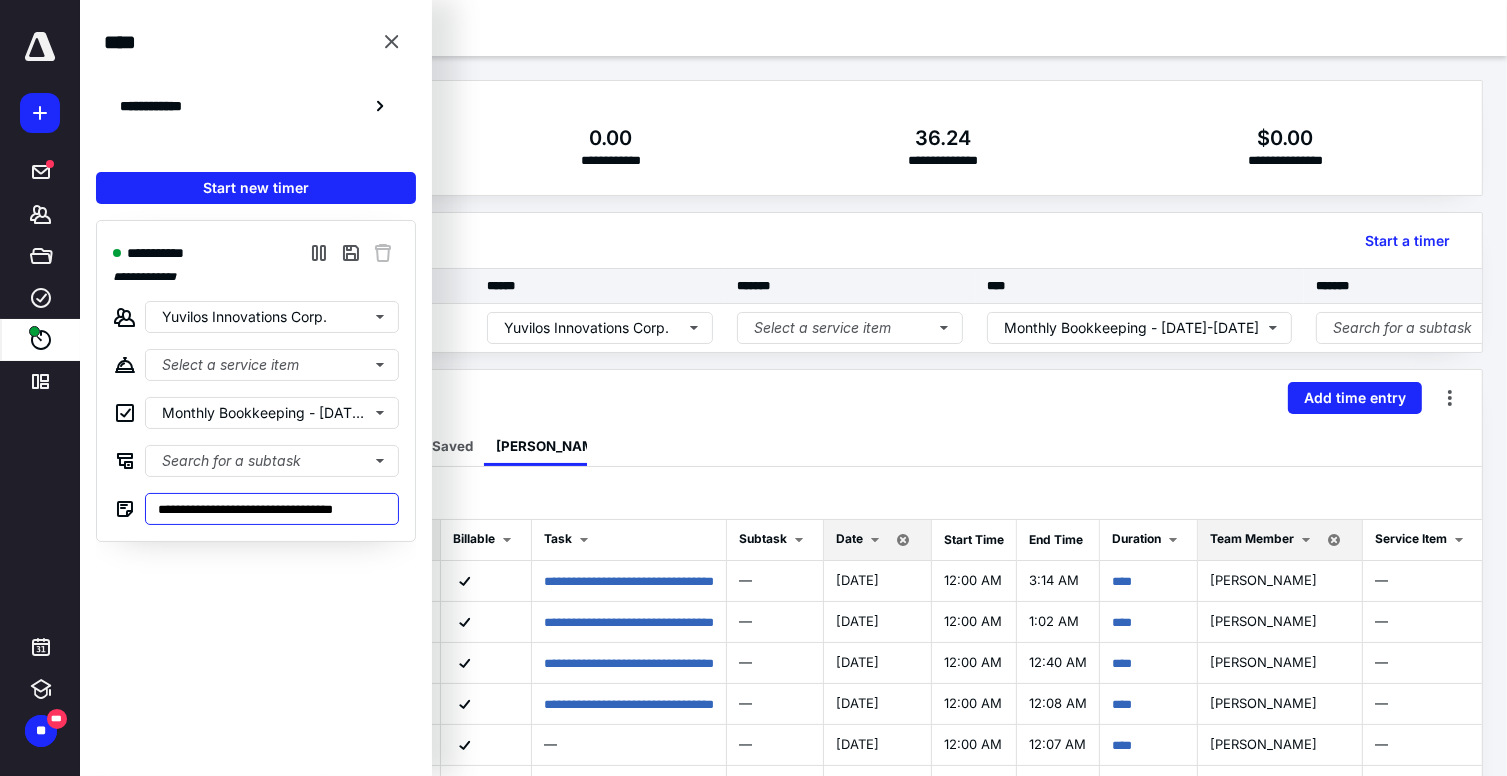 type on "**********" 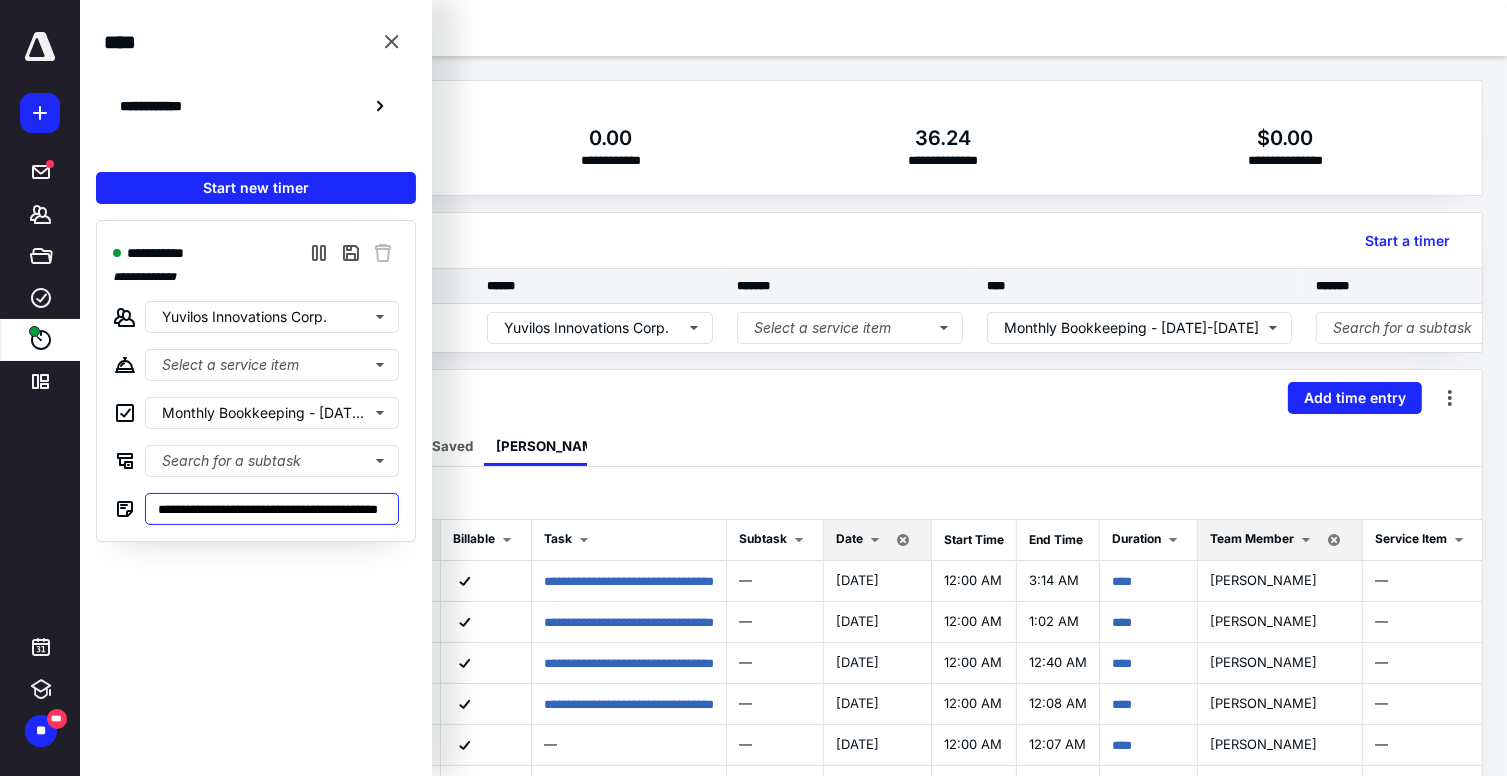 type on "**********" 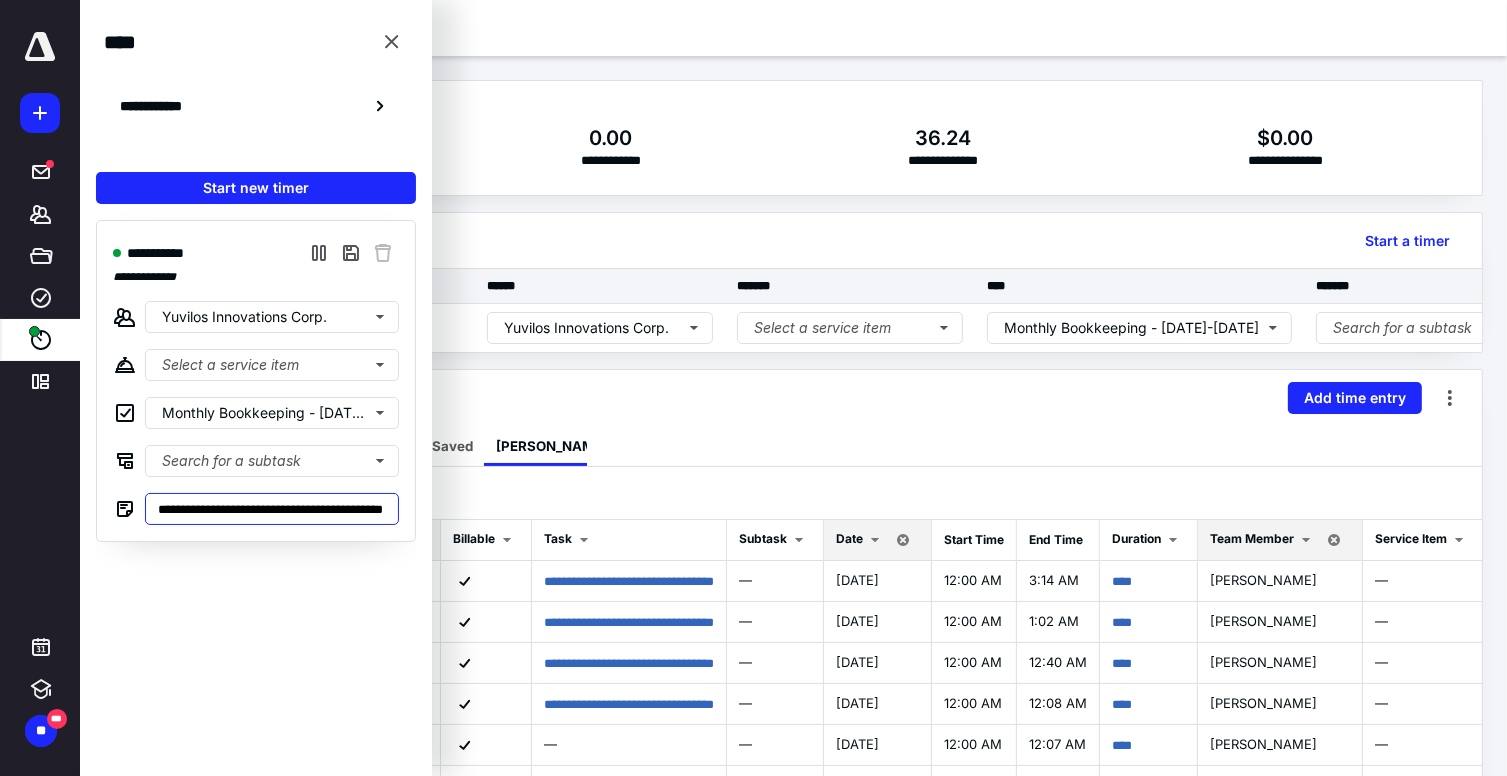 scroll, scrollTop: 0, scrollLeft: 48, axis: horizontal 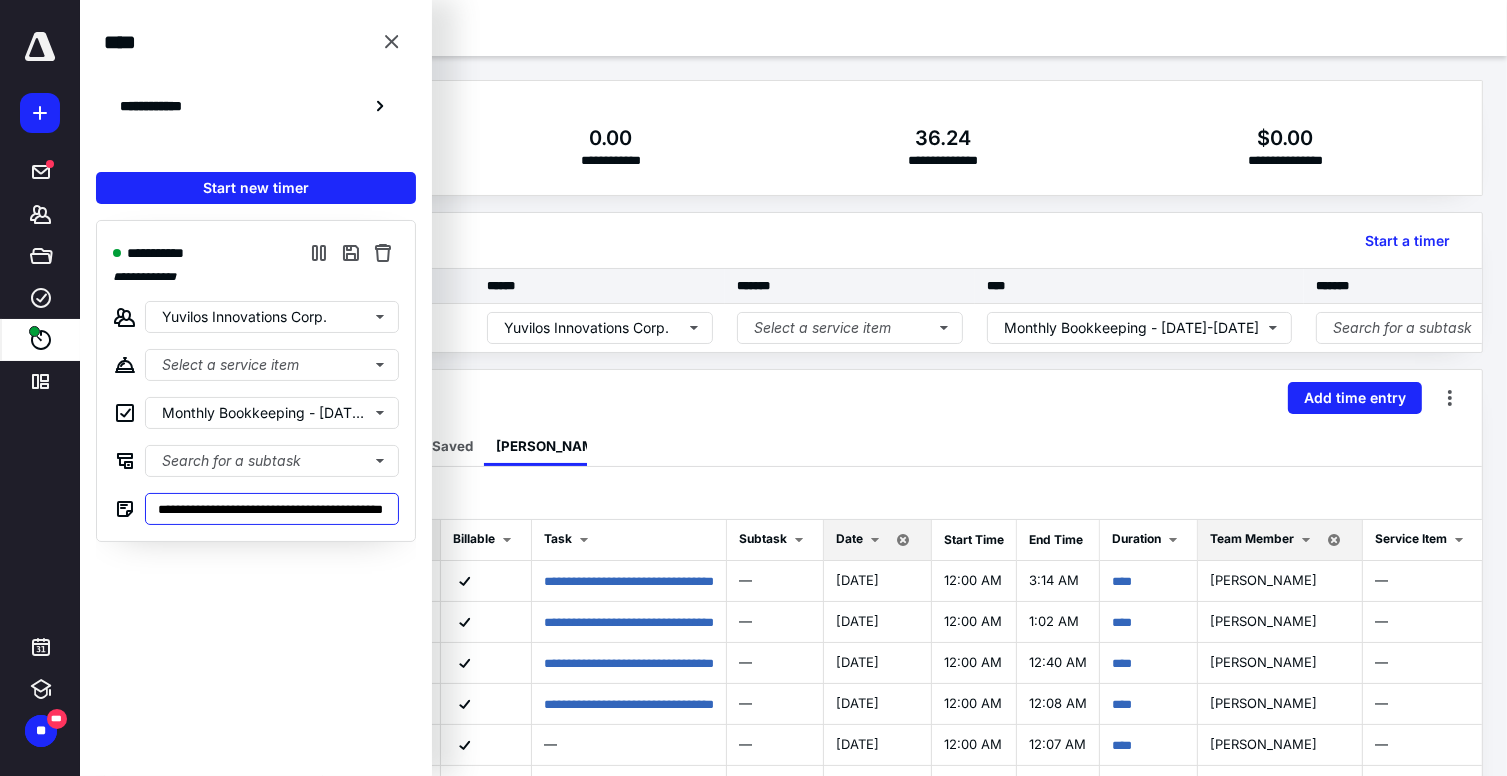 type on "**********" 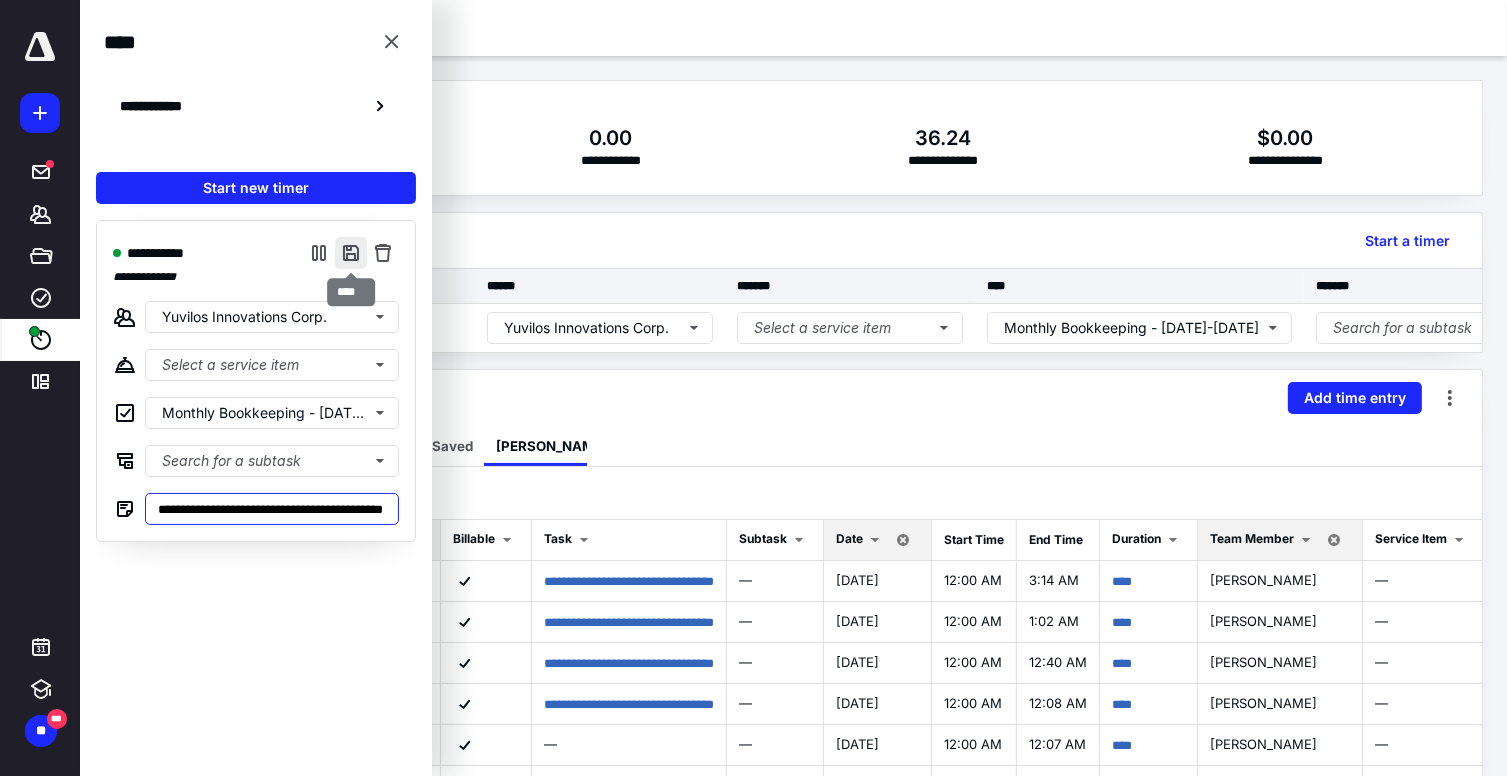 type on "**********" 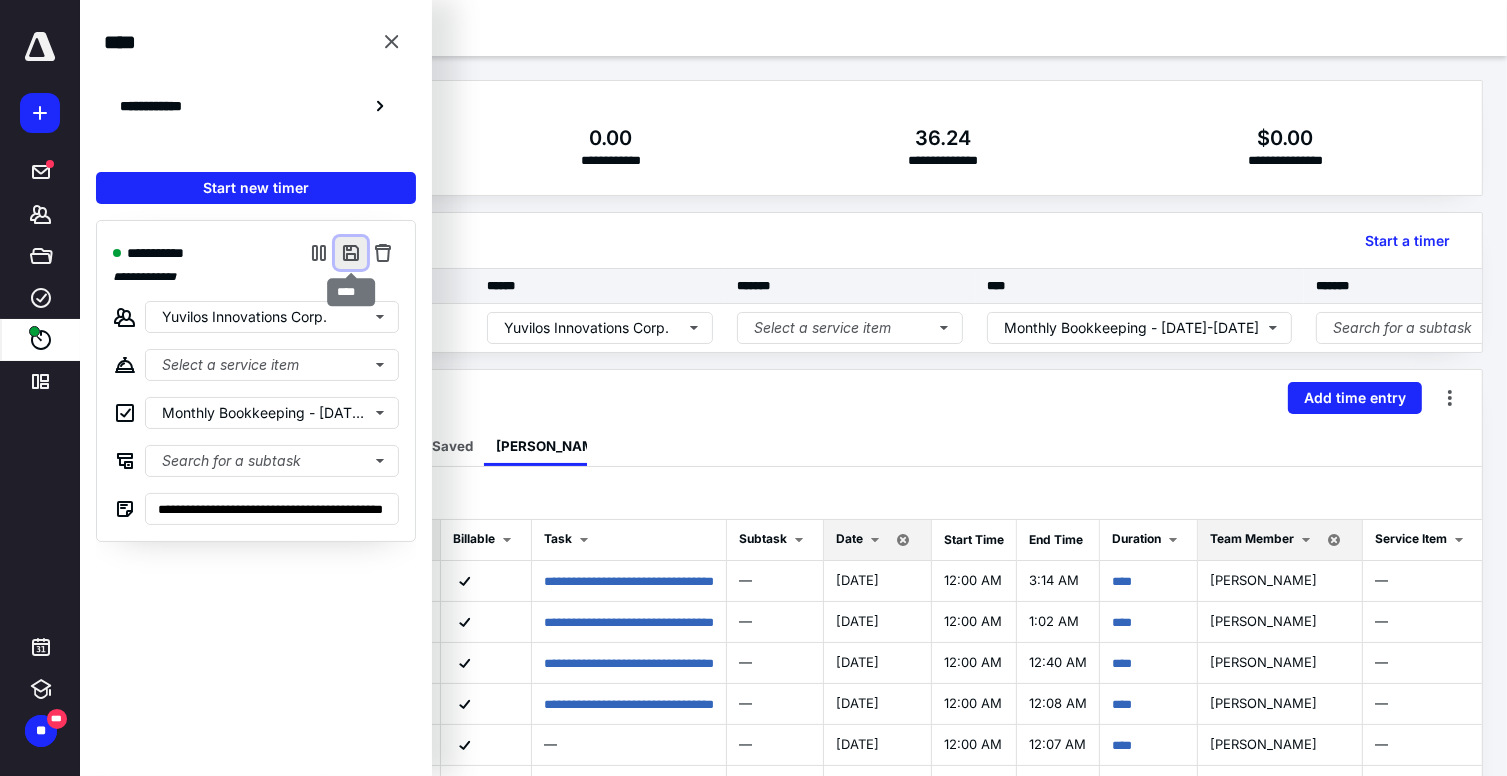 scroll, scrollTop: 0, scrollLeft: 0, axis: both 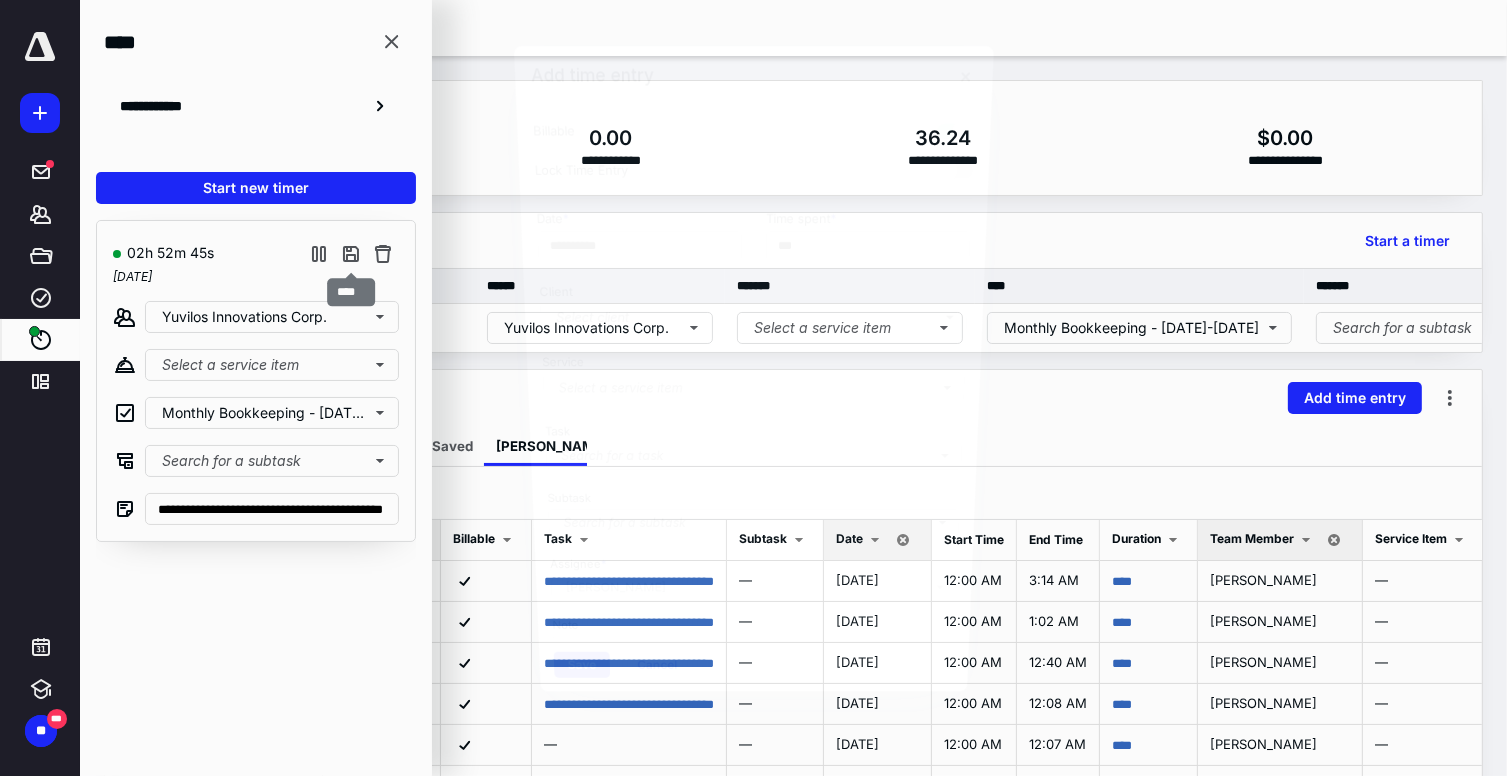 type on "******" 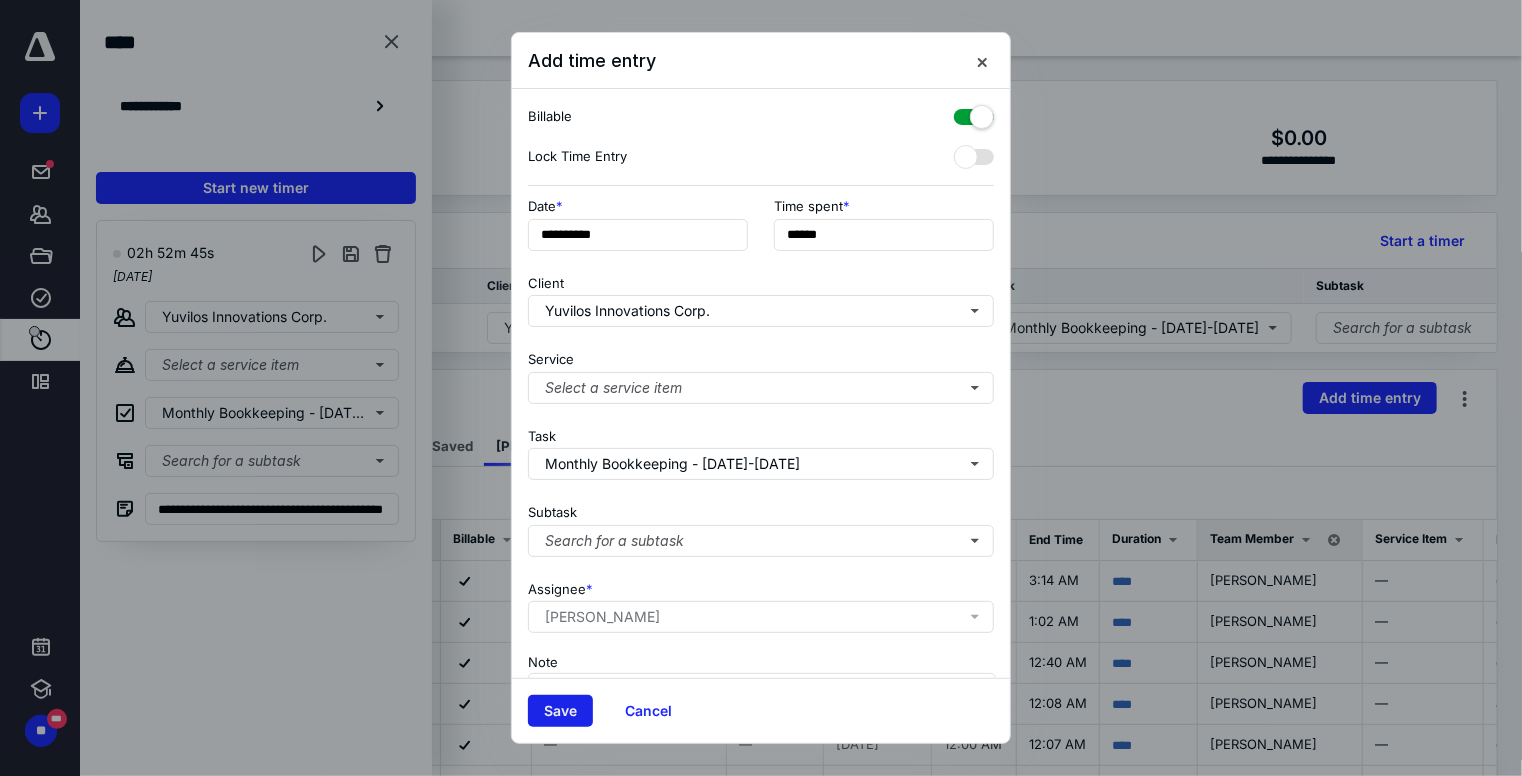 click on "Save" at bounding box center (560, 711) 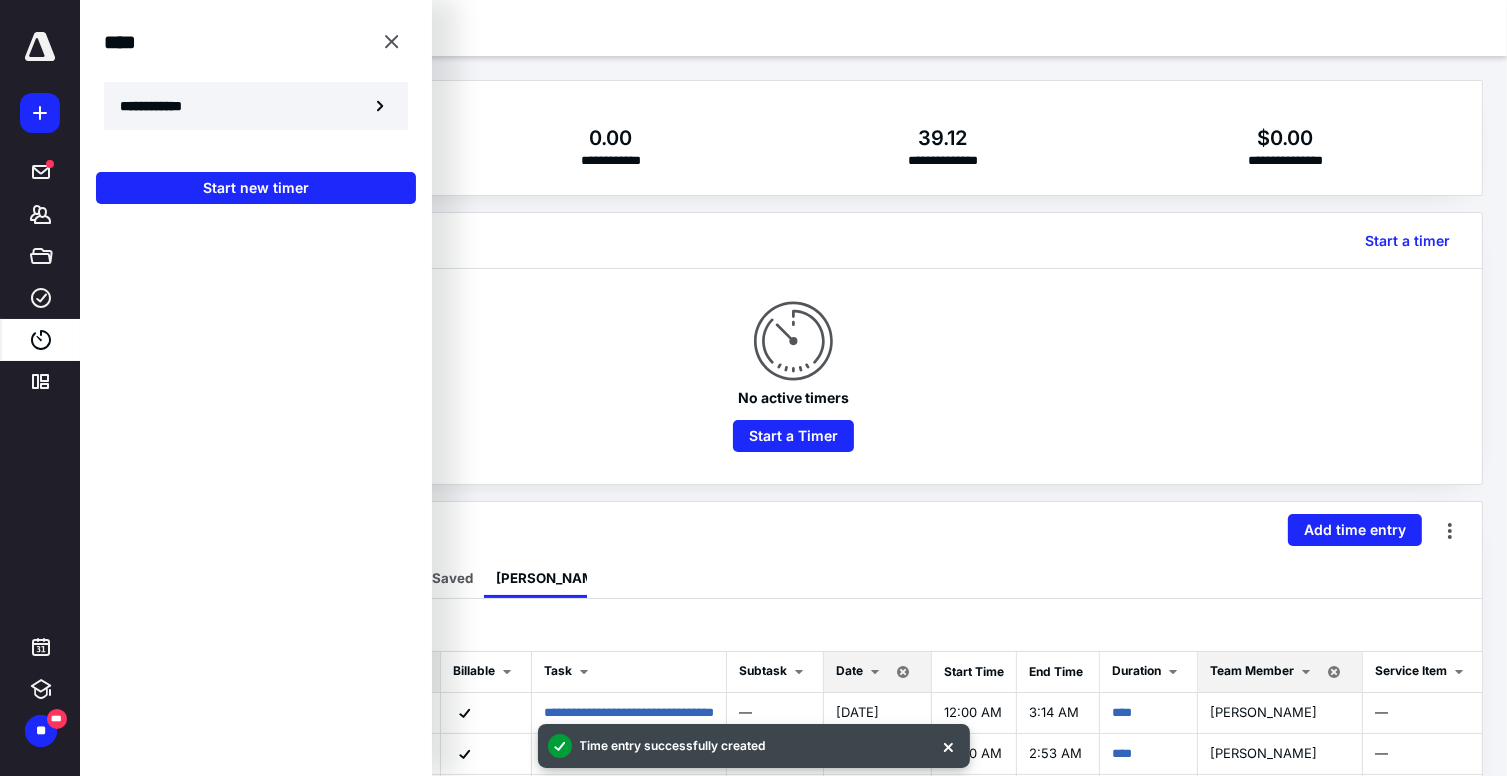 click on "**********" at bounding box center [256, 106] 